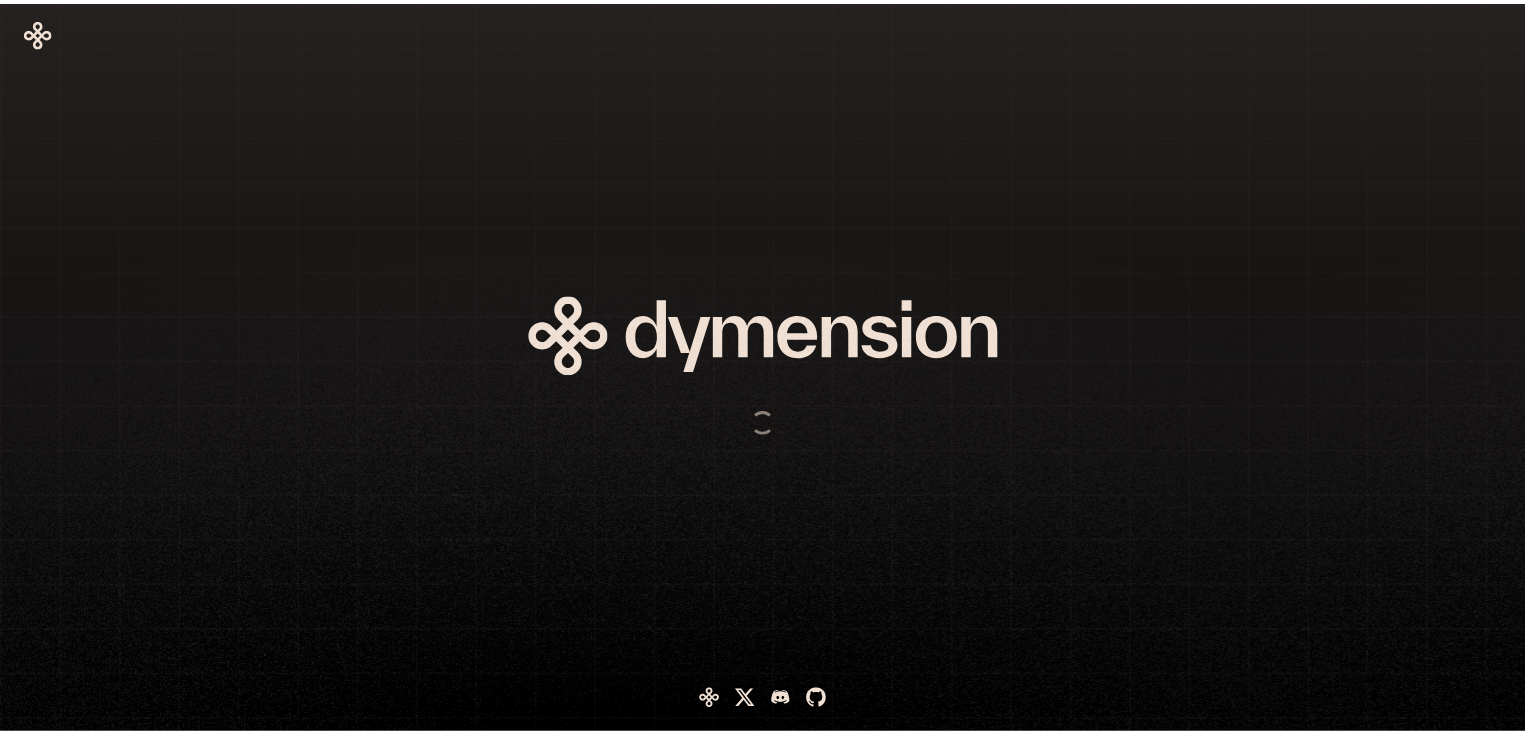 scroll, scrollTop: 0, scrollLeft: 0, axis: both 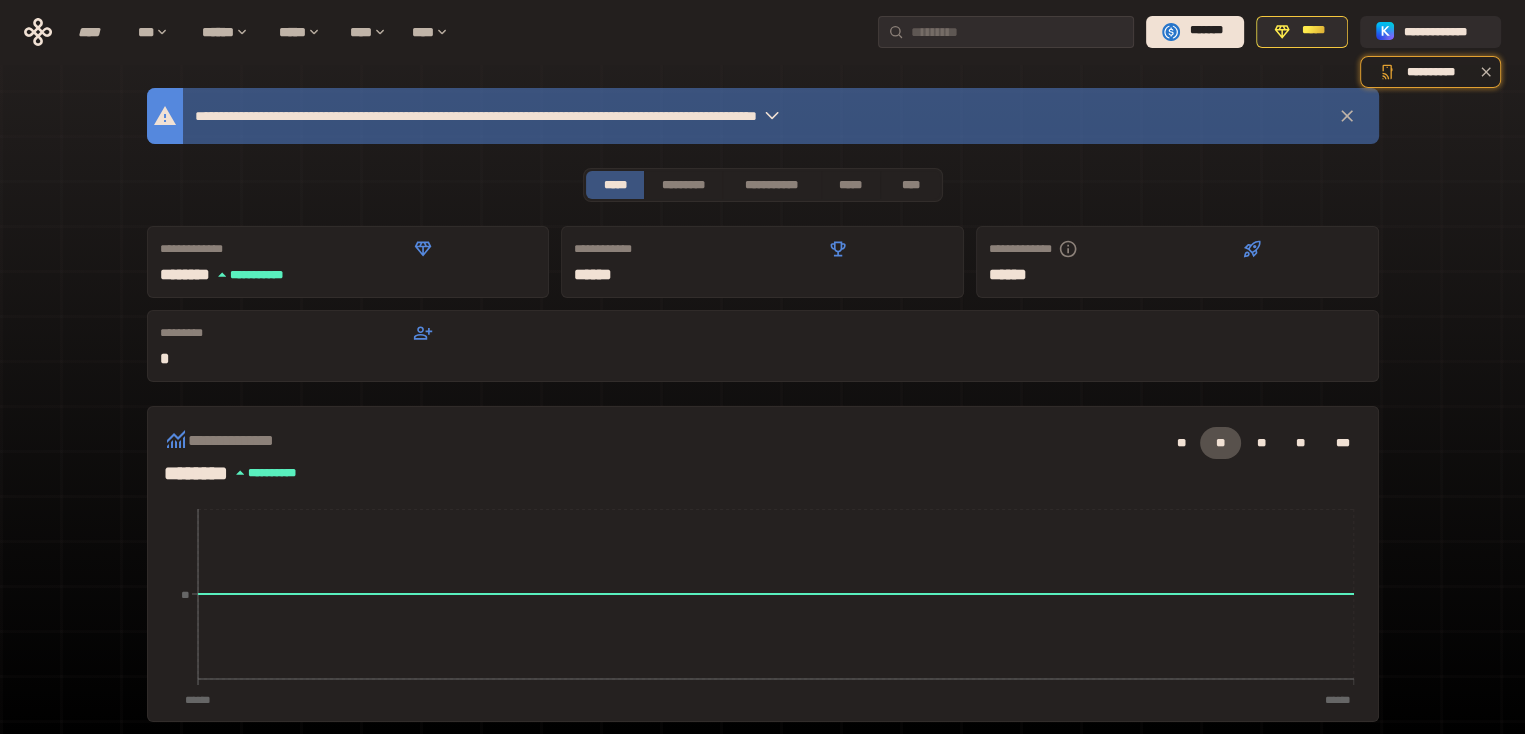 click on "**********" at bounding box center (762, 662) 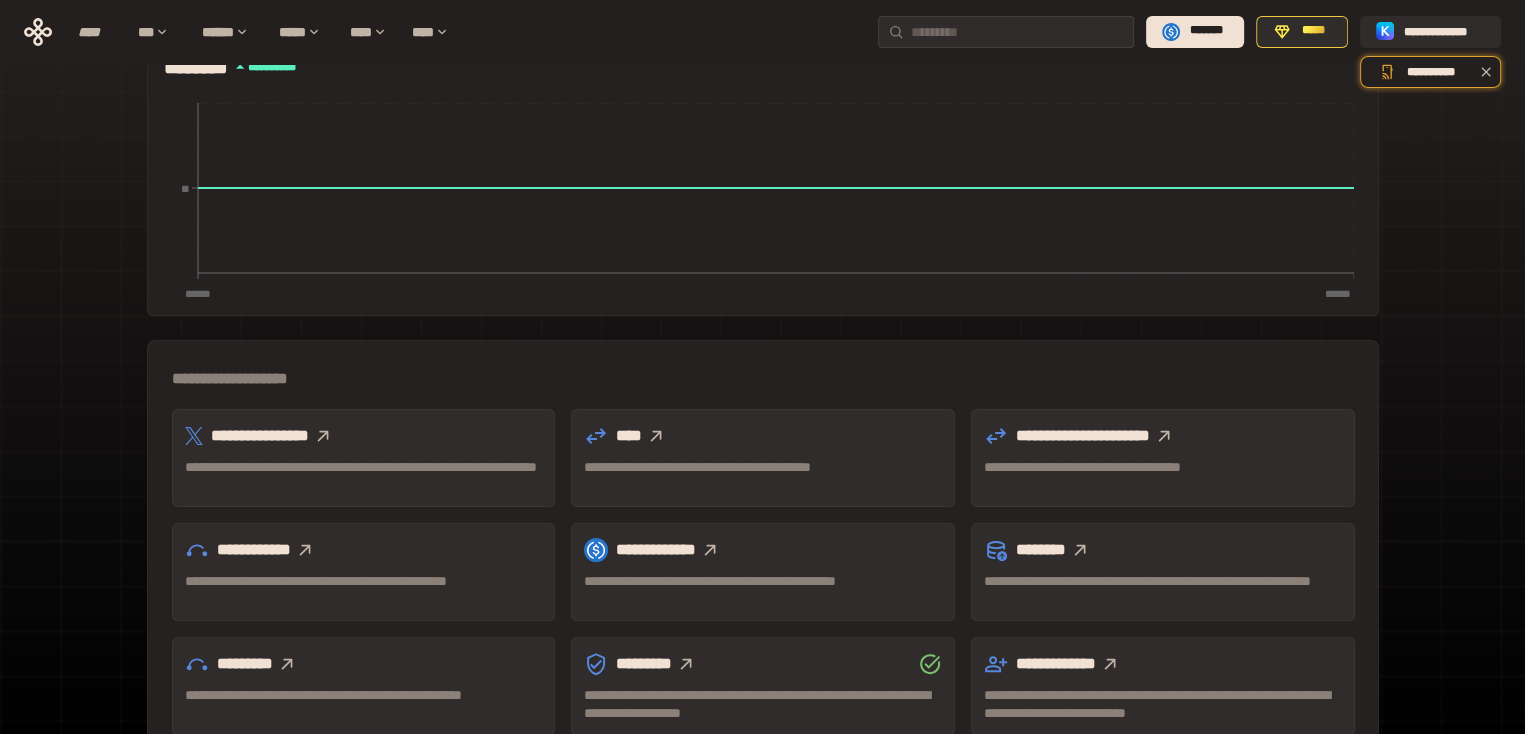 scroll, scrollTop: 480, scrollLeft: 0, axis: vertical 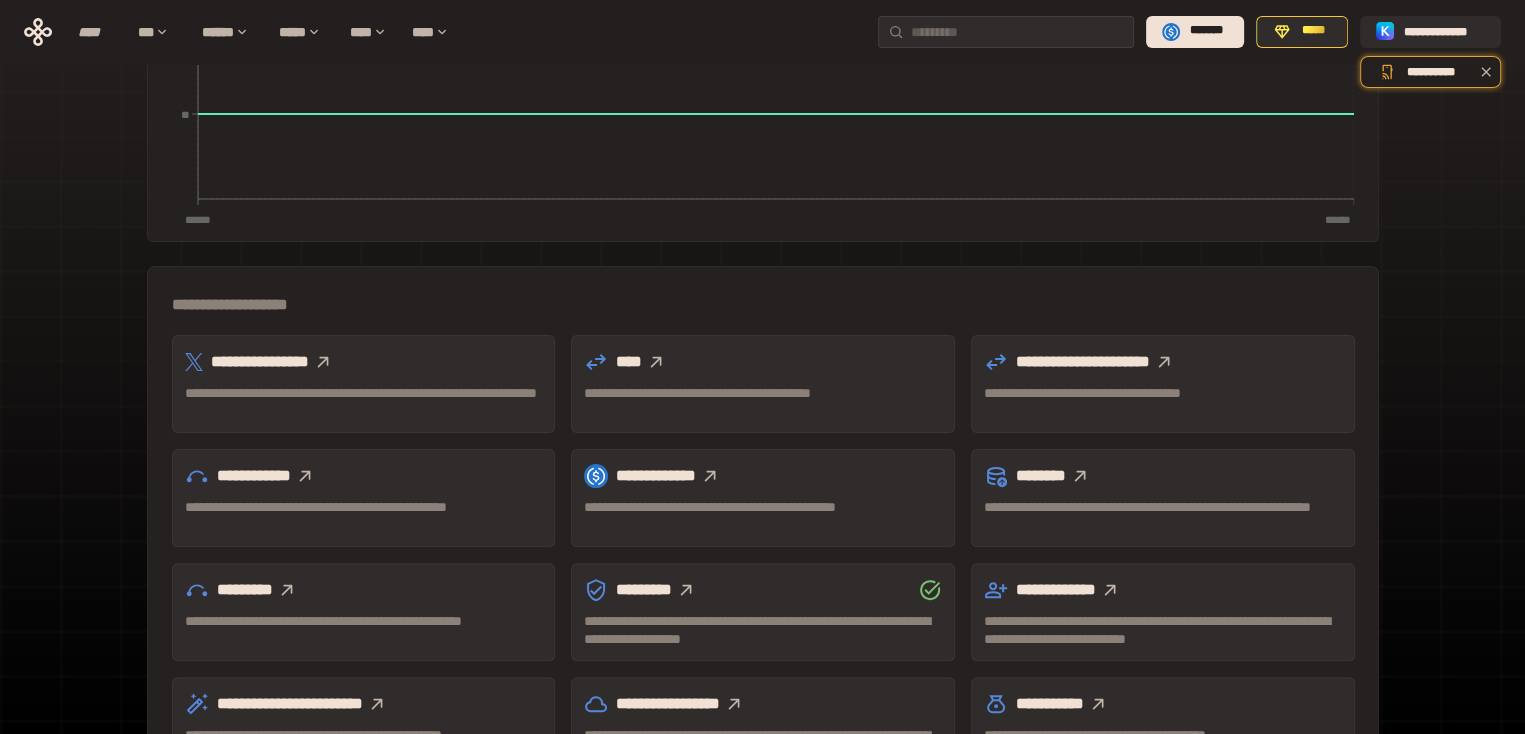 click on "**********" at bounding box center (364, 362) 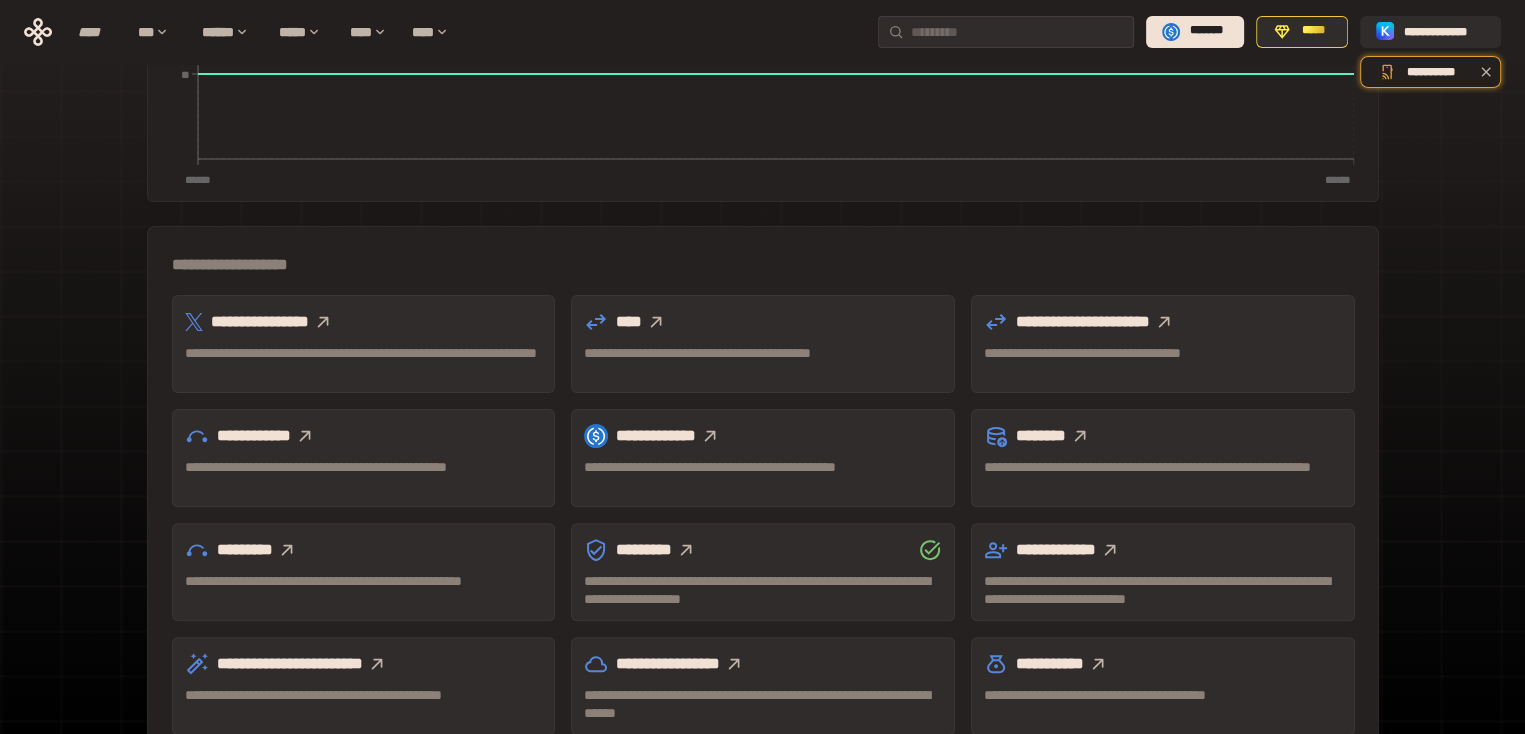 click 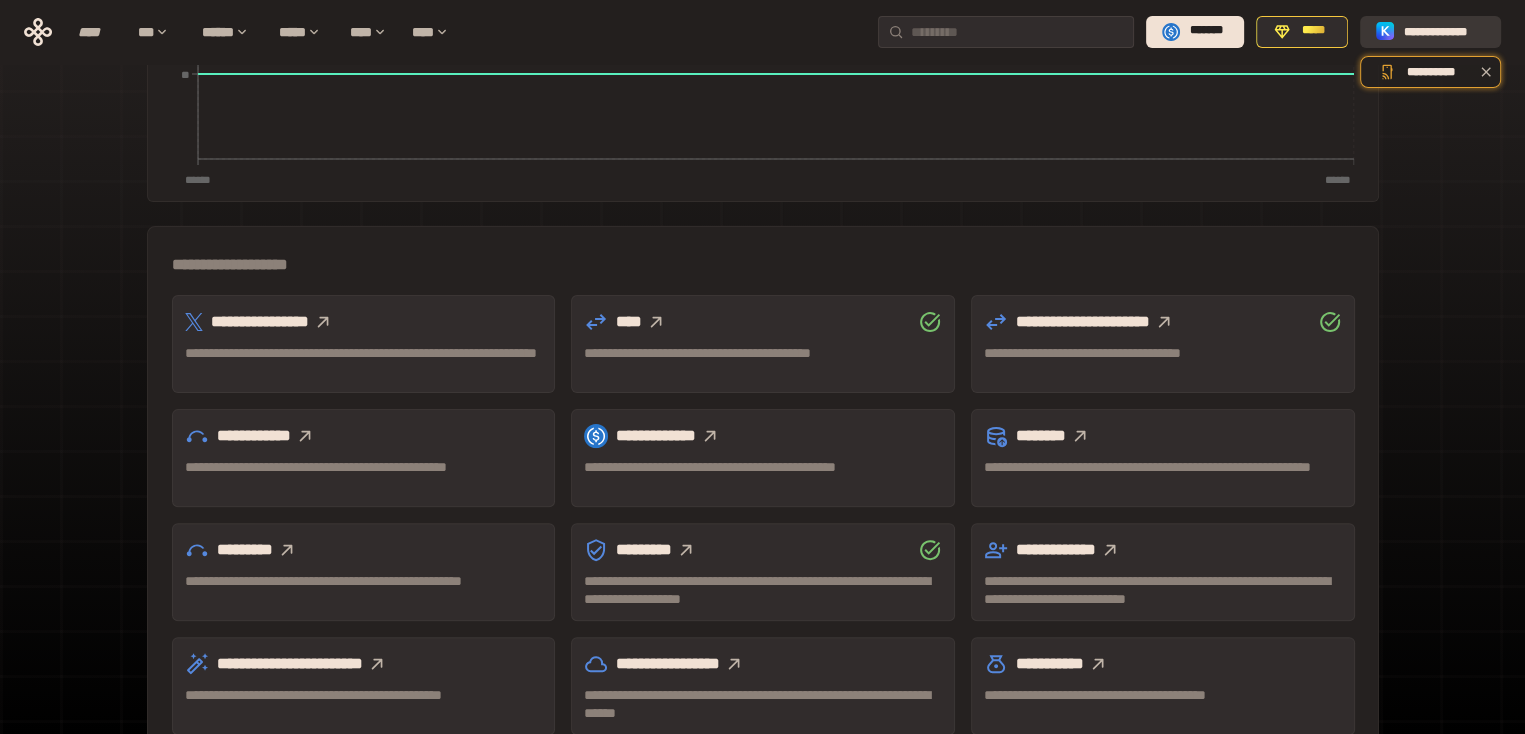 click 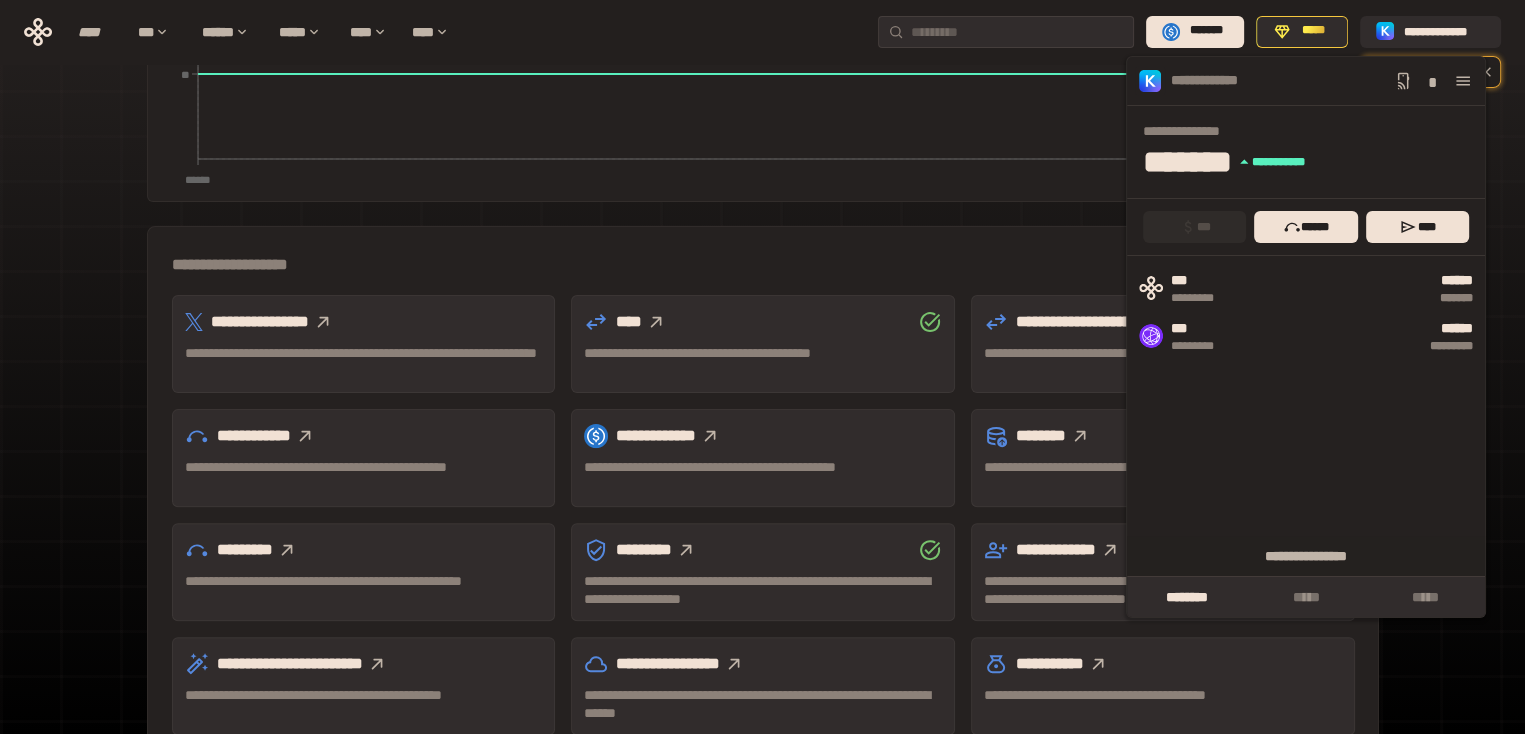 click on "**********" at bounding box center [763, 174] 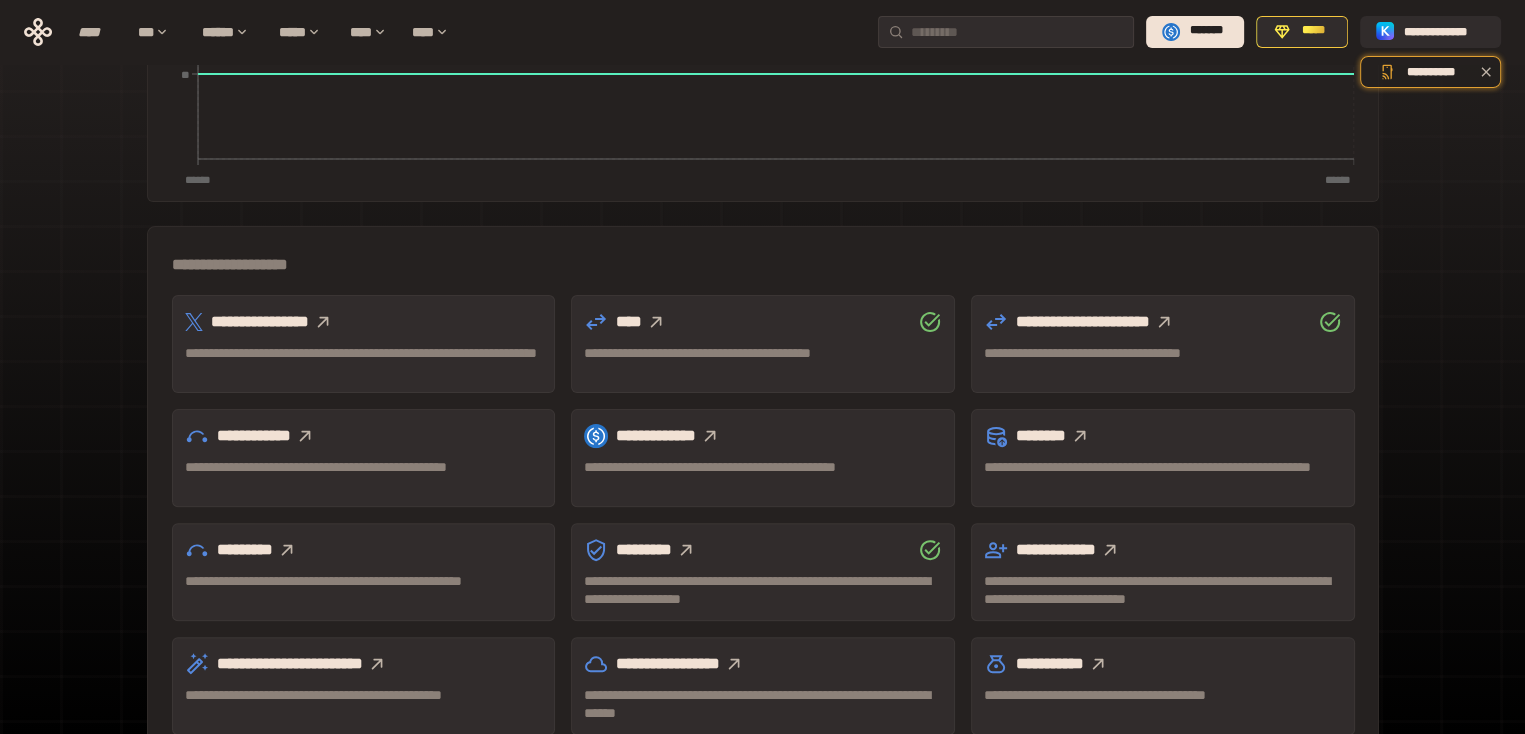 click 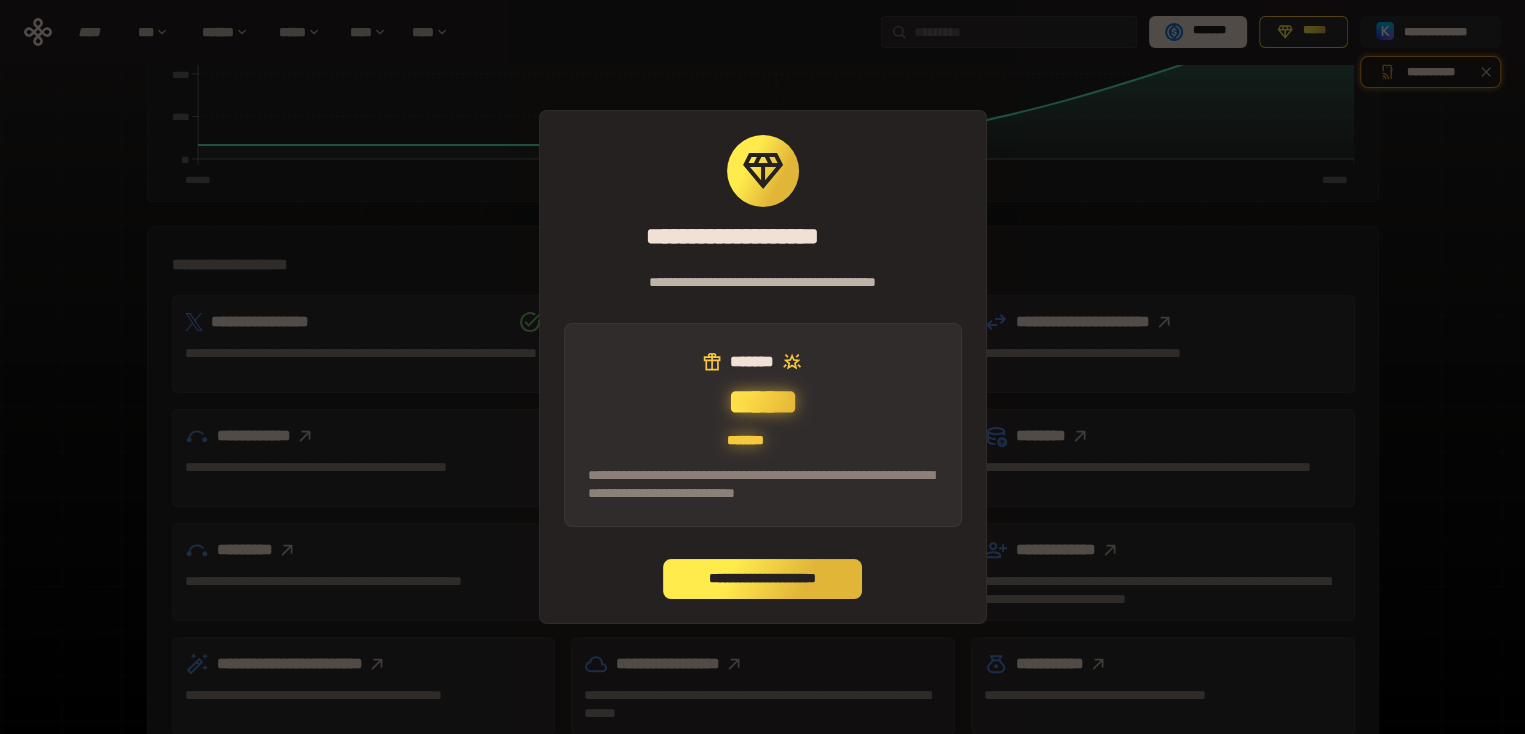 click on "**********" at bounding box center [763, 579] 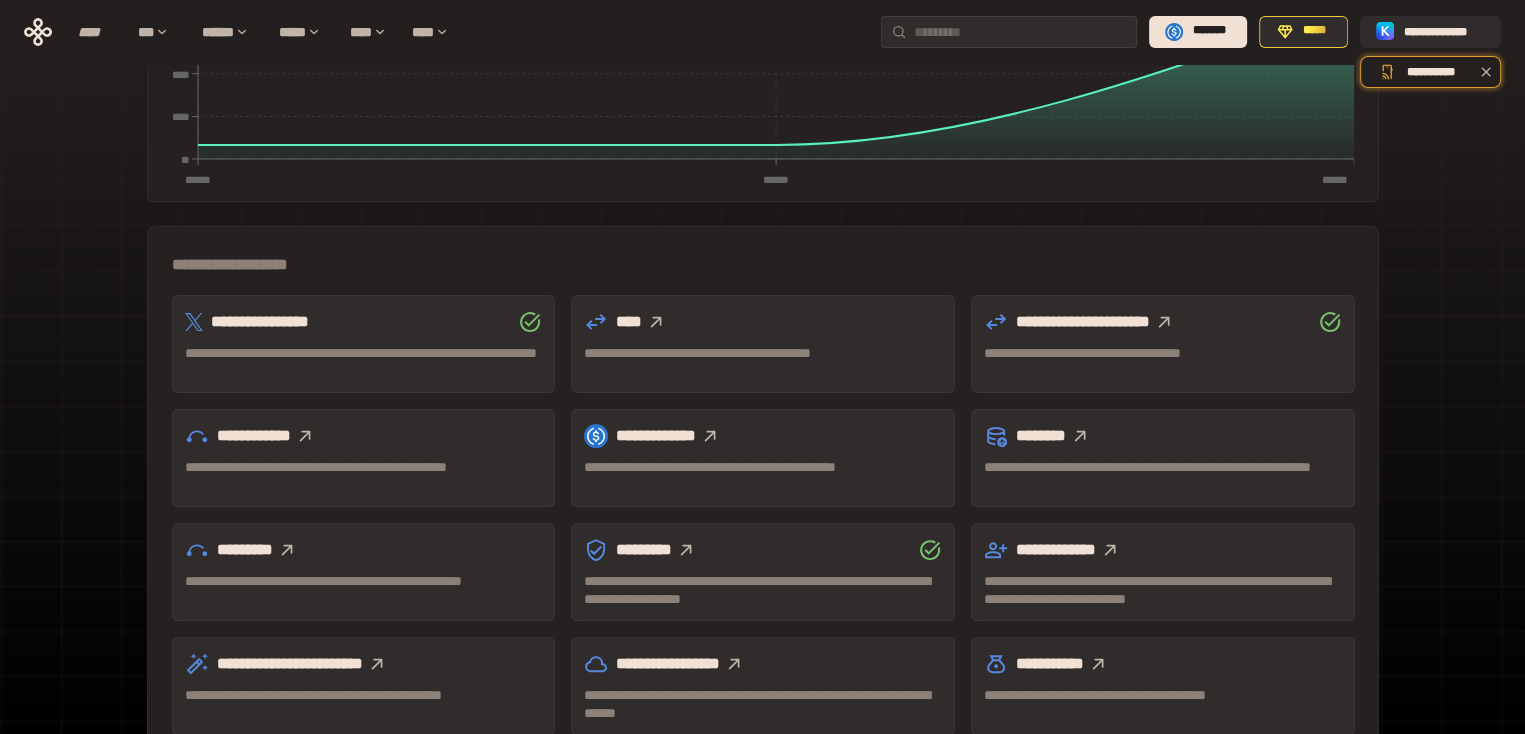 click 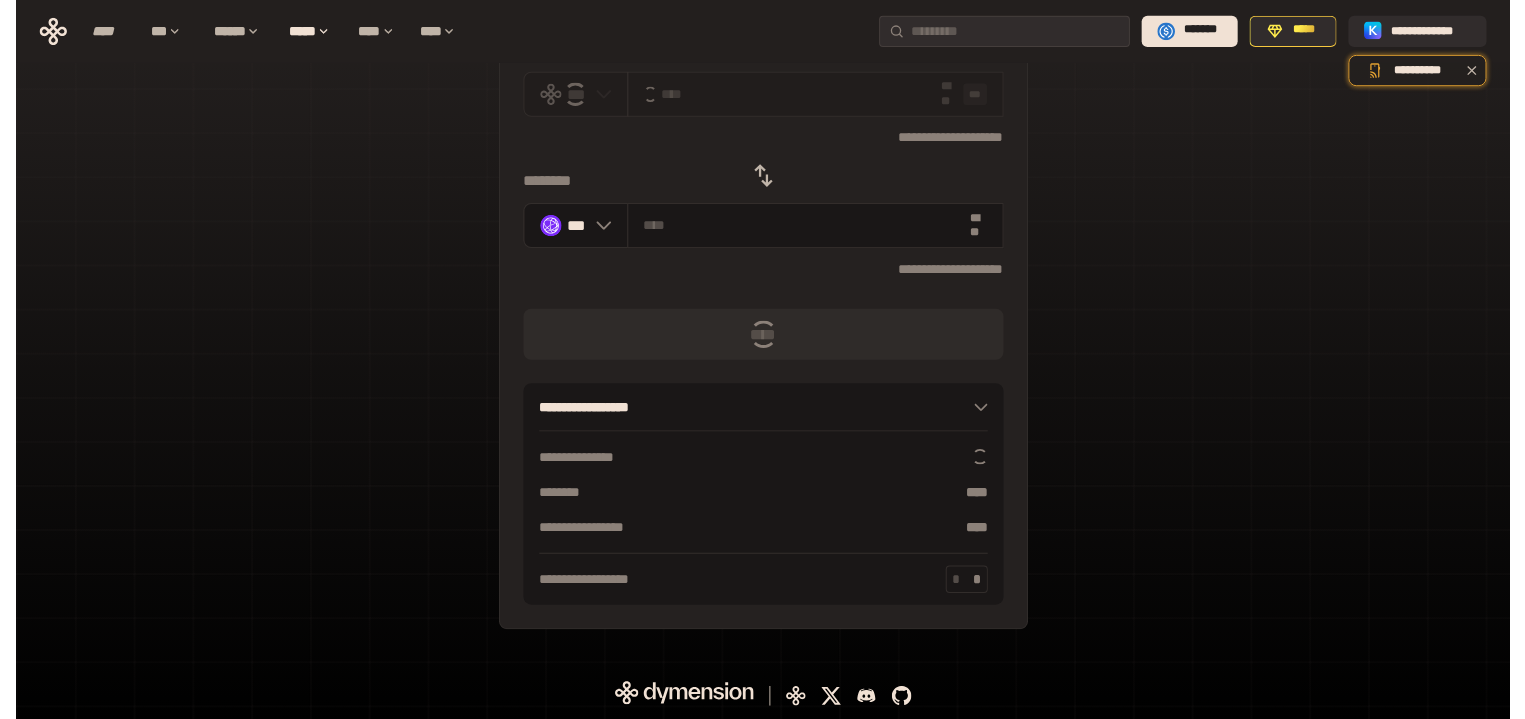 scroll, scrollTop: 0, scrollLeft: 0, axis: both 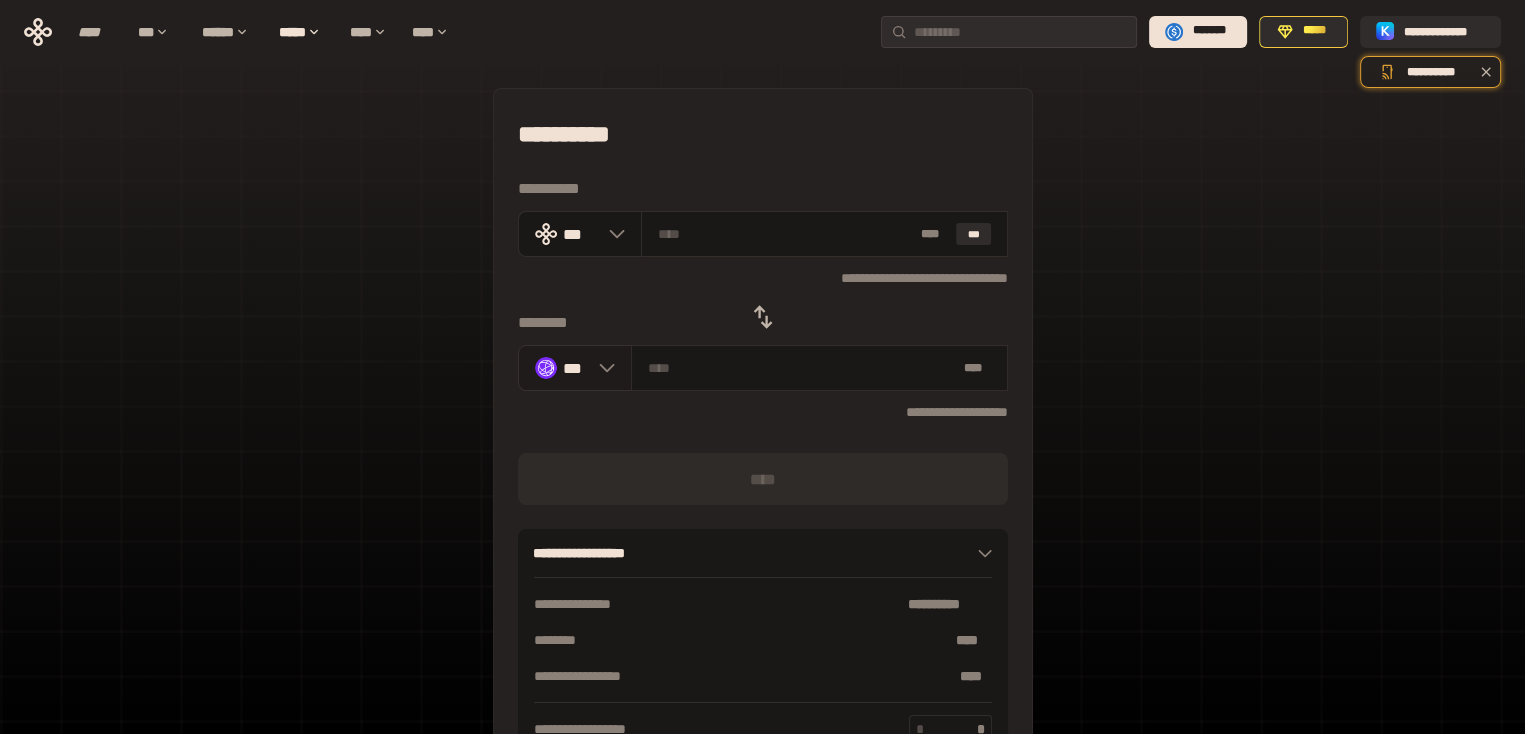 click 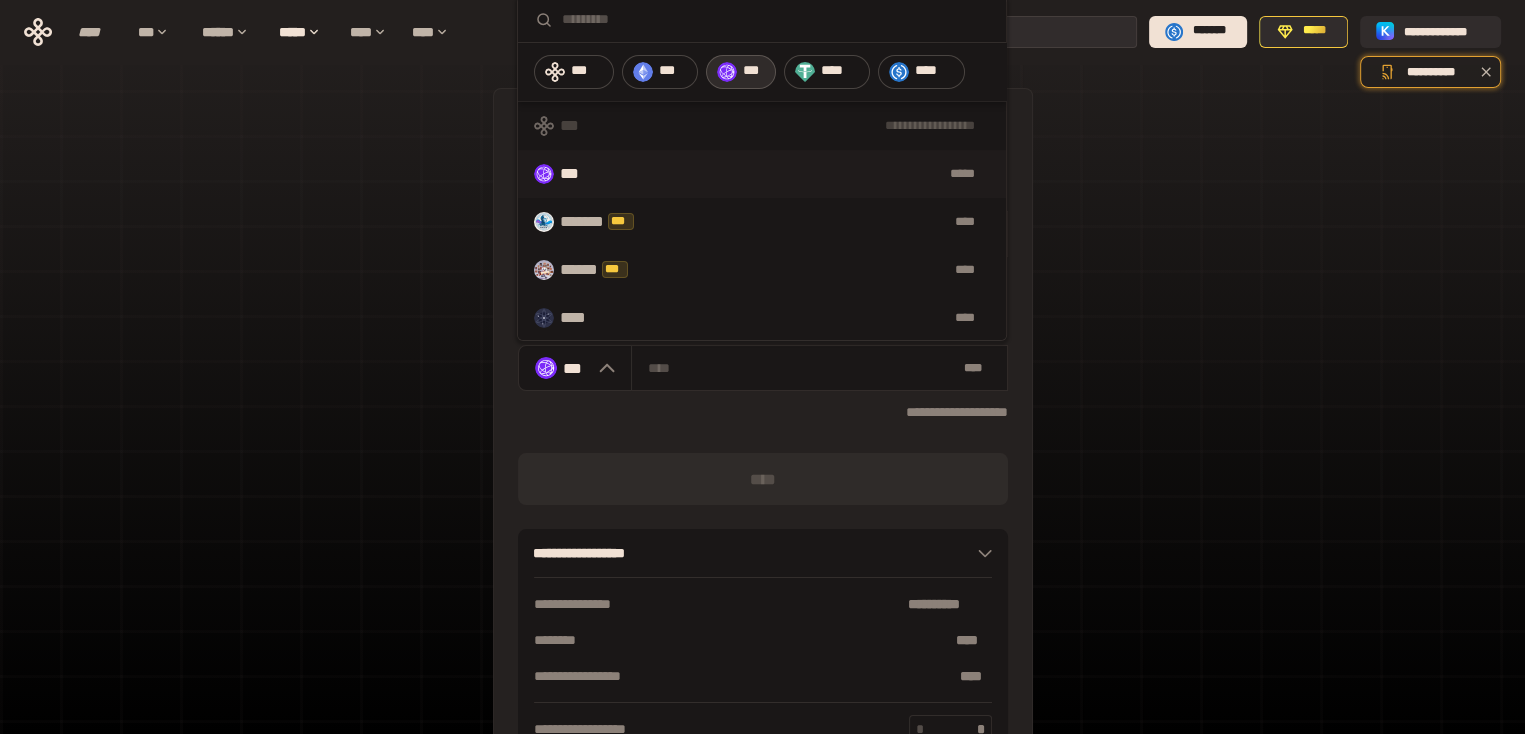 click on "**********" at bounding box center (798, 126) 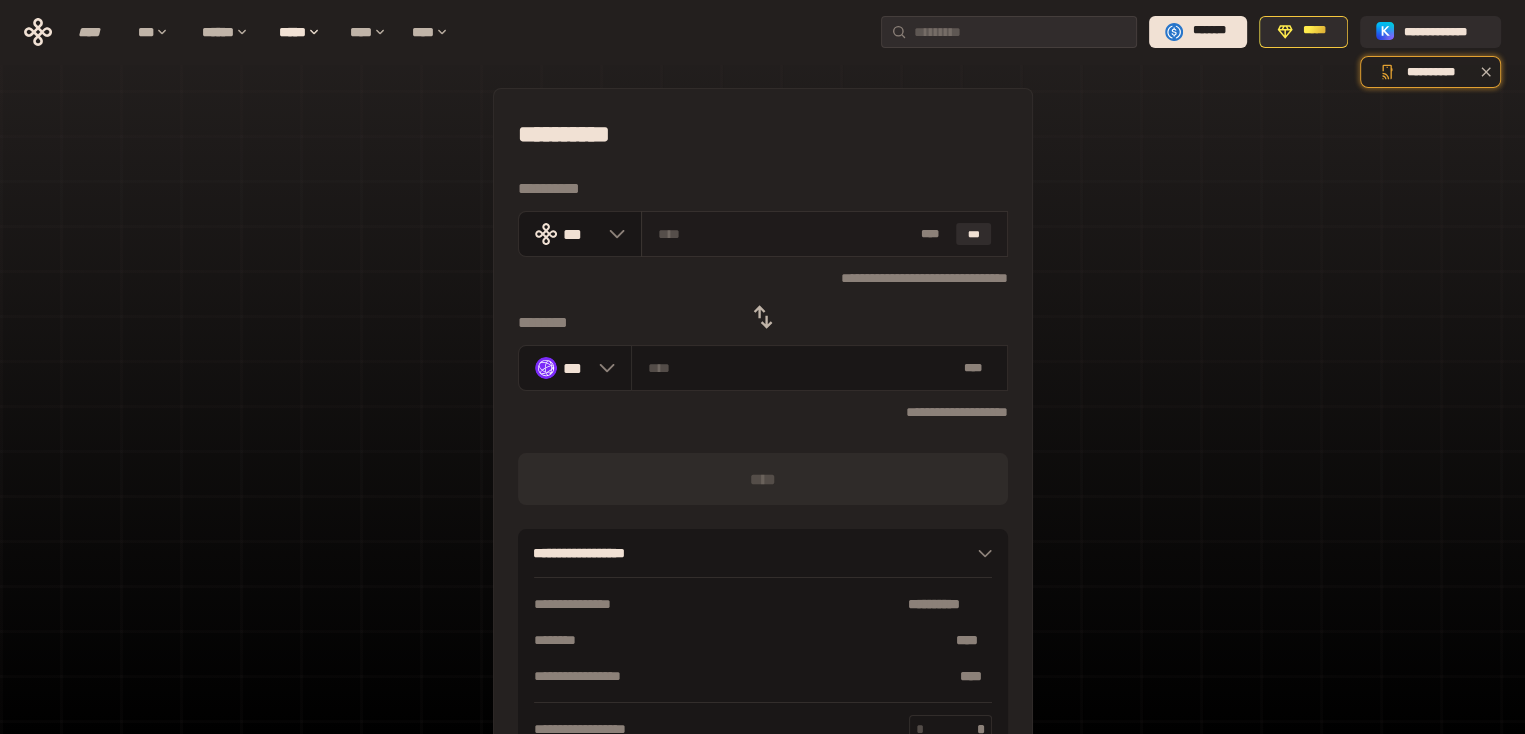 click at bounding box center (785, 234) 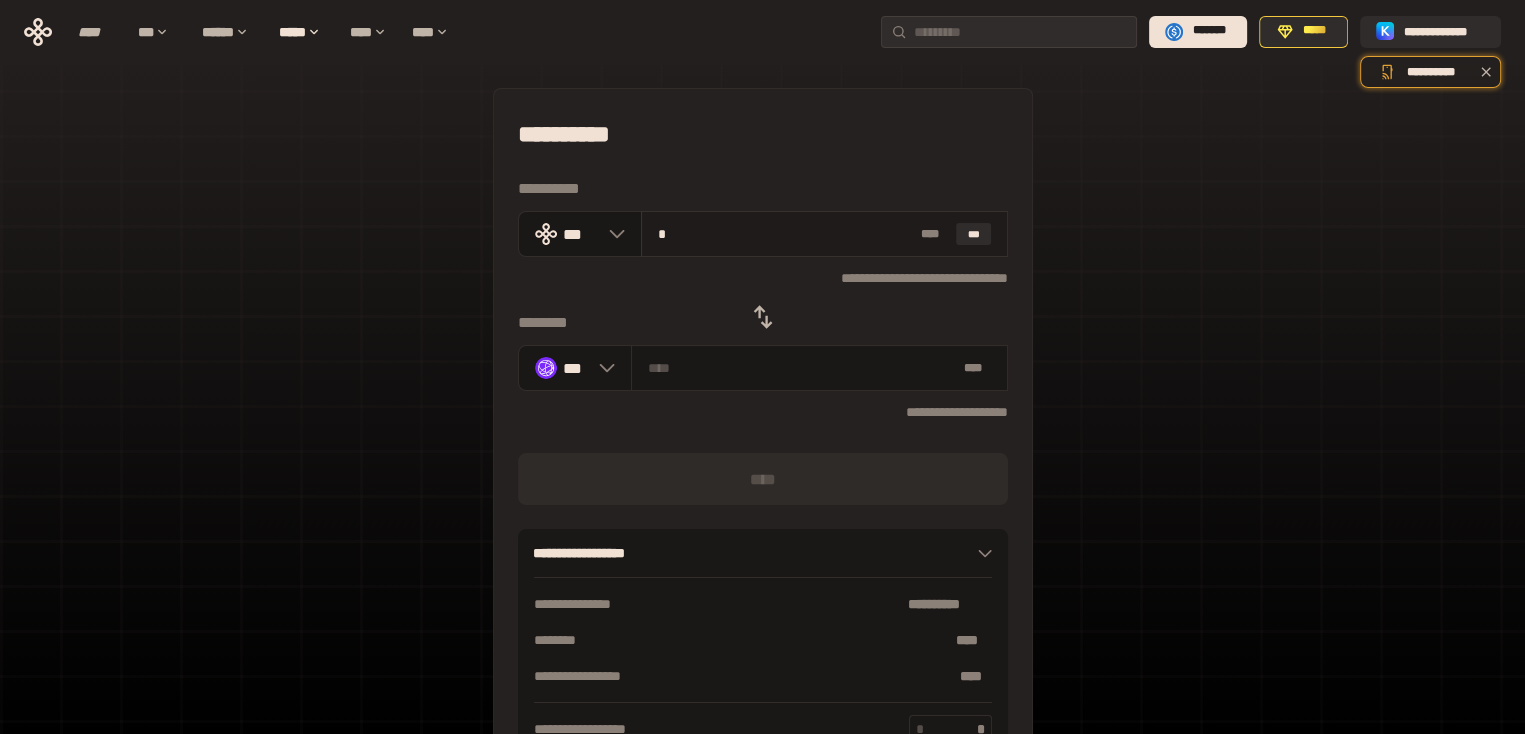 type on "**********" 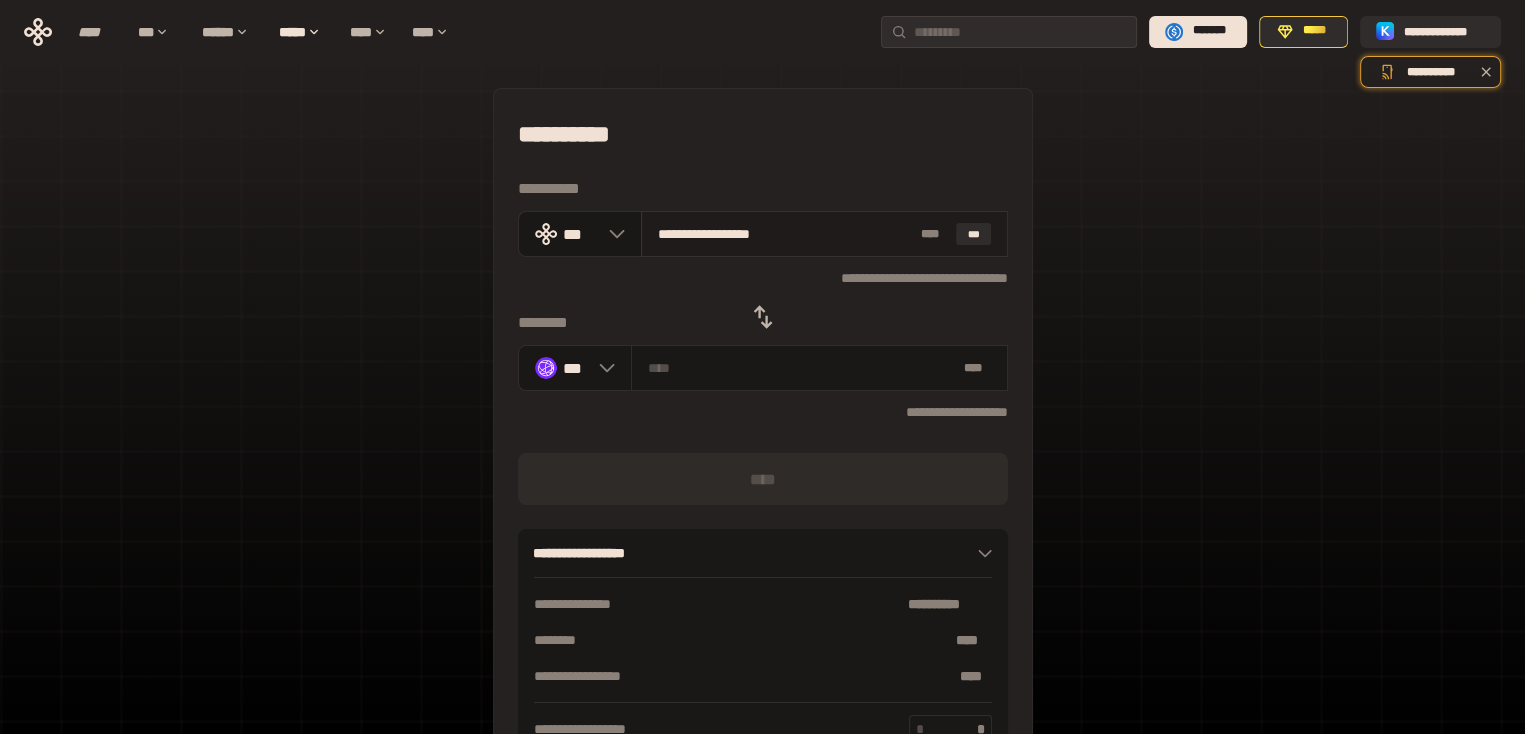 type on "********" 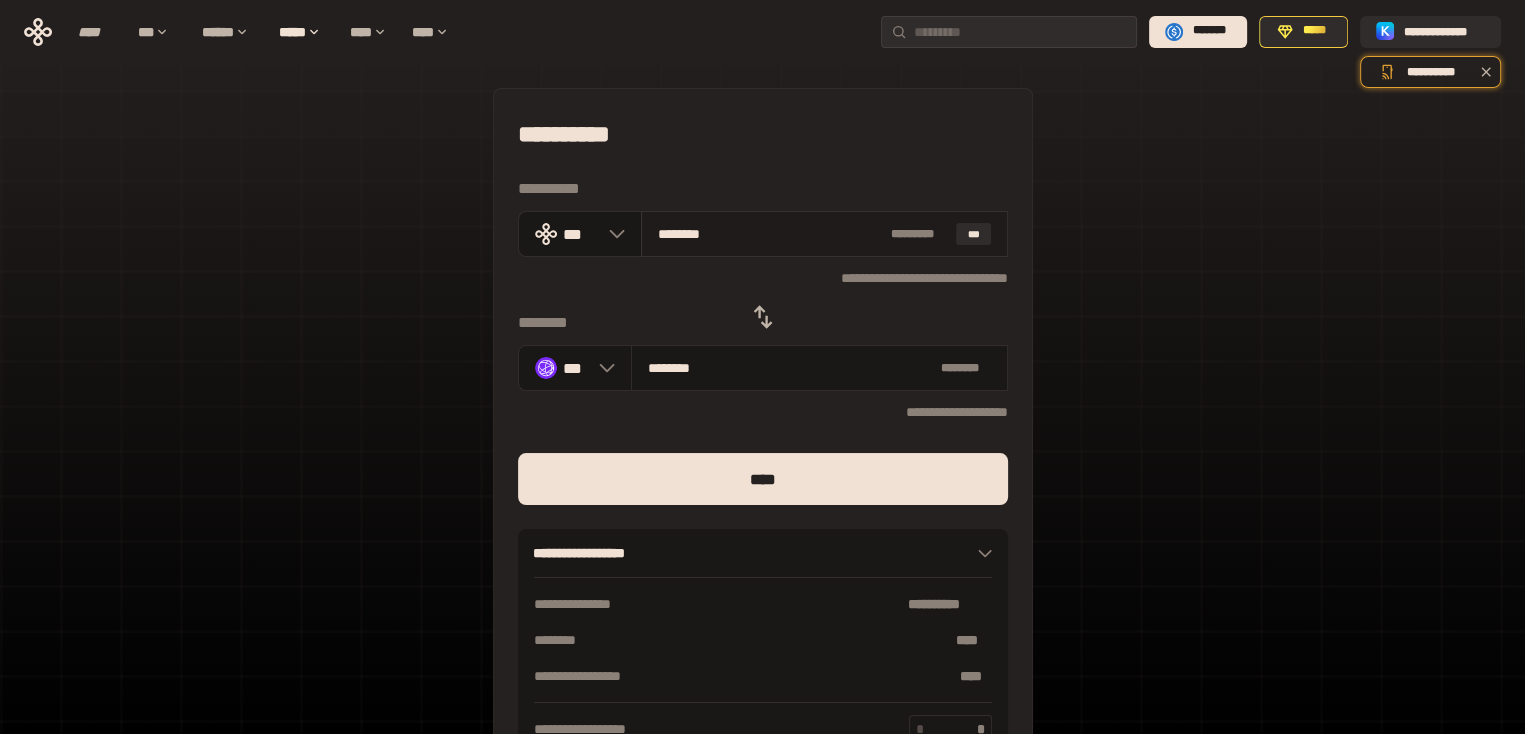 type on "*******" 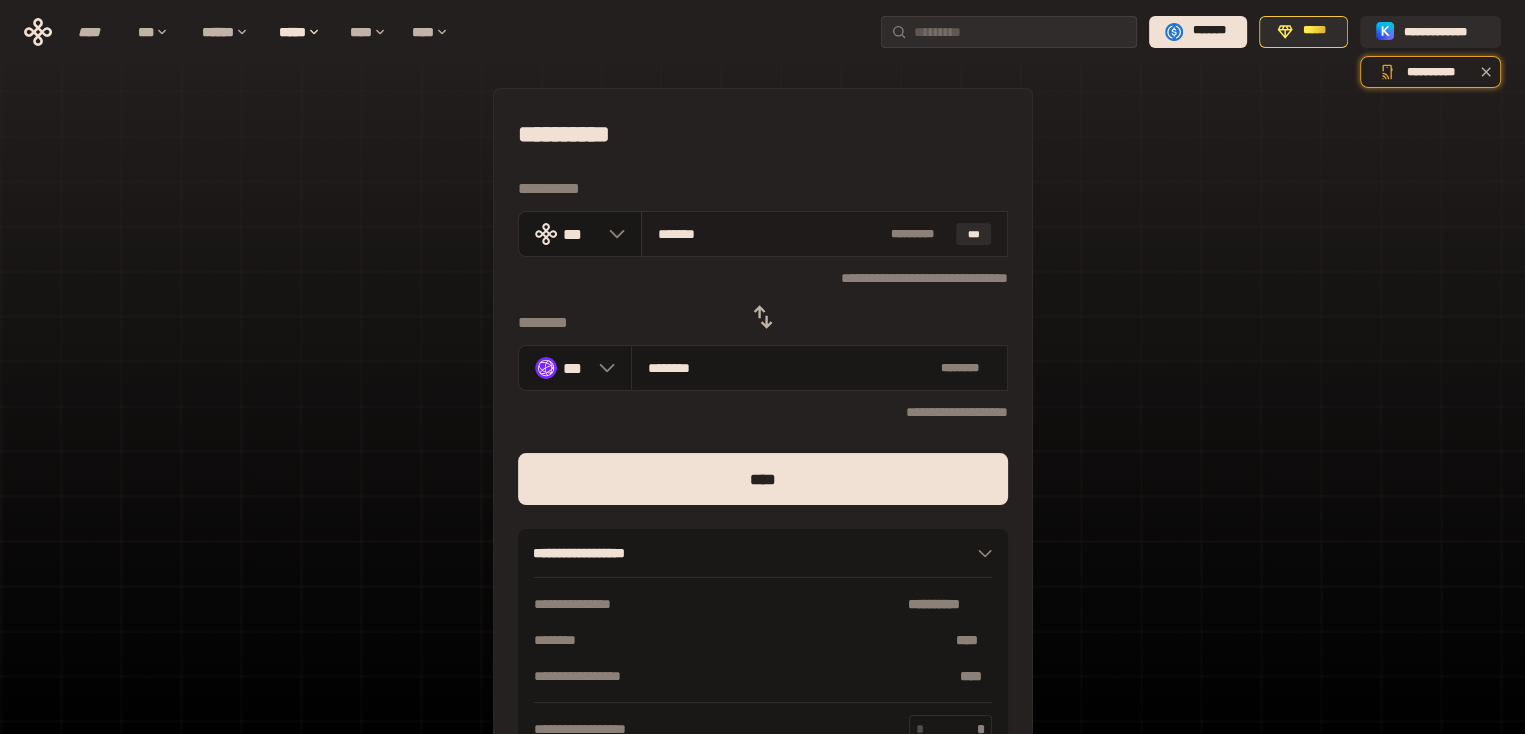 type on "********" 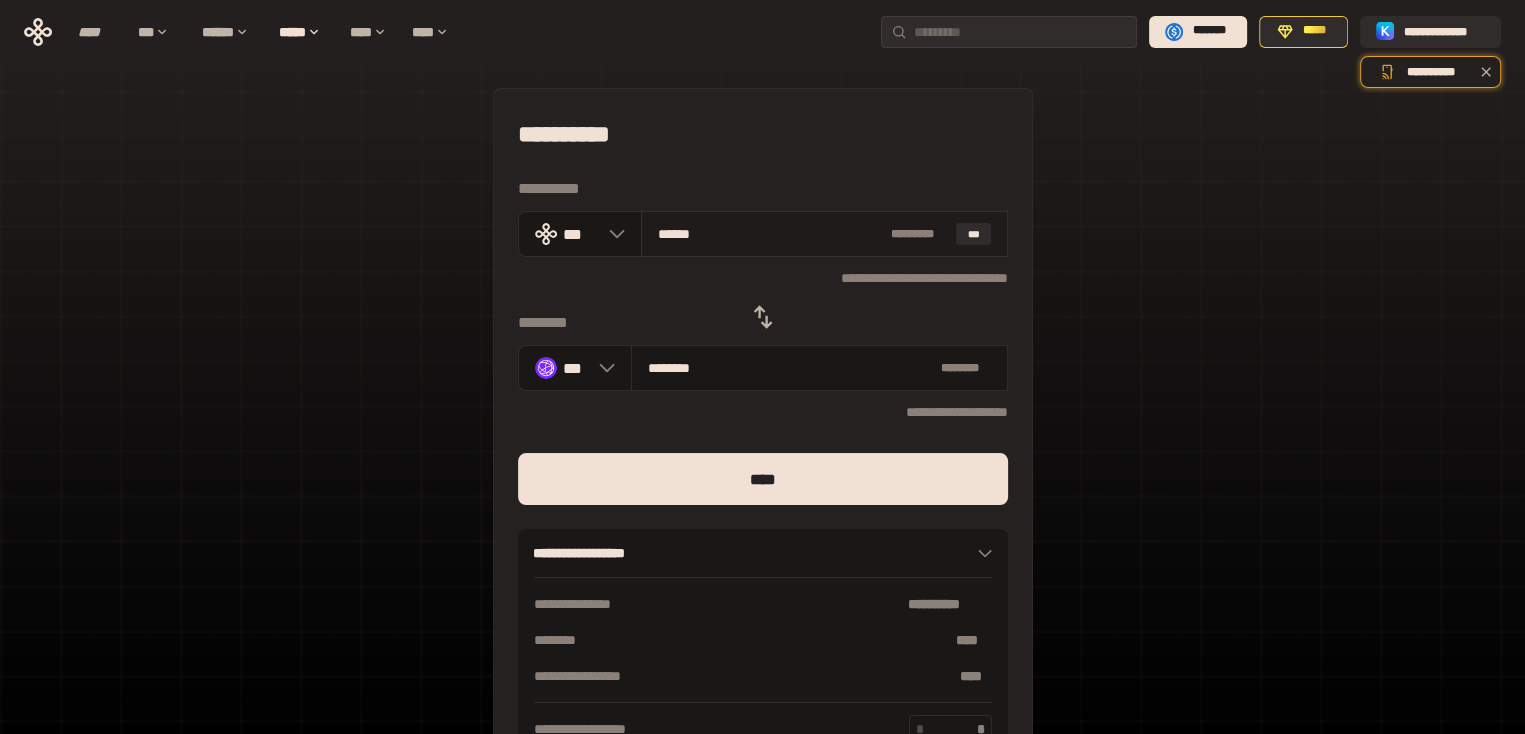 type on "********" 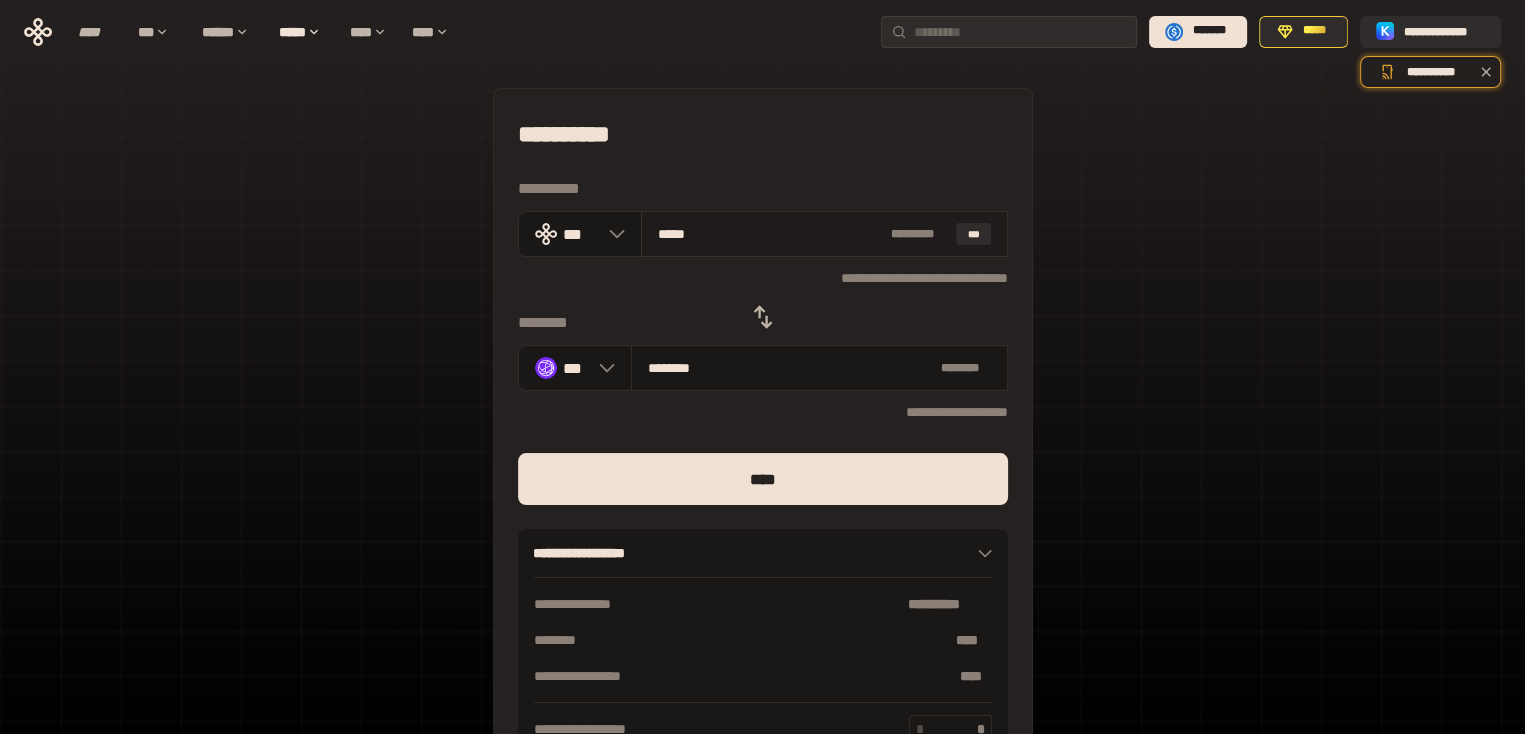 type on "********" 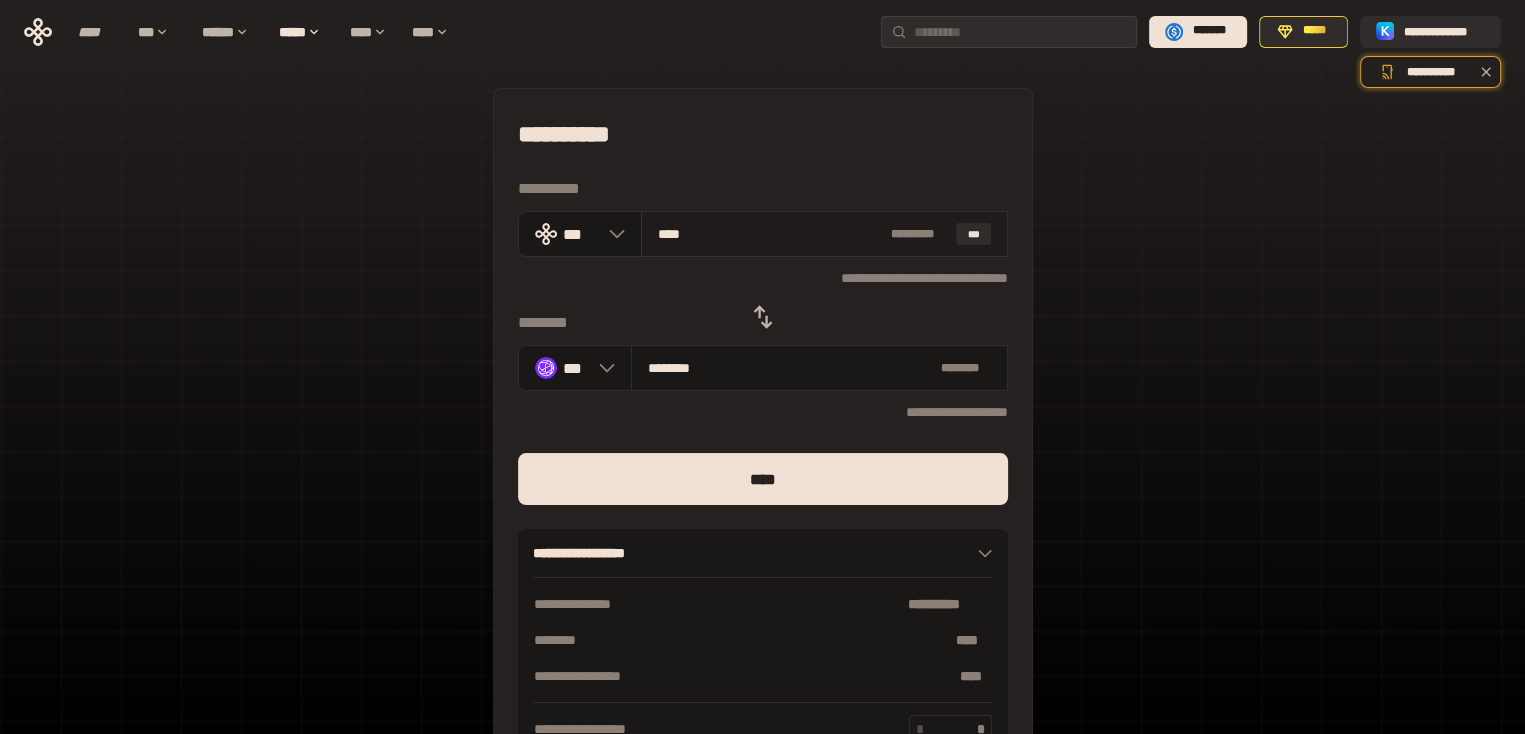 type on "********" 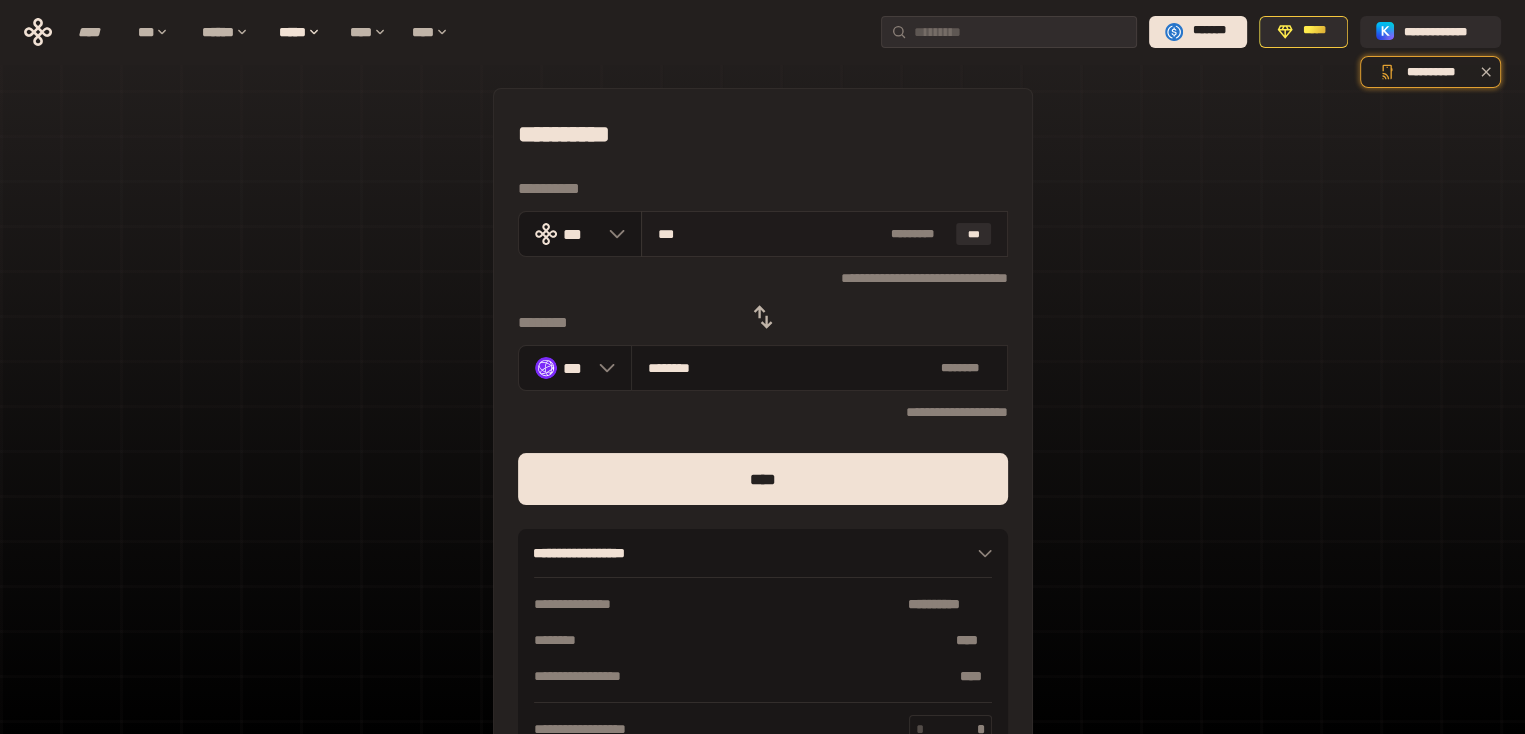 type on "********" 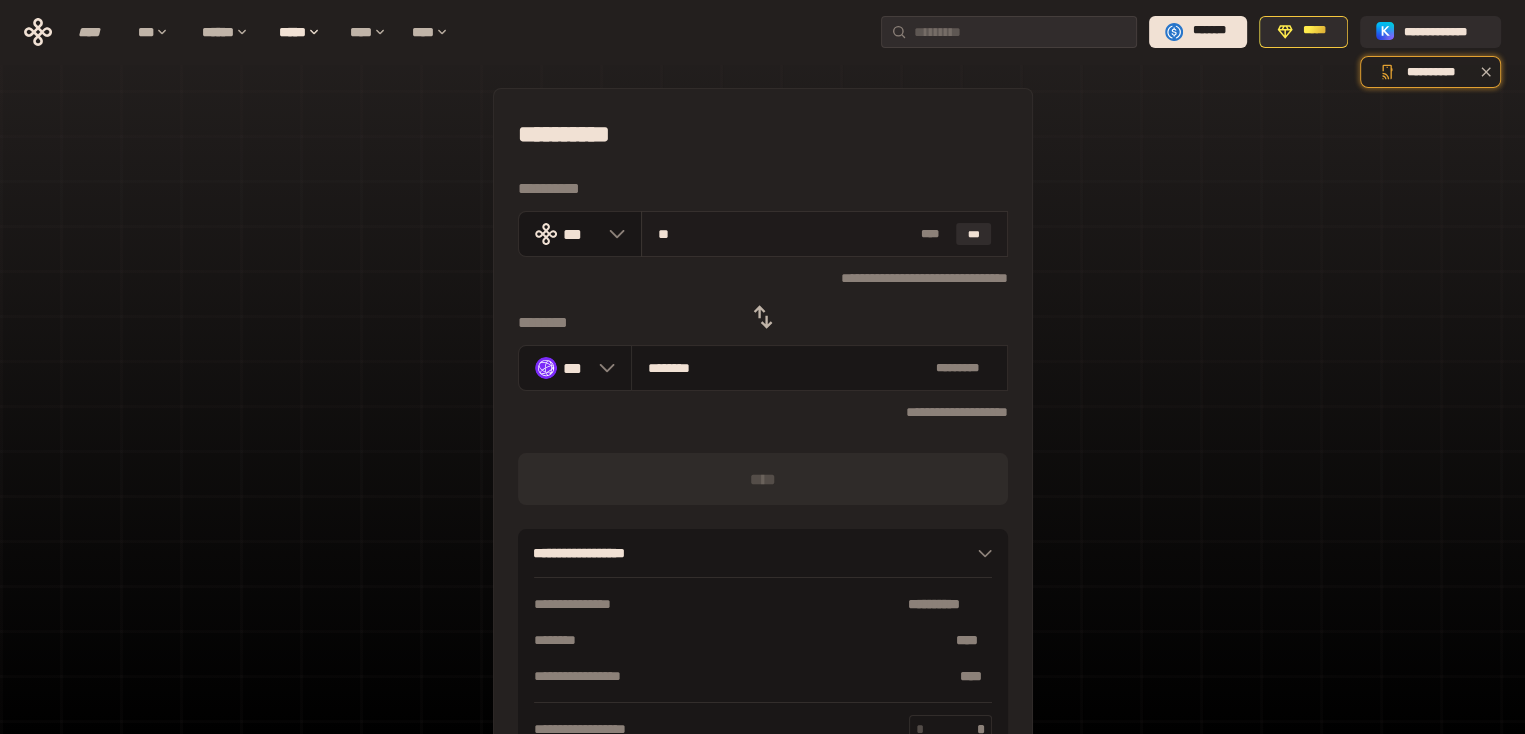 type on "***" 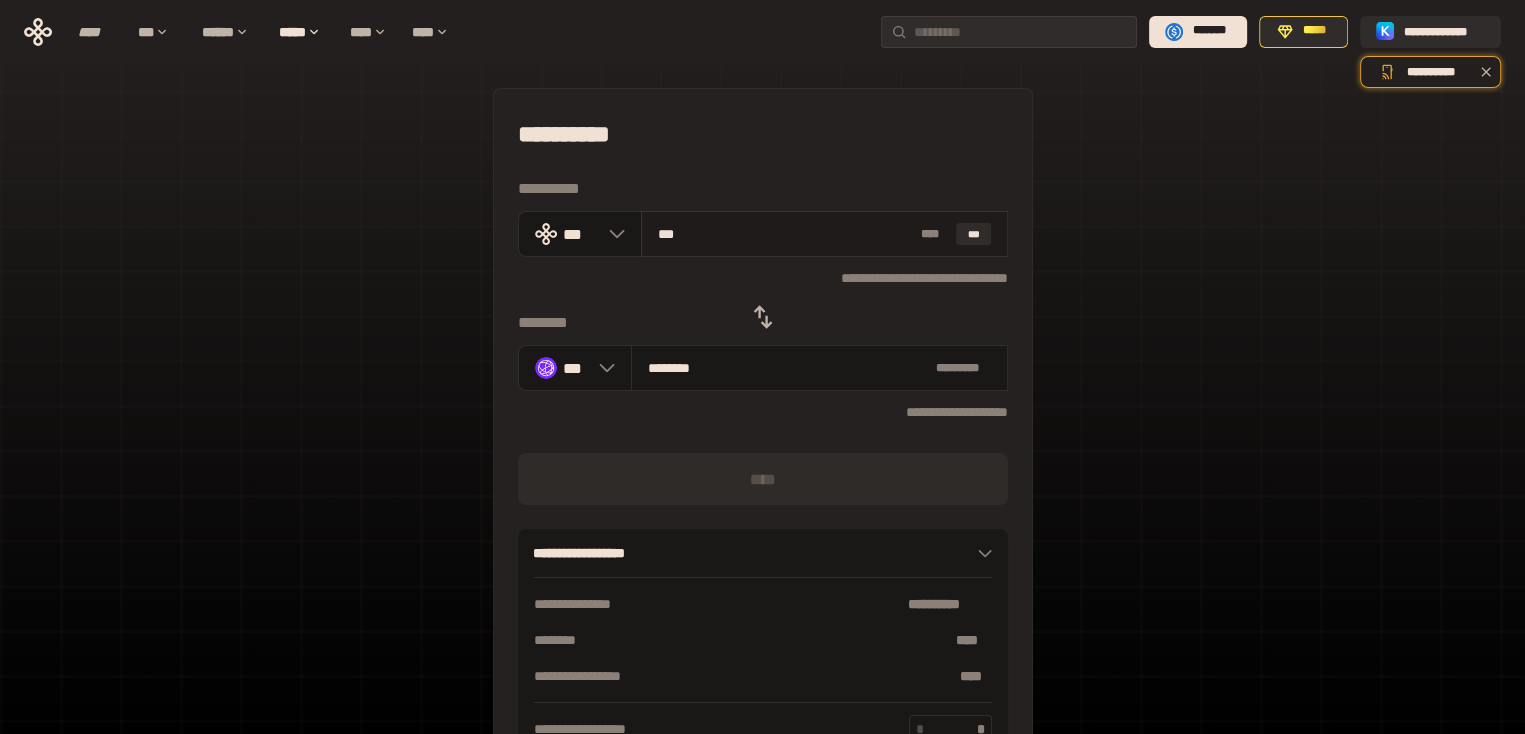 type on "*******" 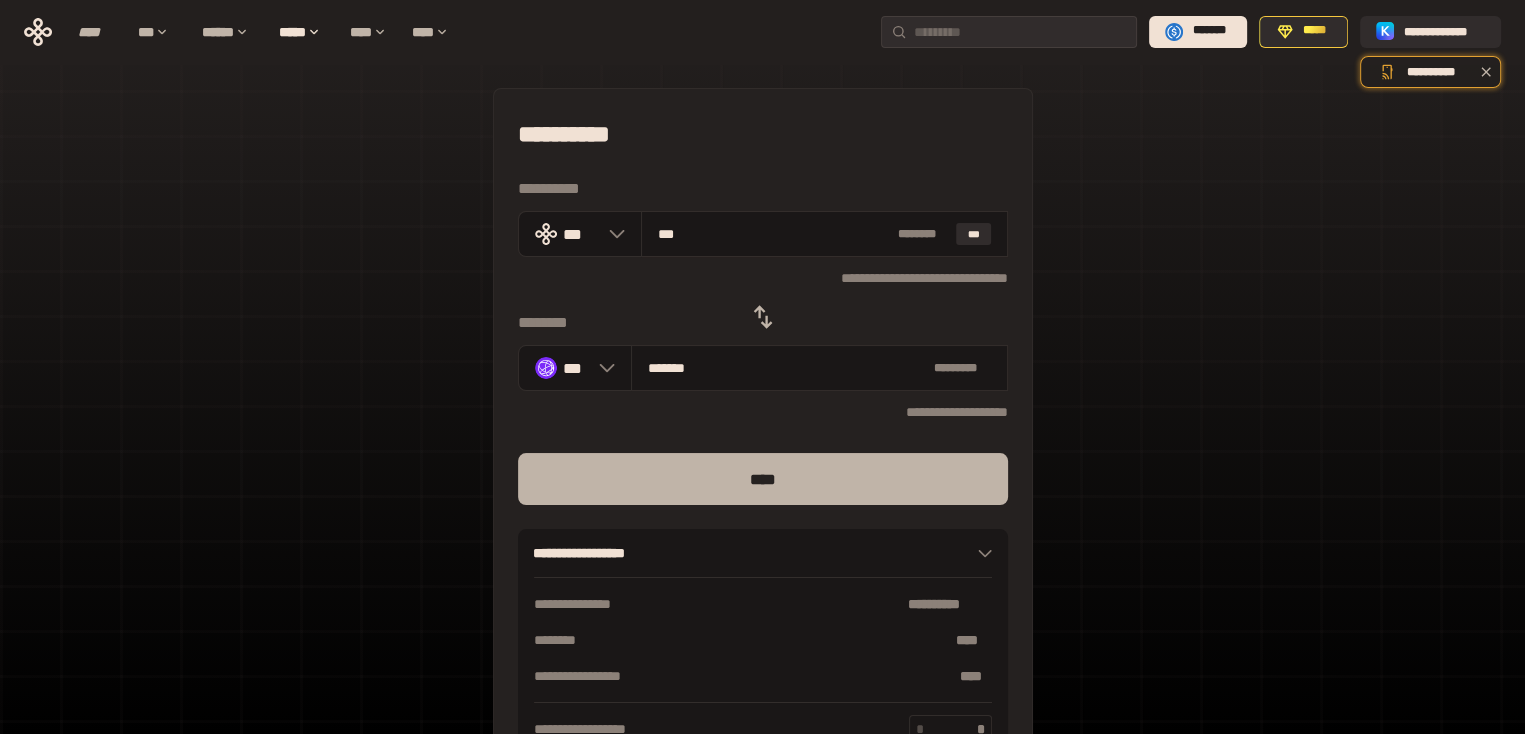 type on "***" 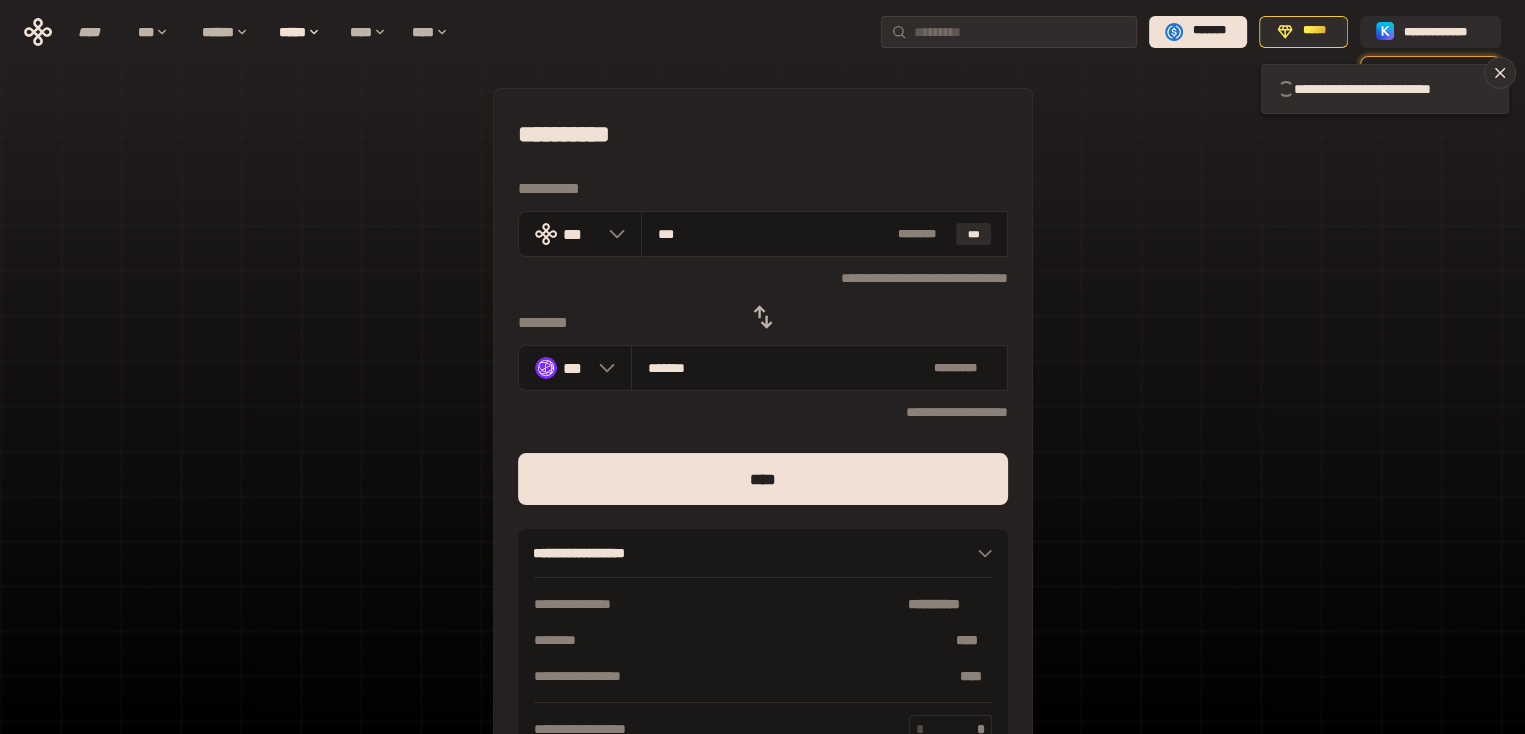 type 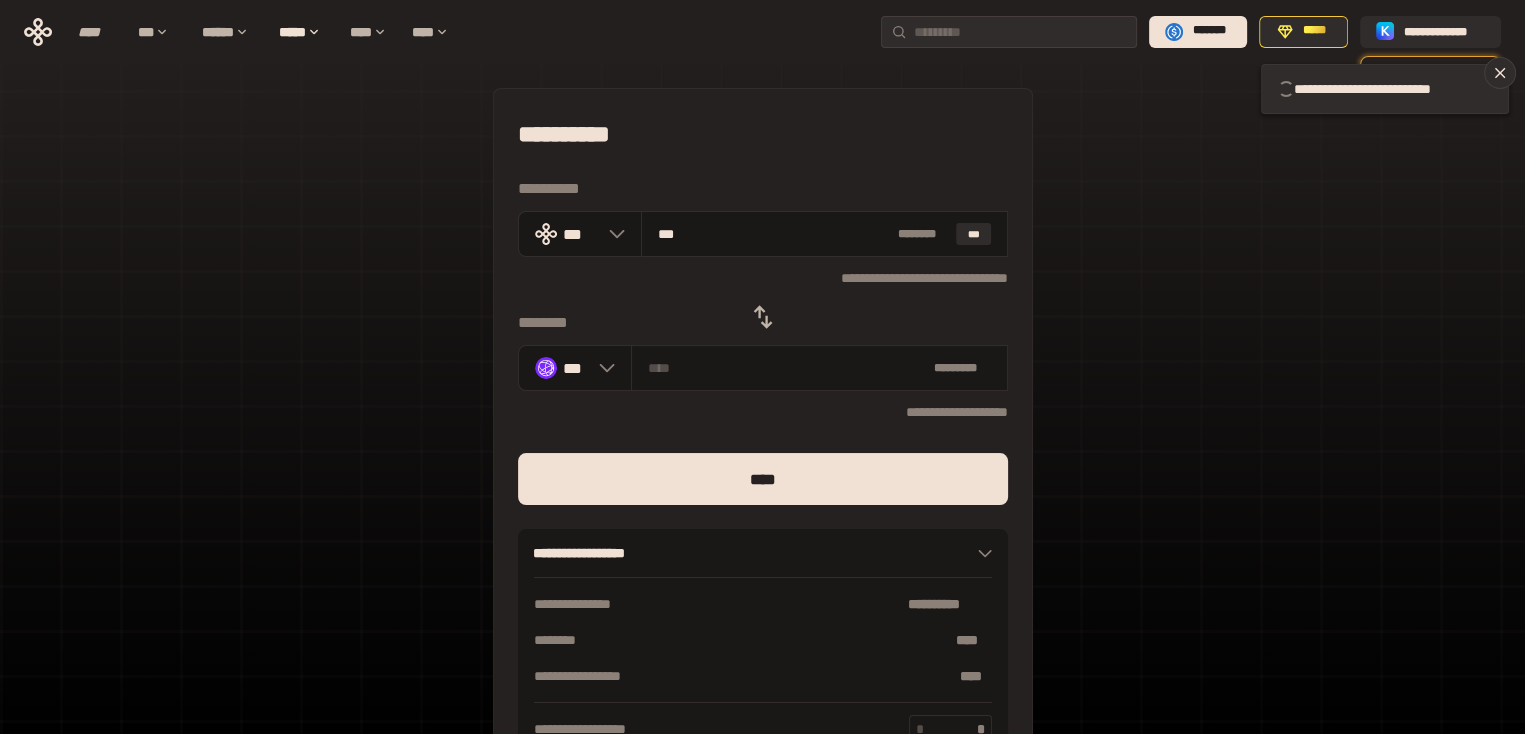 type 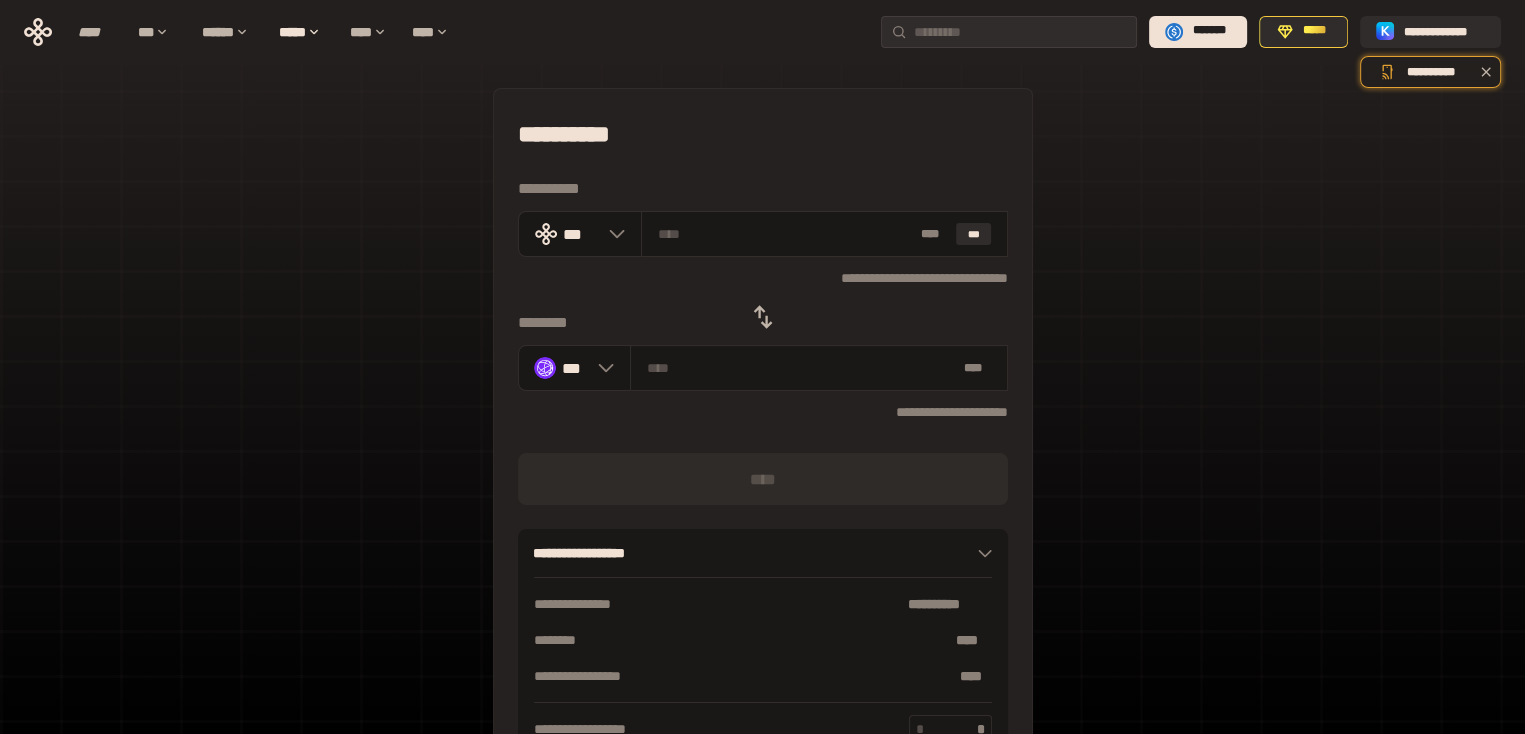type 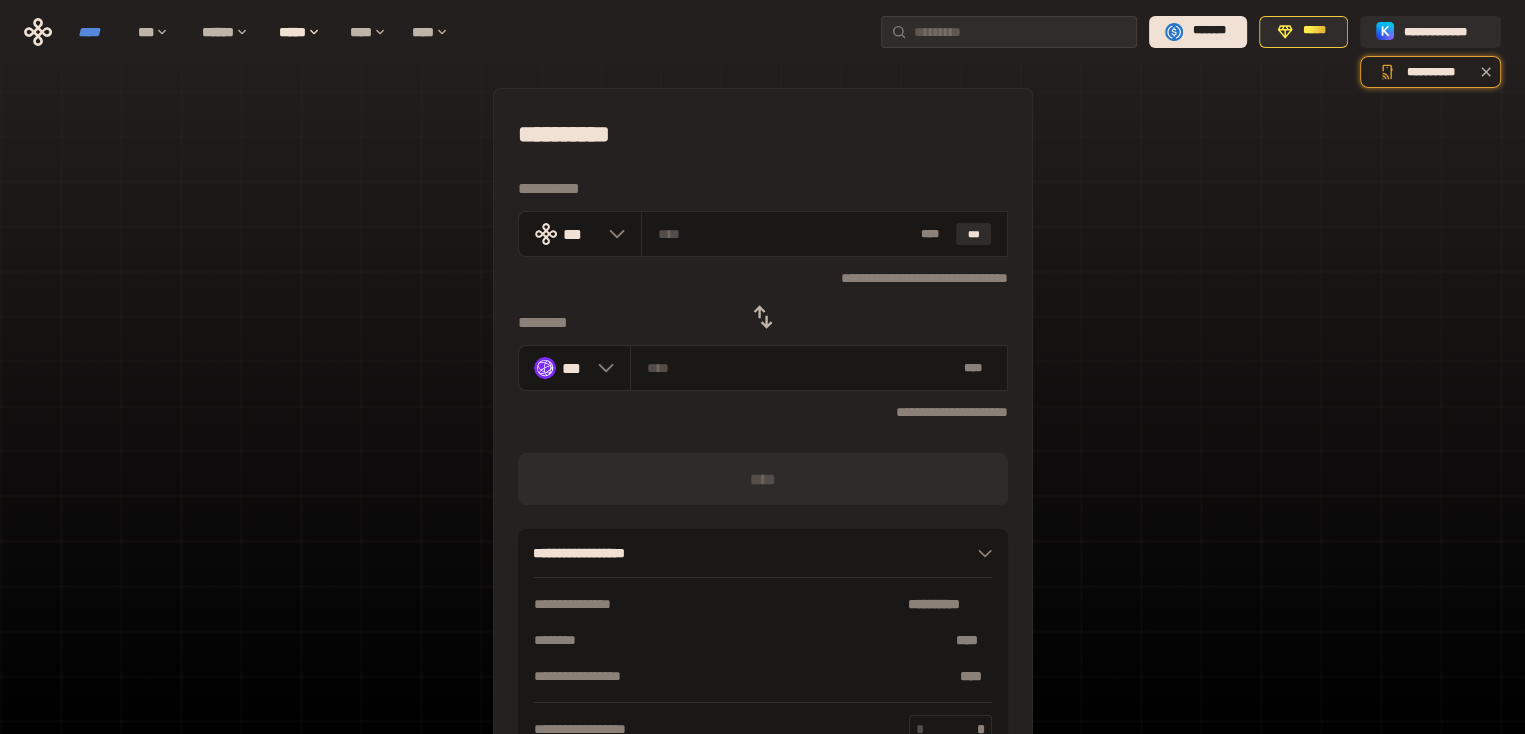 click on "****" at bounding box center (98, 32) 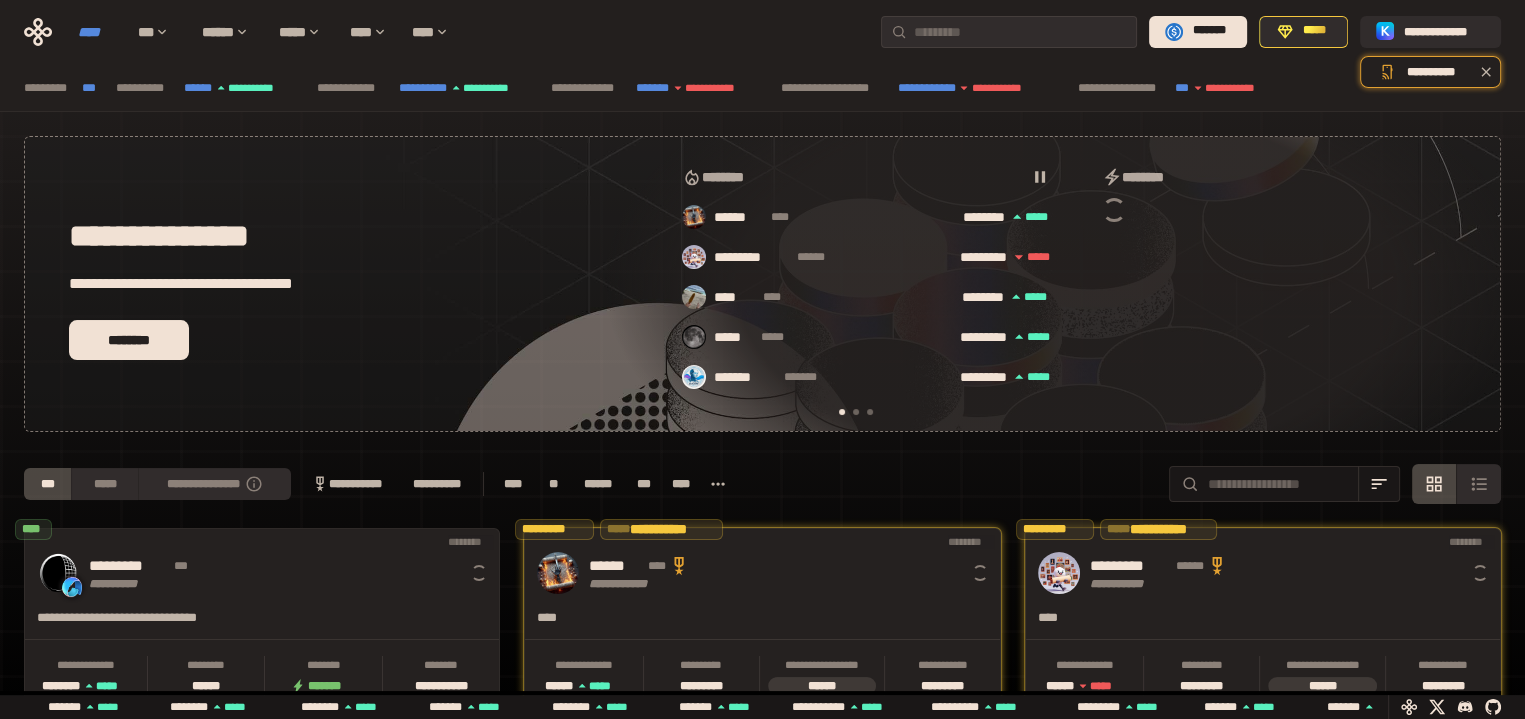 scroll, scrollTop: 0, scrollLeft: 16, axis: horizontal 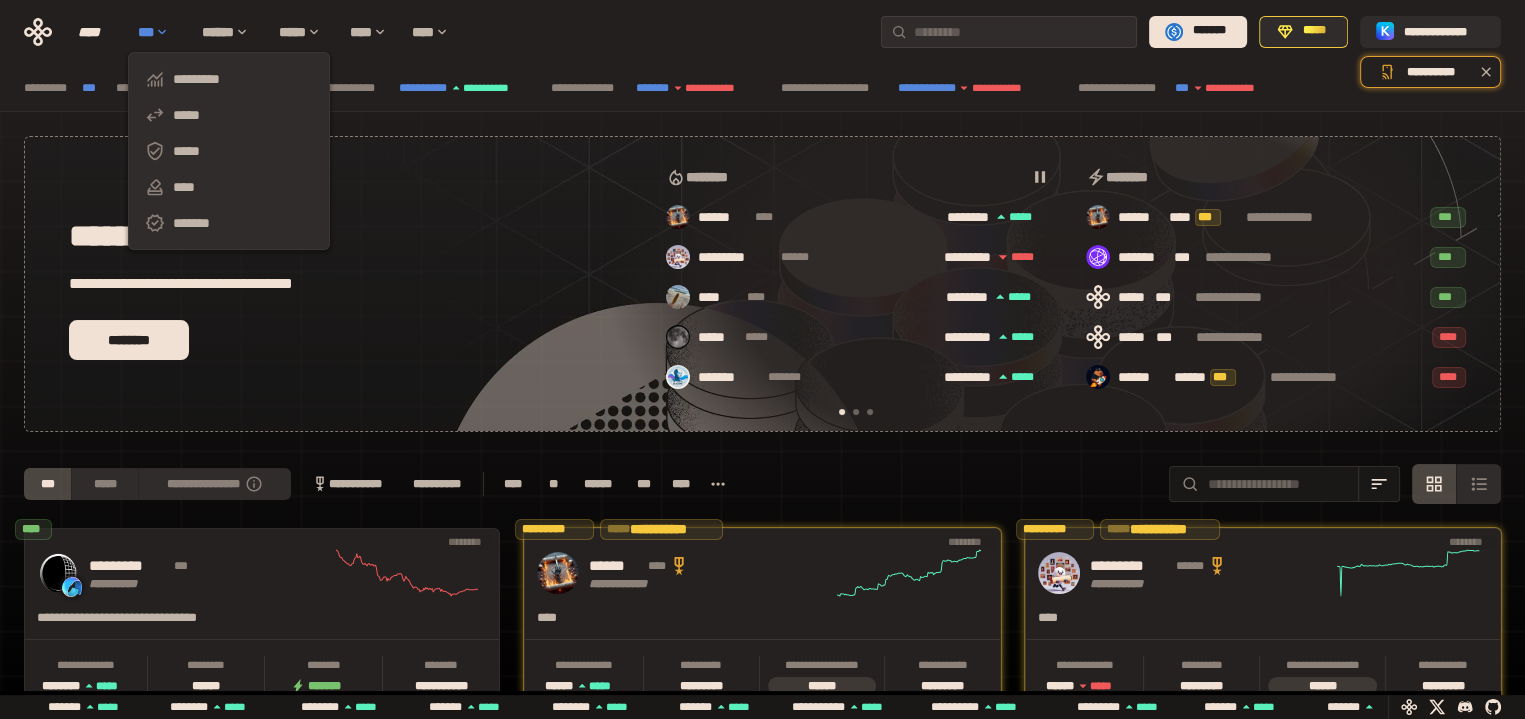 click on "***" at bounding box center (160, 32) 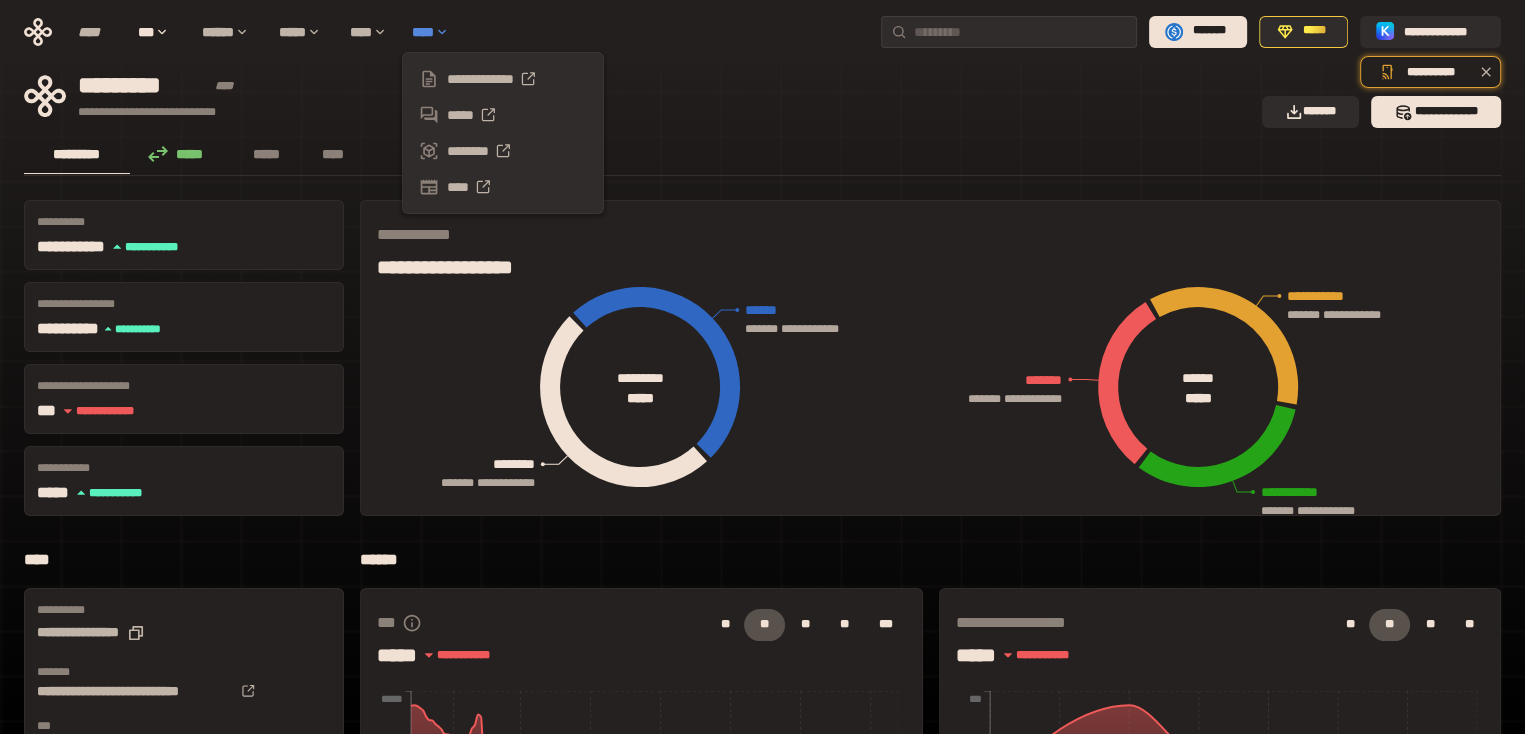 click on "****" at bounding box center [435, 32] 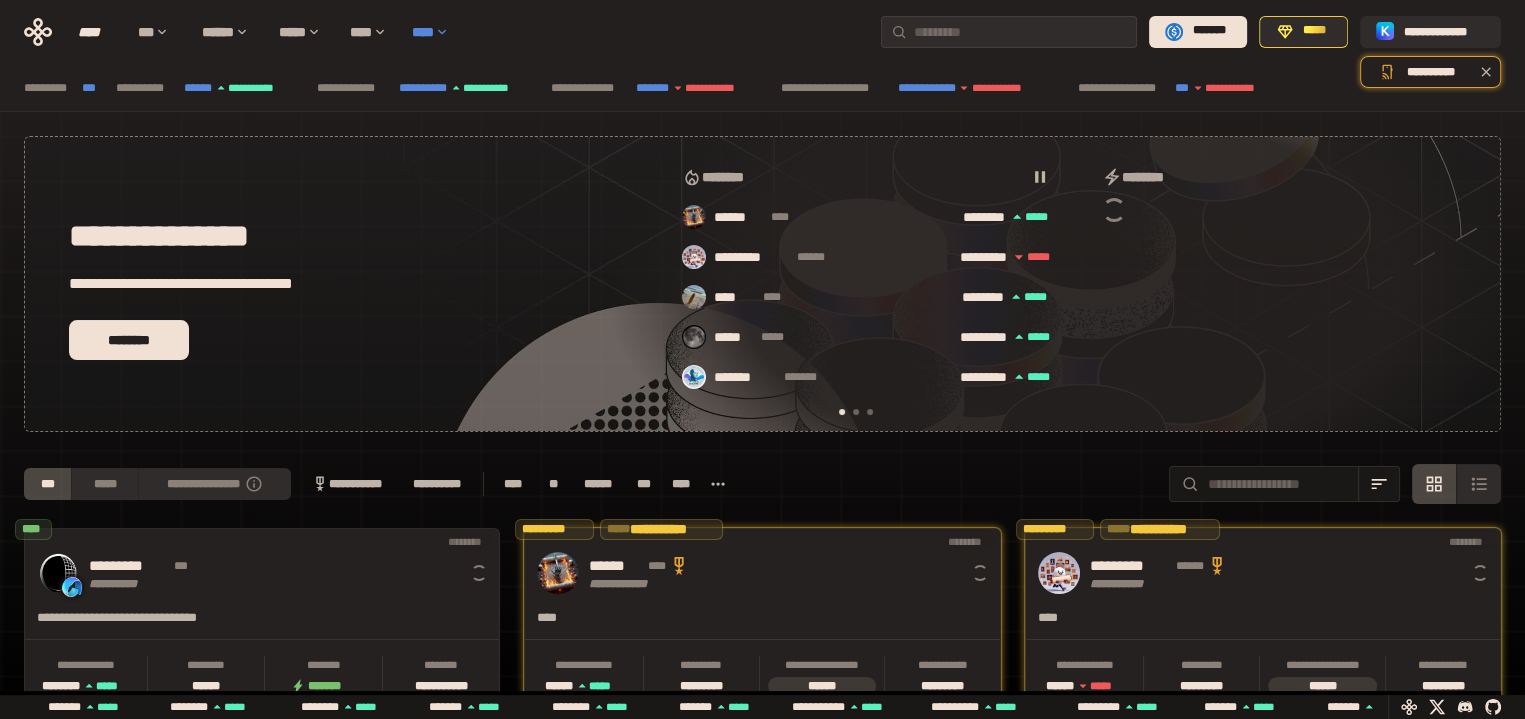 scroll, scrollTop: 0, scrollLeft: 16, axis: horizontal 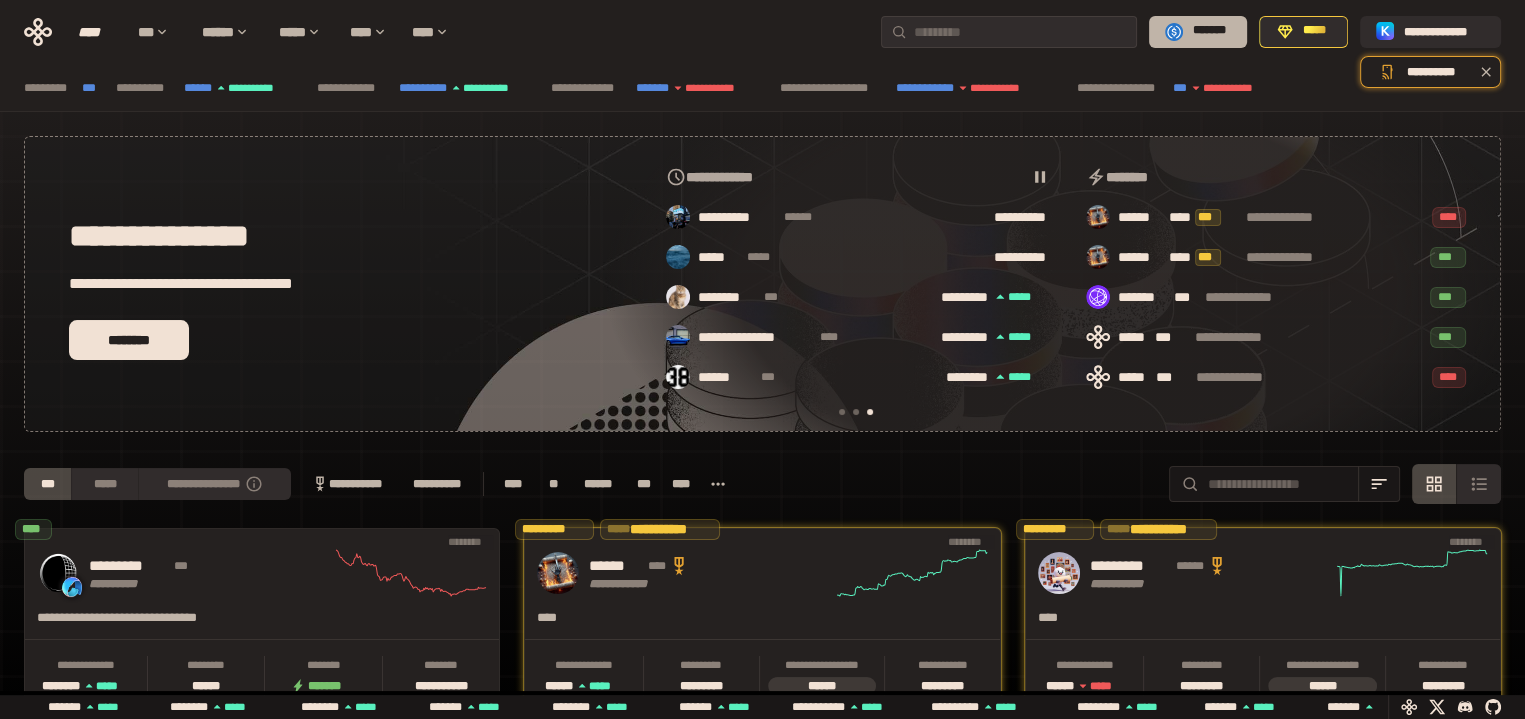 click on "*******" at bounding box center [1209, 31] 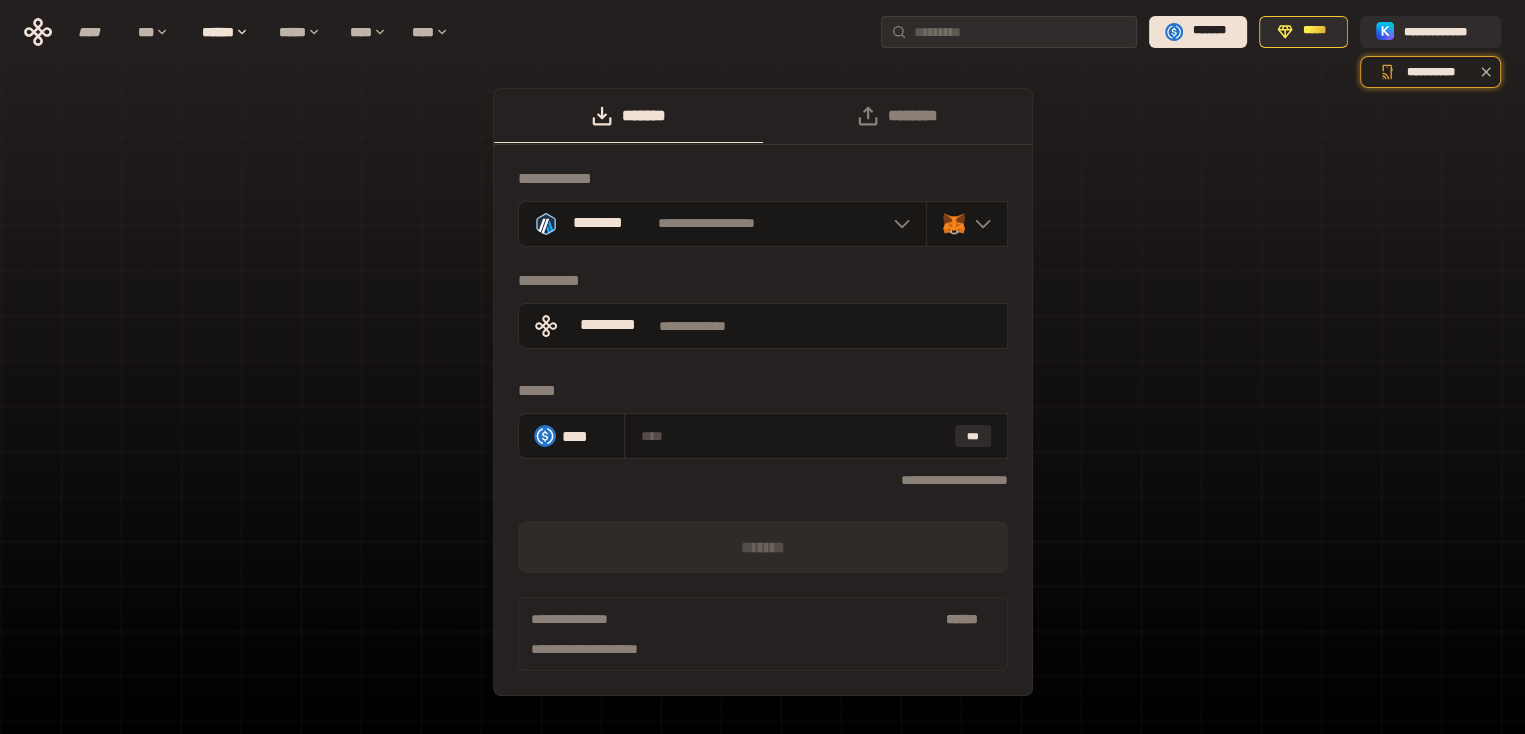 click on "**********" at bounding box center [762, 402] 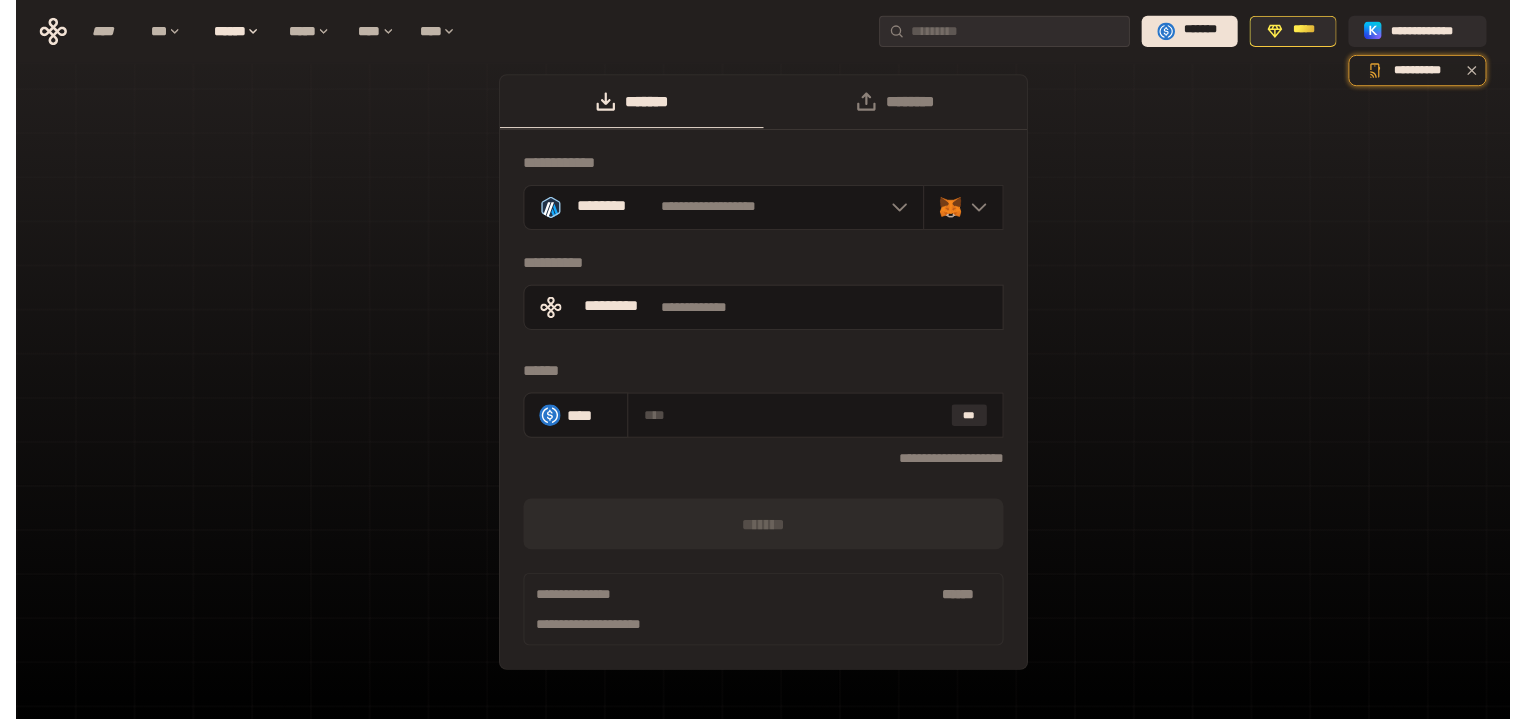 scroll, scrollTop: 0, scrollLeft: 0, axis: both 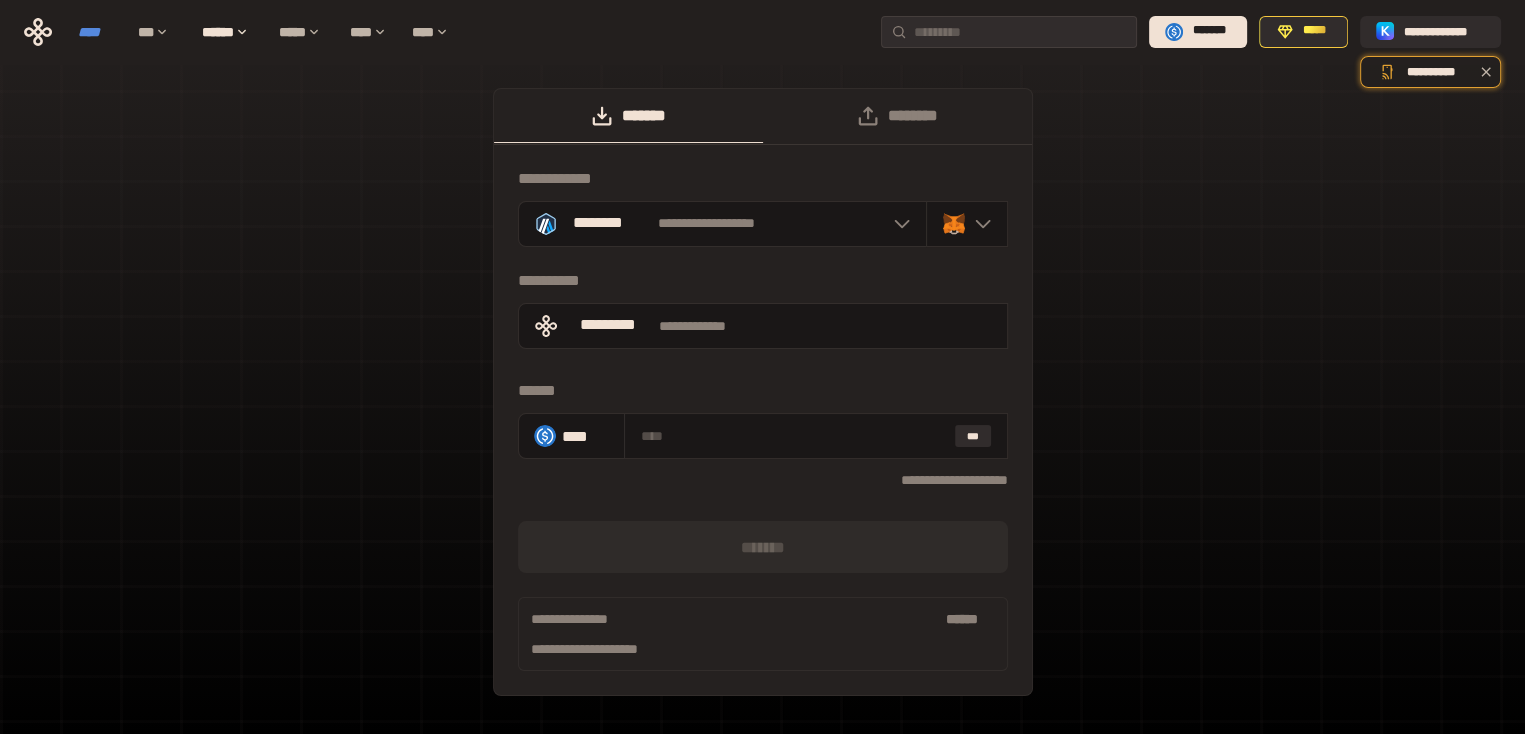 click on "****" at bounding box center (98, 32) 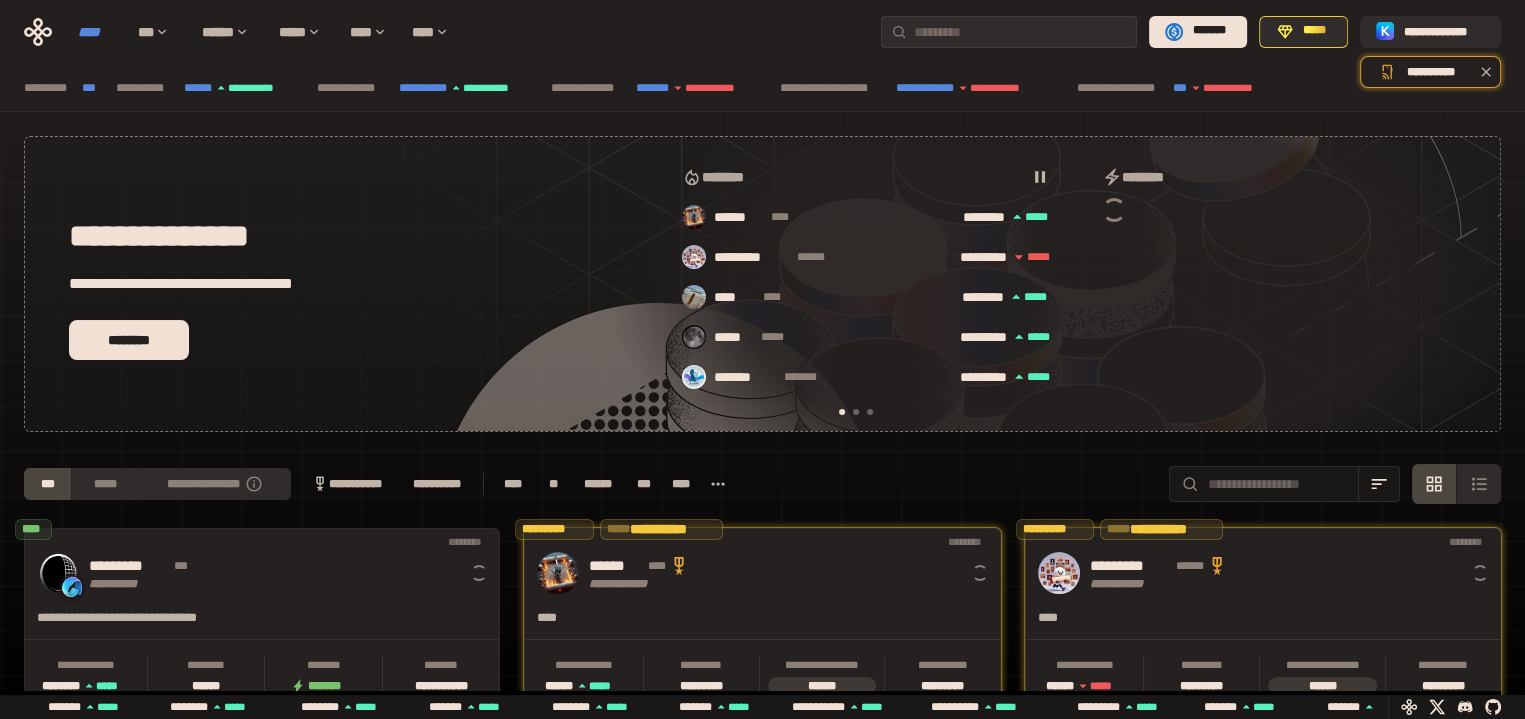 scroll, scrollTop: 0, scrollLeft: 16, axis: horizontal 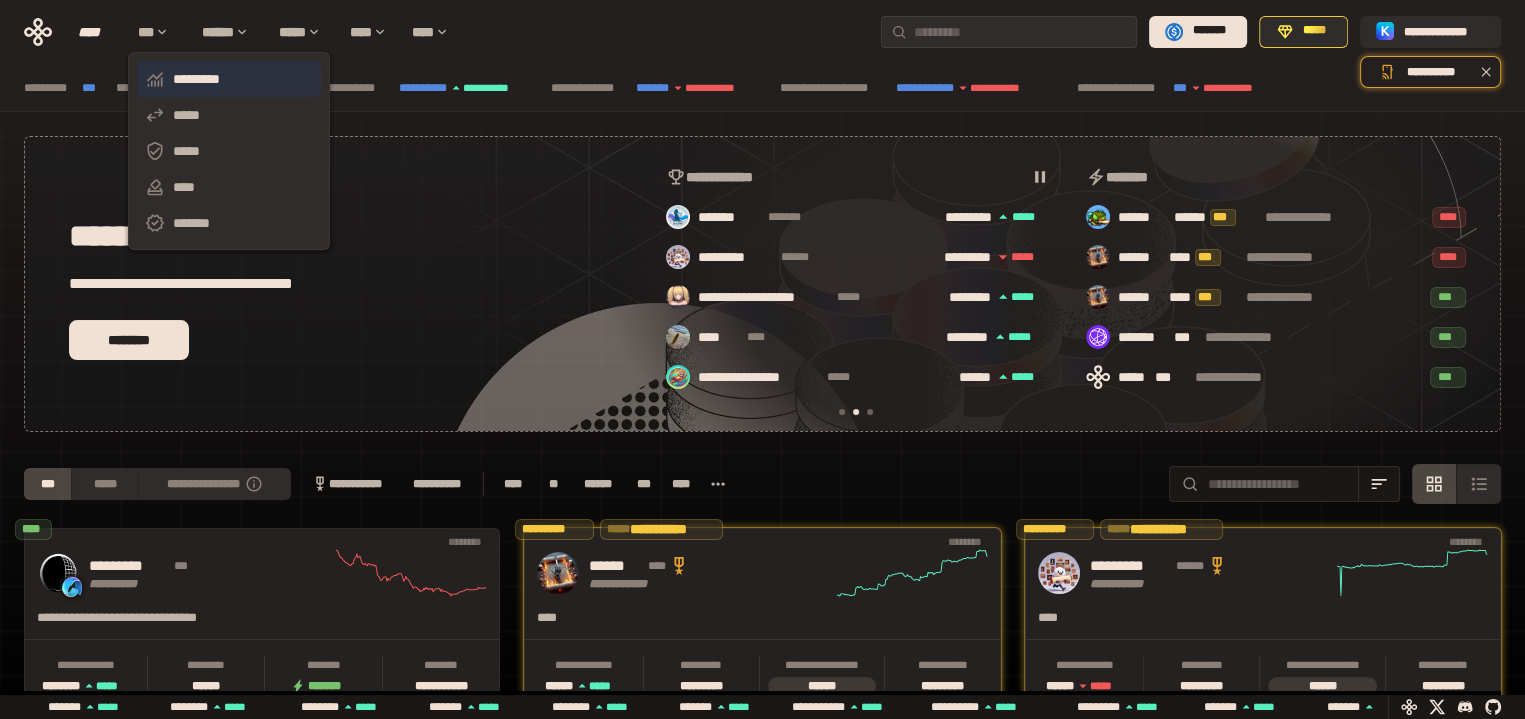click on "*********" at bounding box center [229, 79] 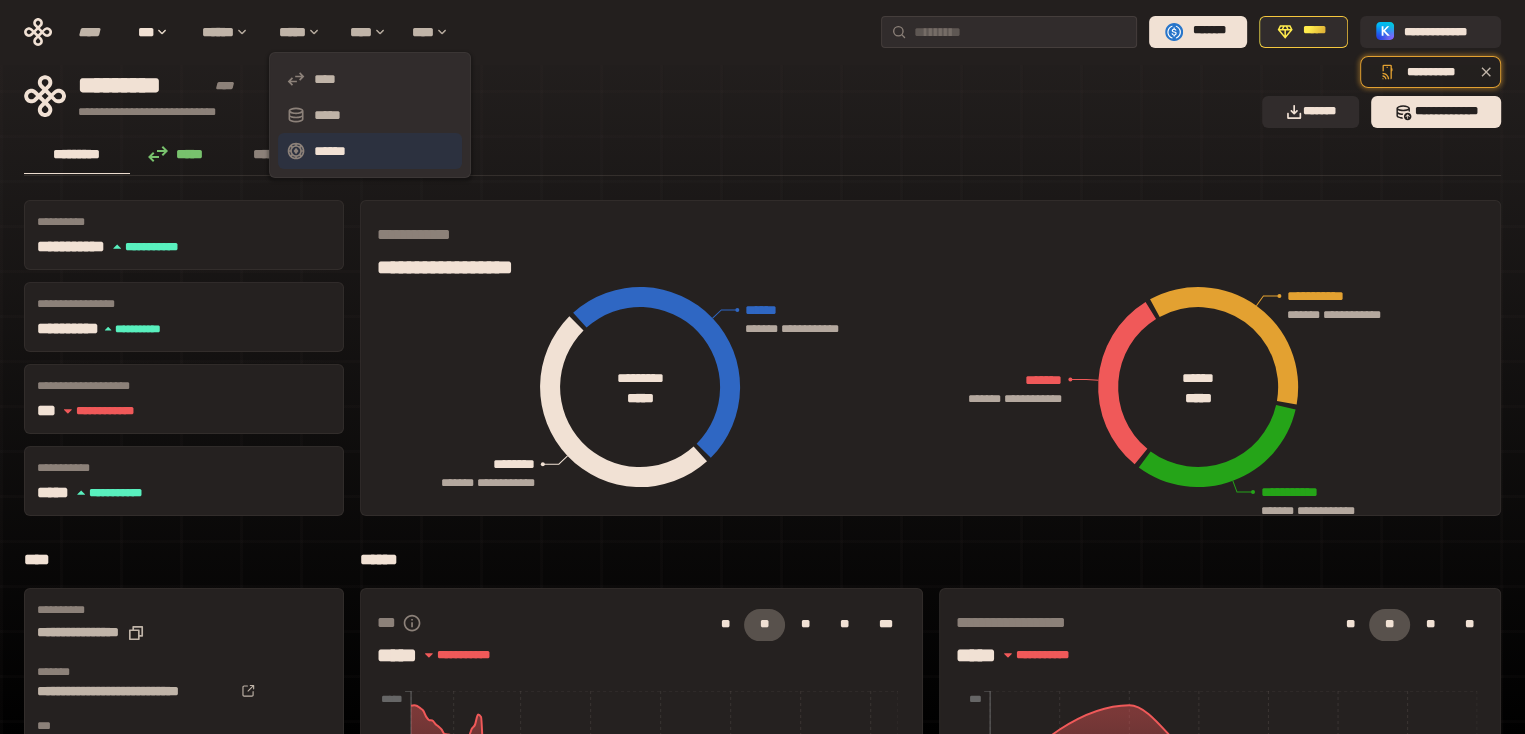 click on "******" at bounding box center (370, 151) 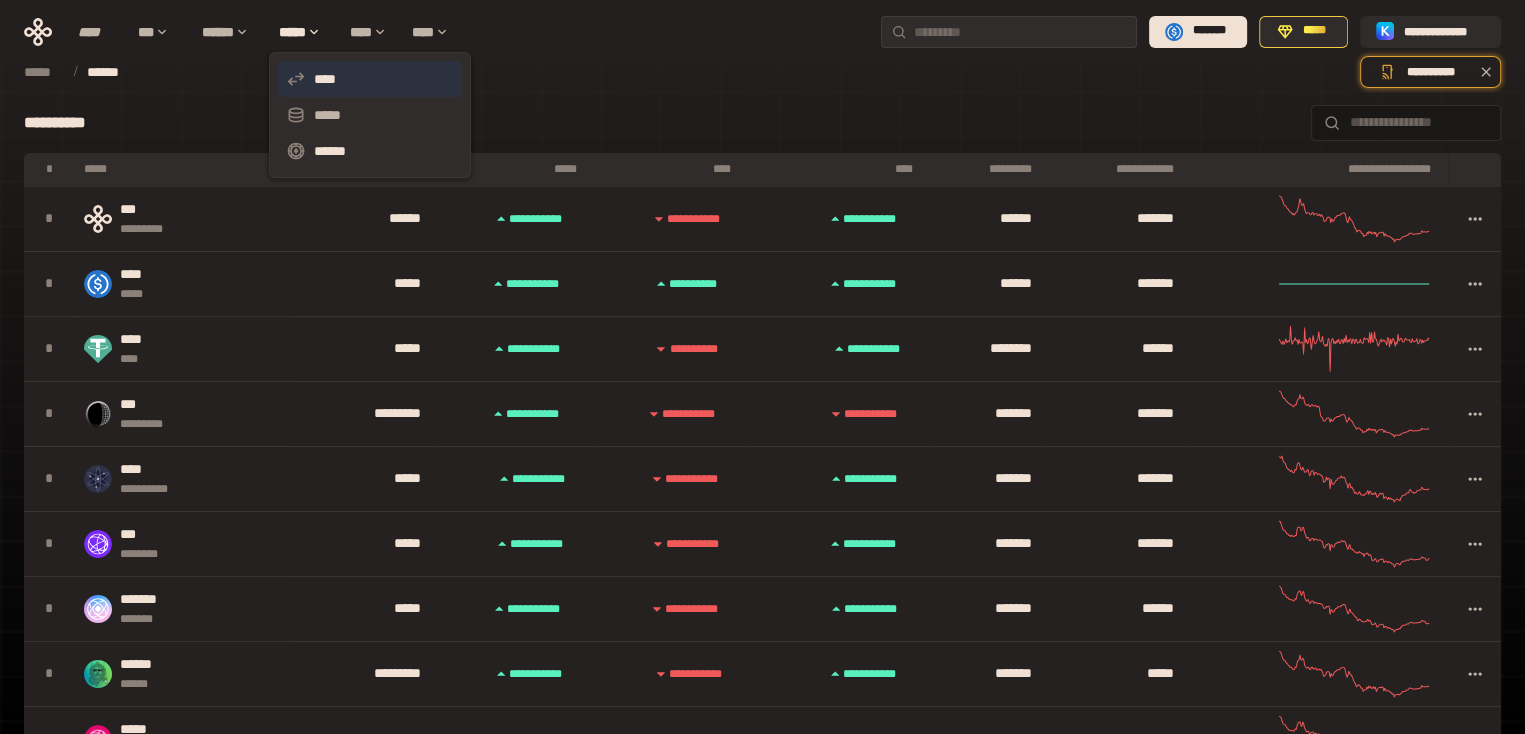 click on "****" at bounding box center (370, 79) 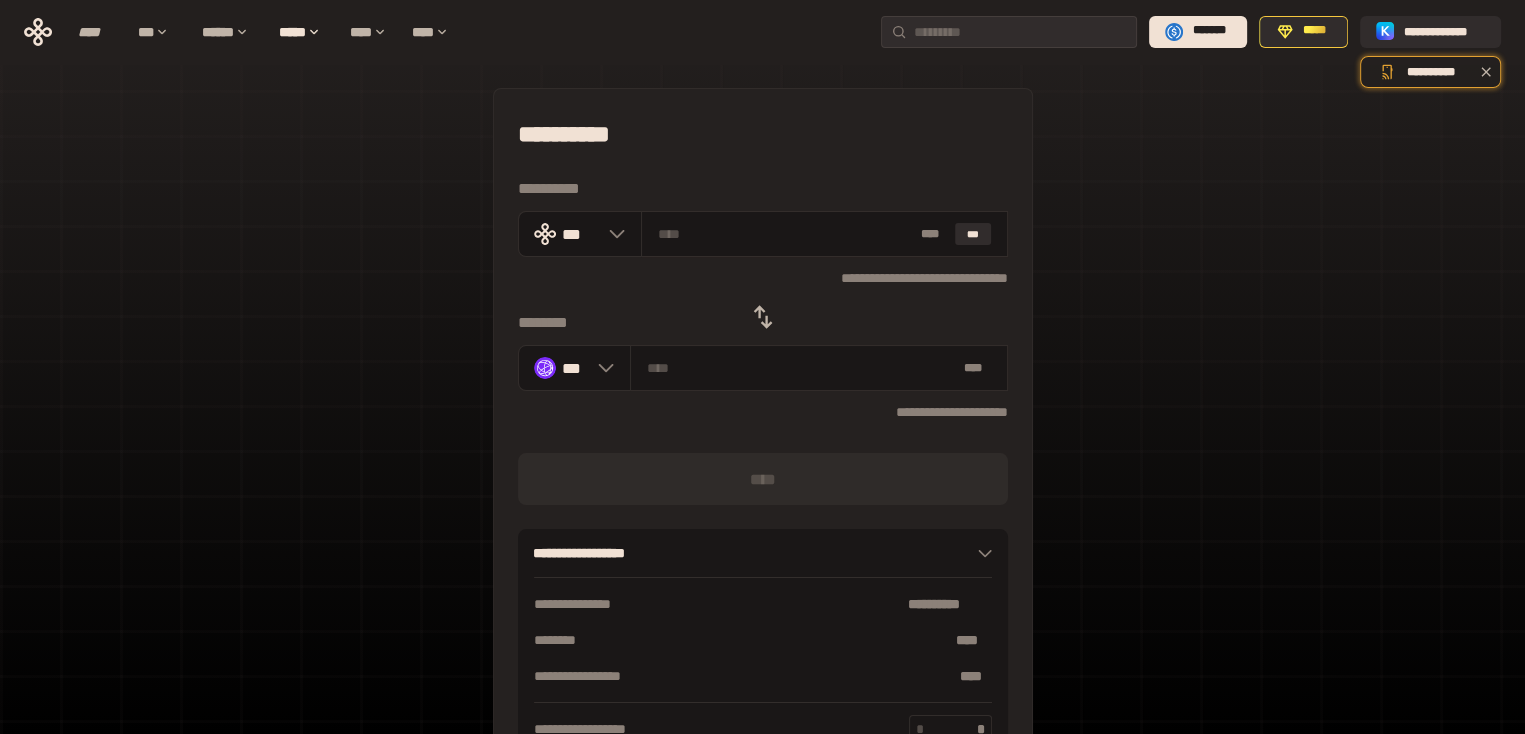 click on "**********" at bounding box center [762, 444] 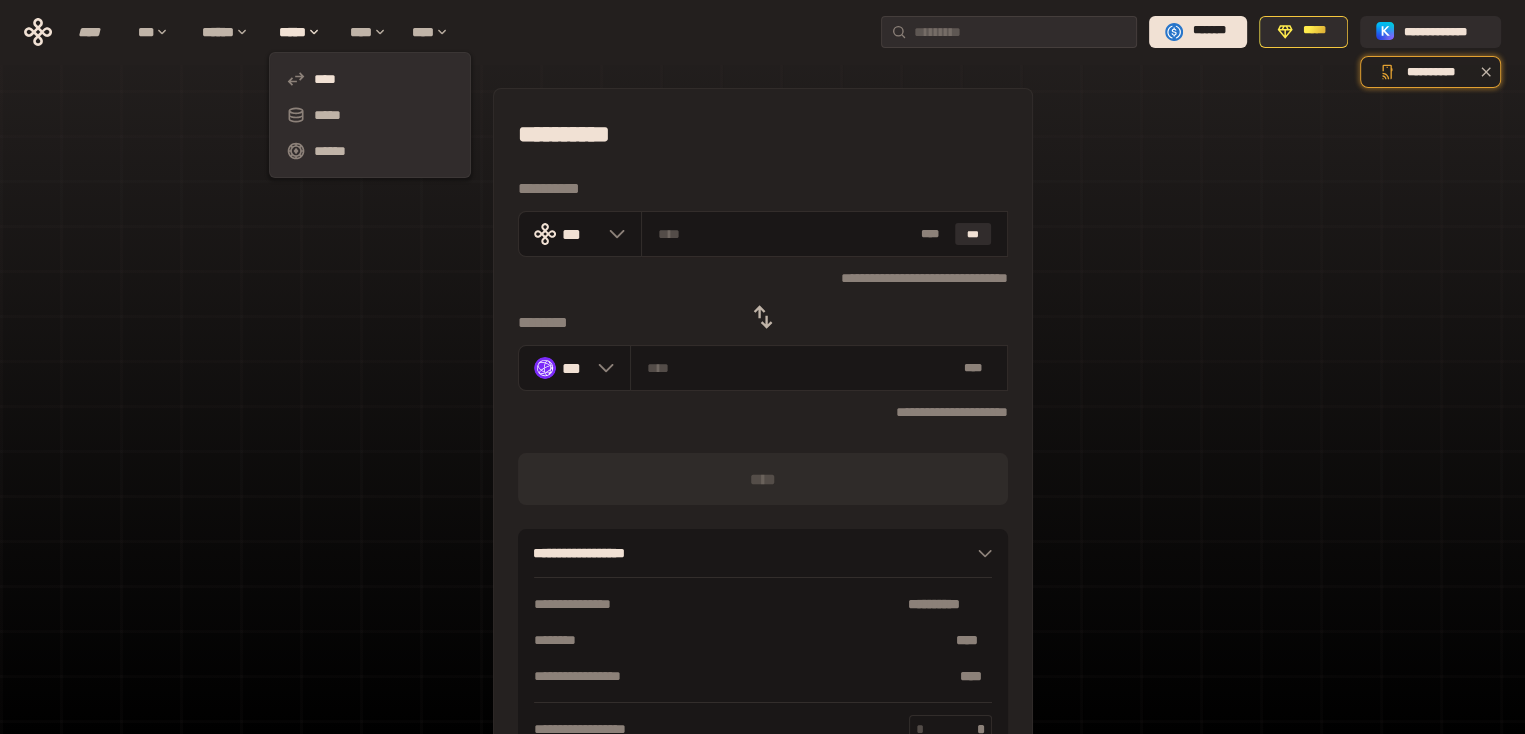 click 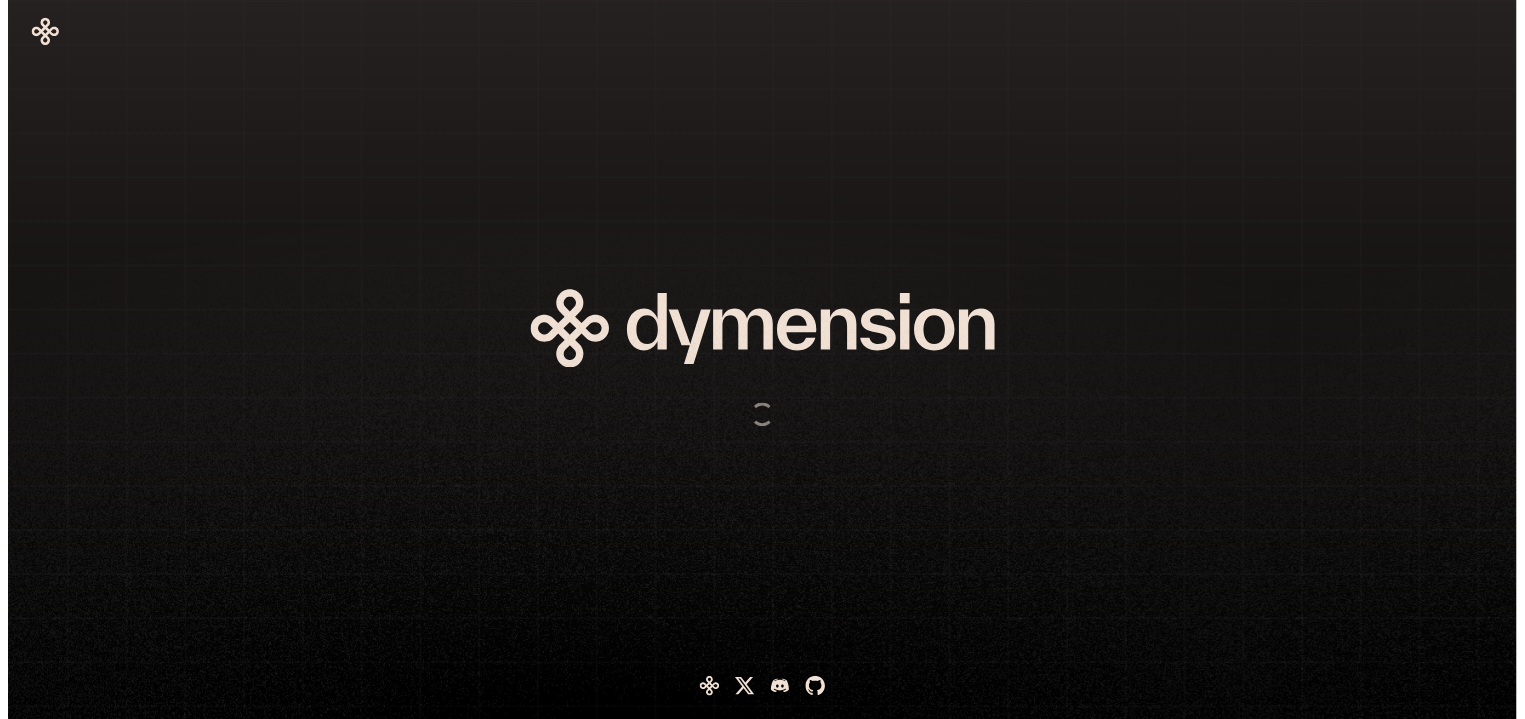 scroll, scrollTop: 0, scrollLeft: 0, axis: both 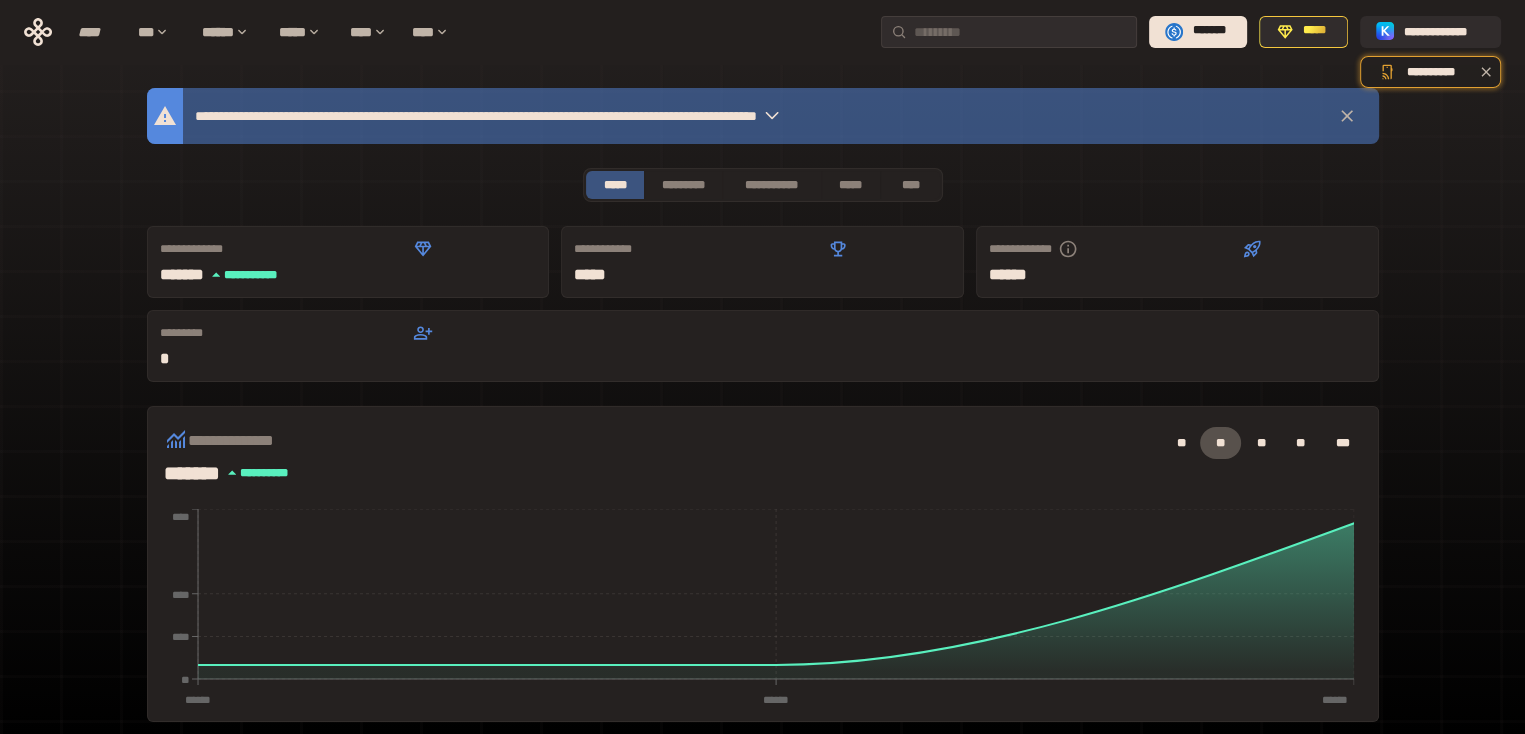 click on "**********" at bounding box center [762, 662] 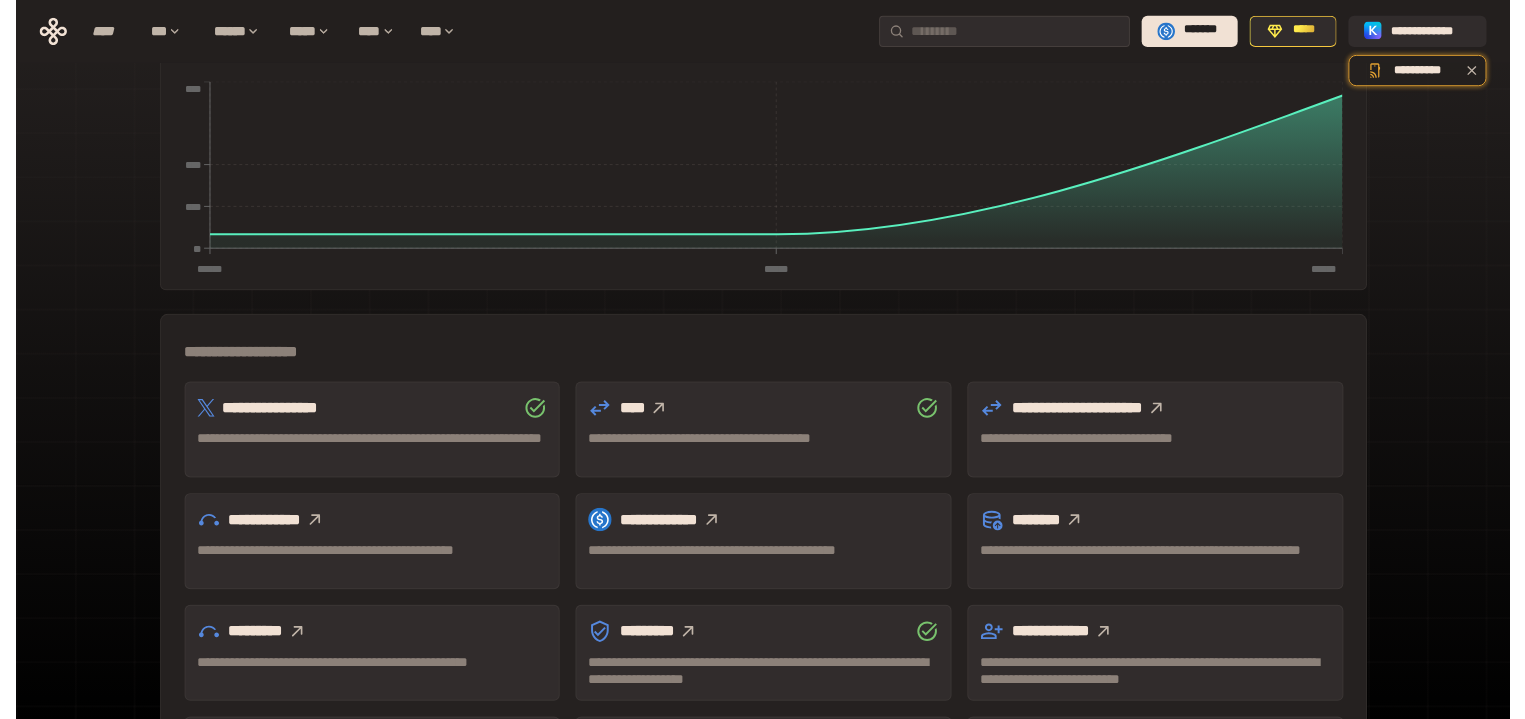 scroll, scrollTop: 480, scrollLeft: 0, axis: vertical 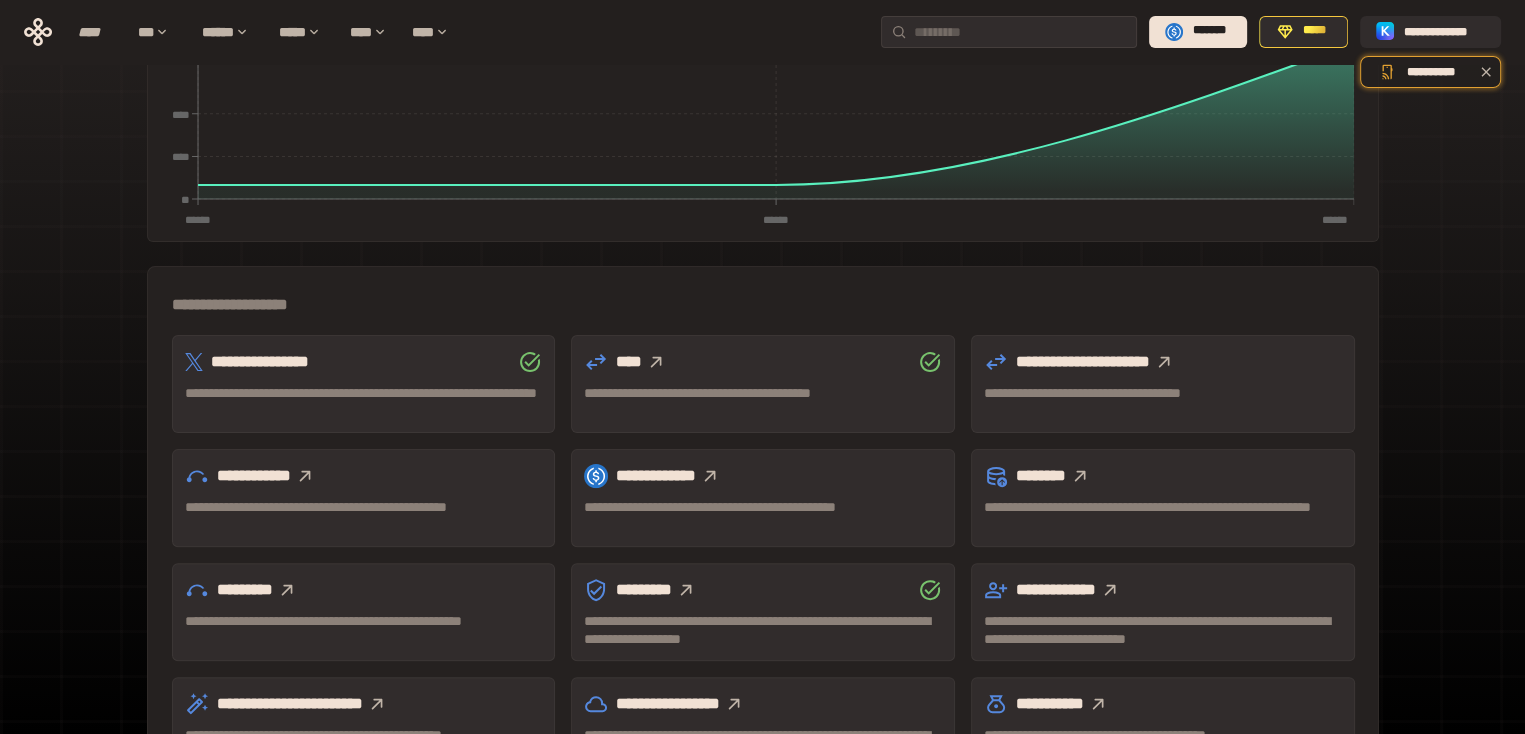 click 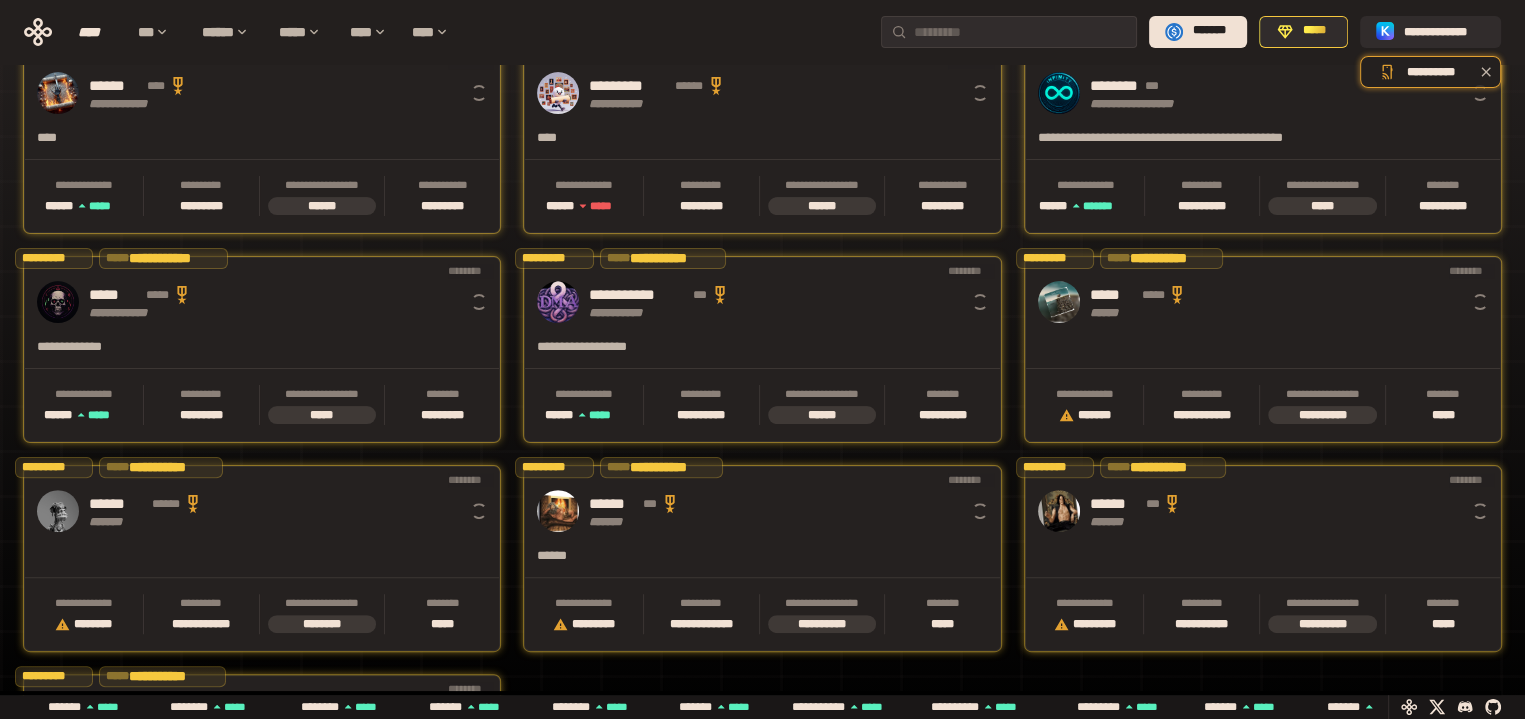 scroll, scrollTop: 0, scrollLeft: 16, axis: horizontal 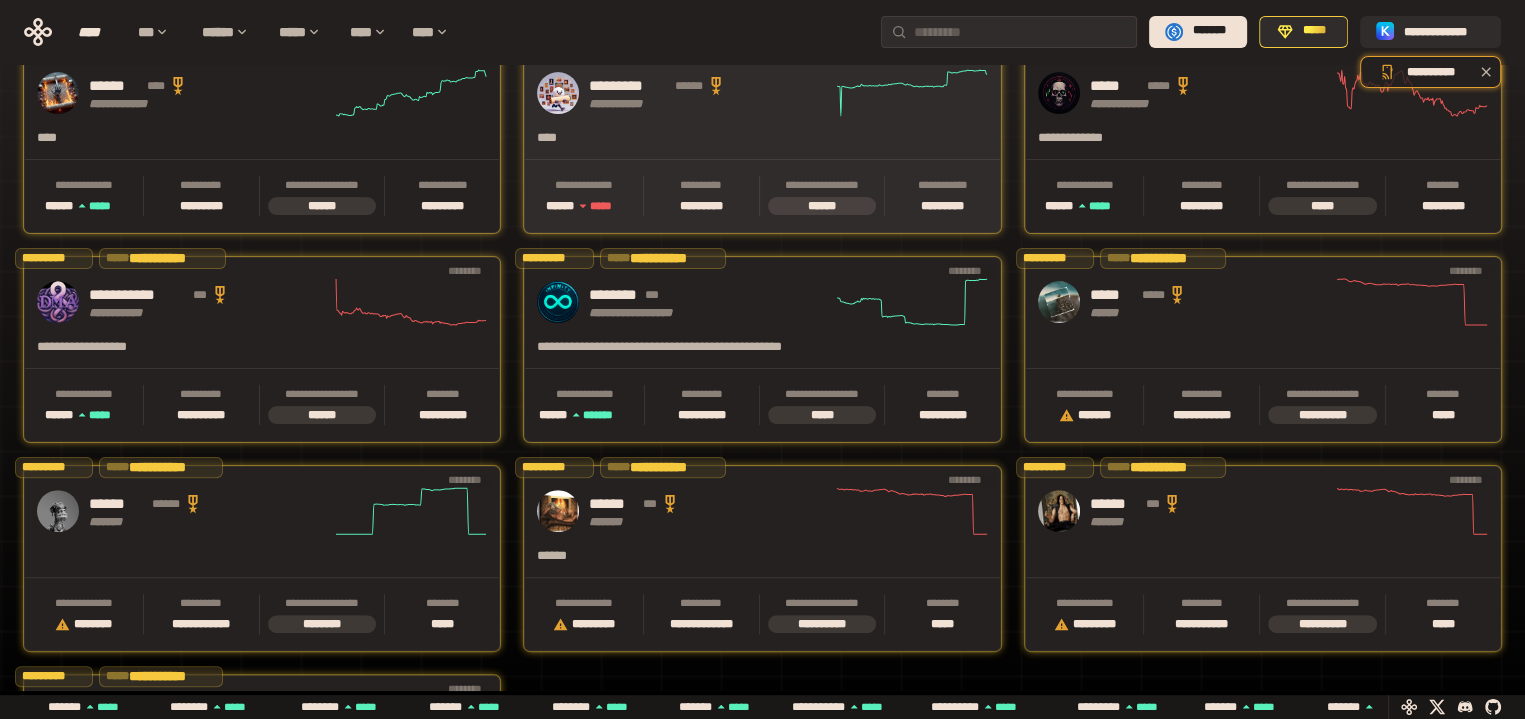 click on "**********" at bounding box center (762, 93) 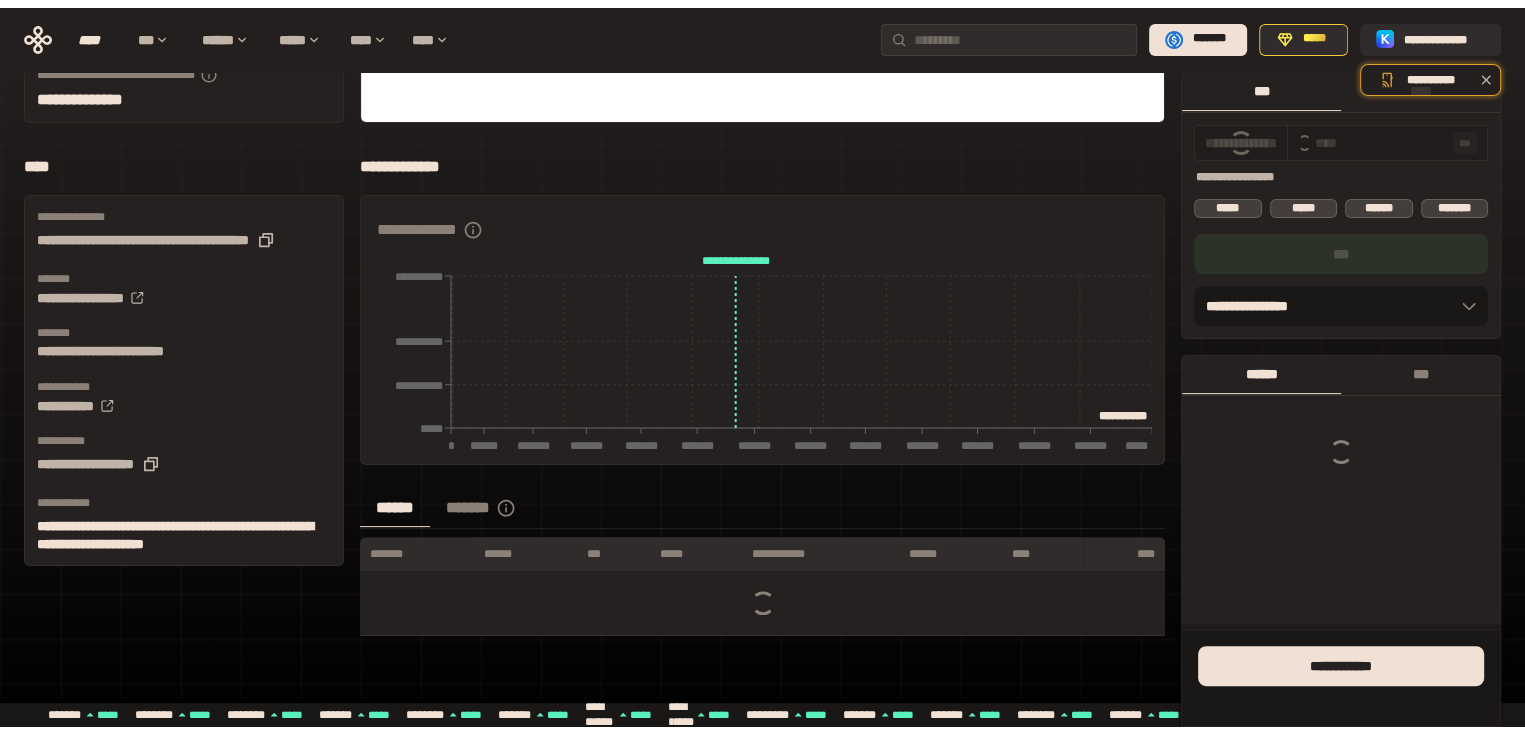 scroll, scrollTop: 0, scrollLeft: 0, axis: both 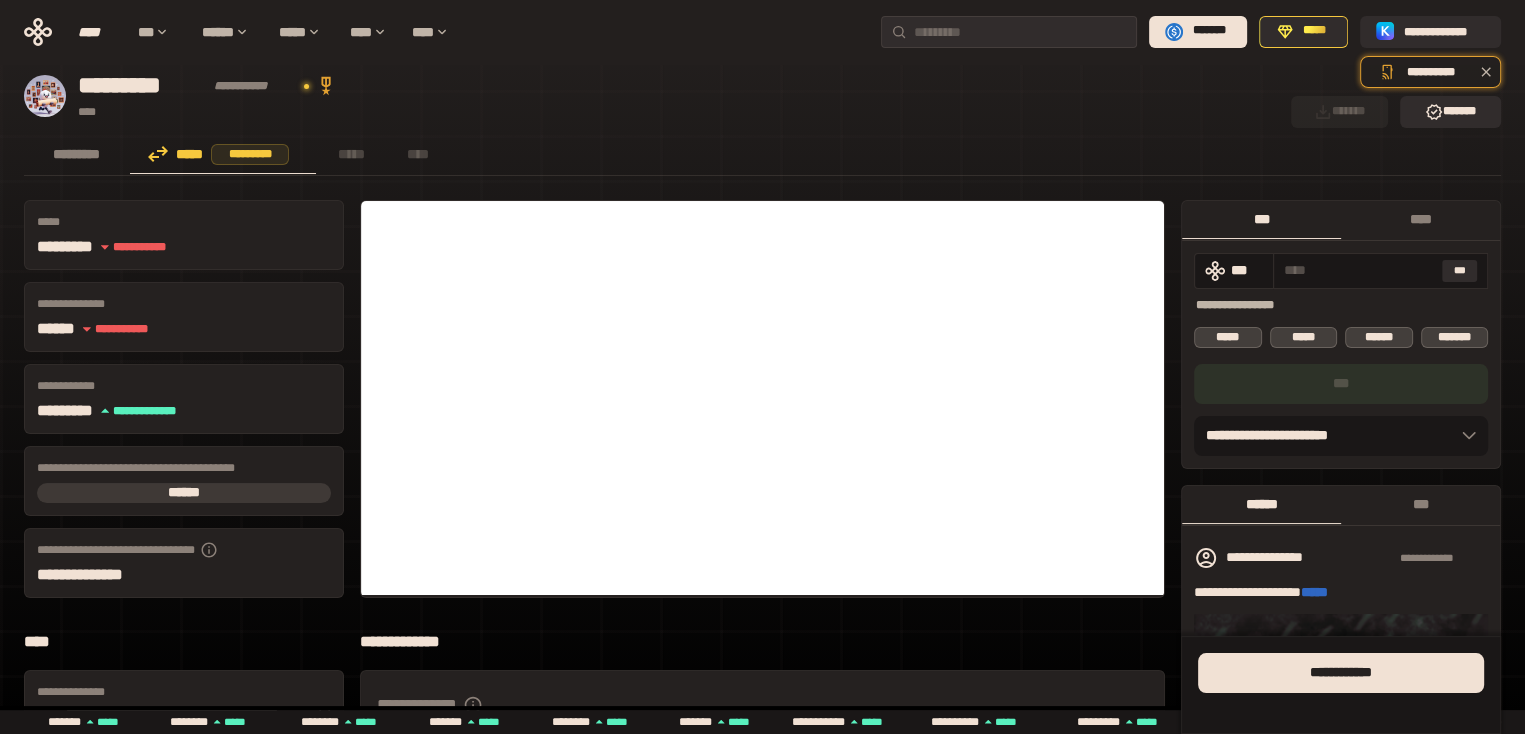 click on "***" at bounding box center [1261, 219] 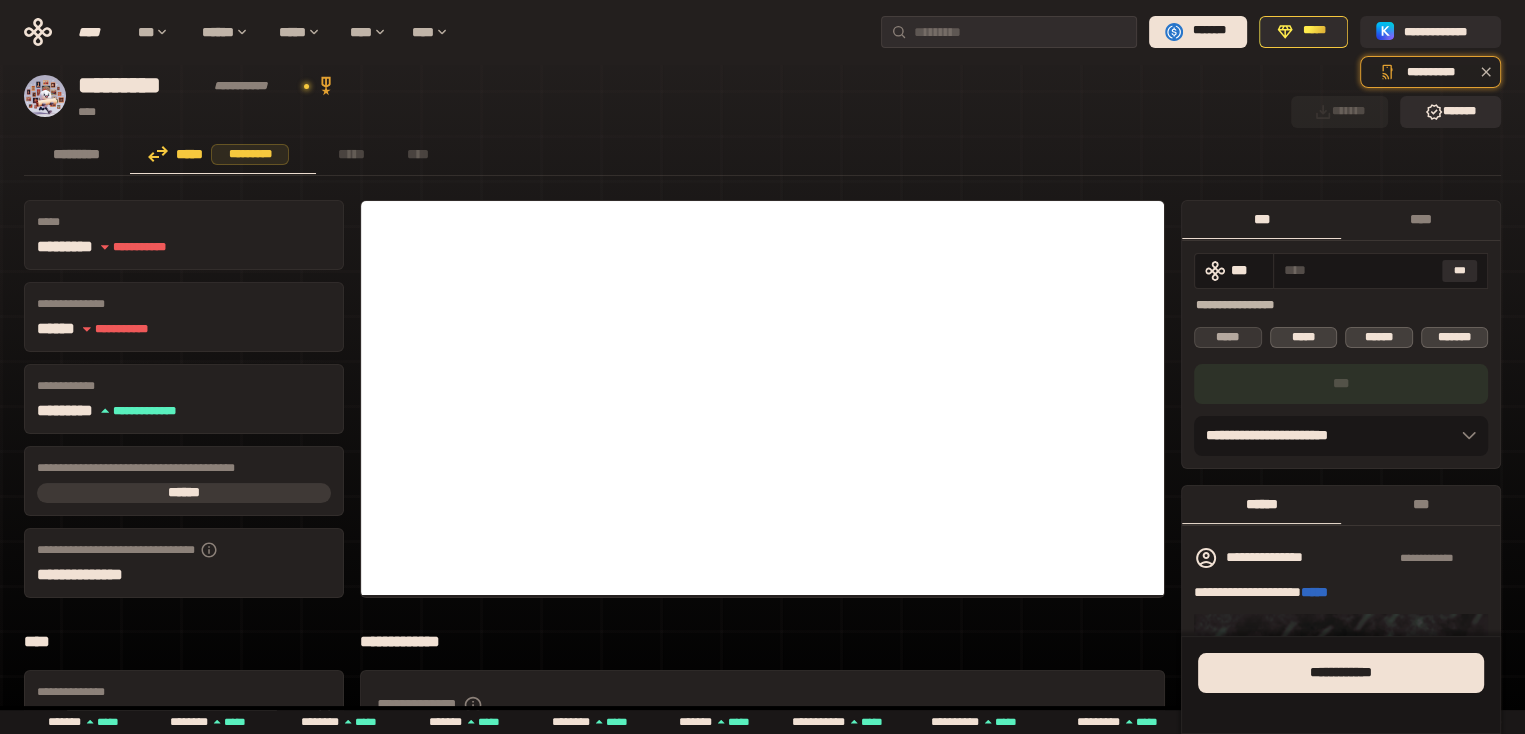 click on "*****" at bounding box center (1228, 337) 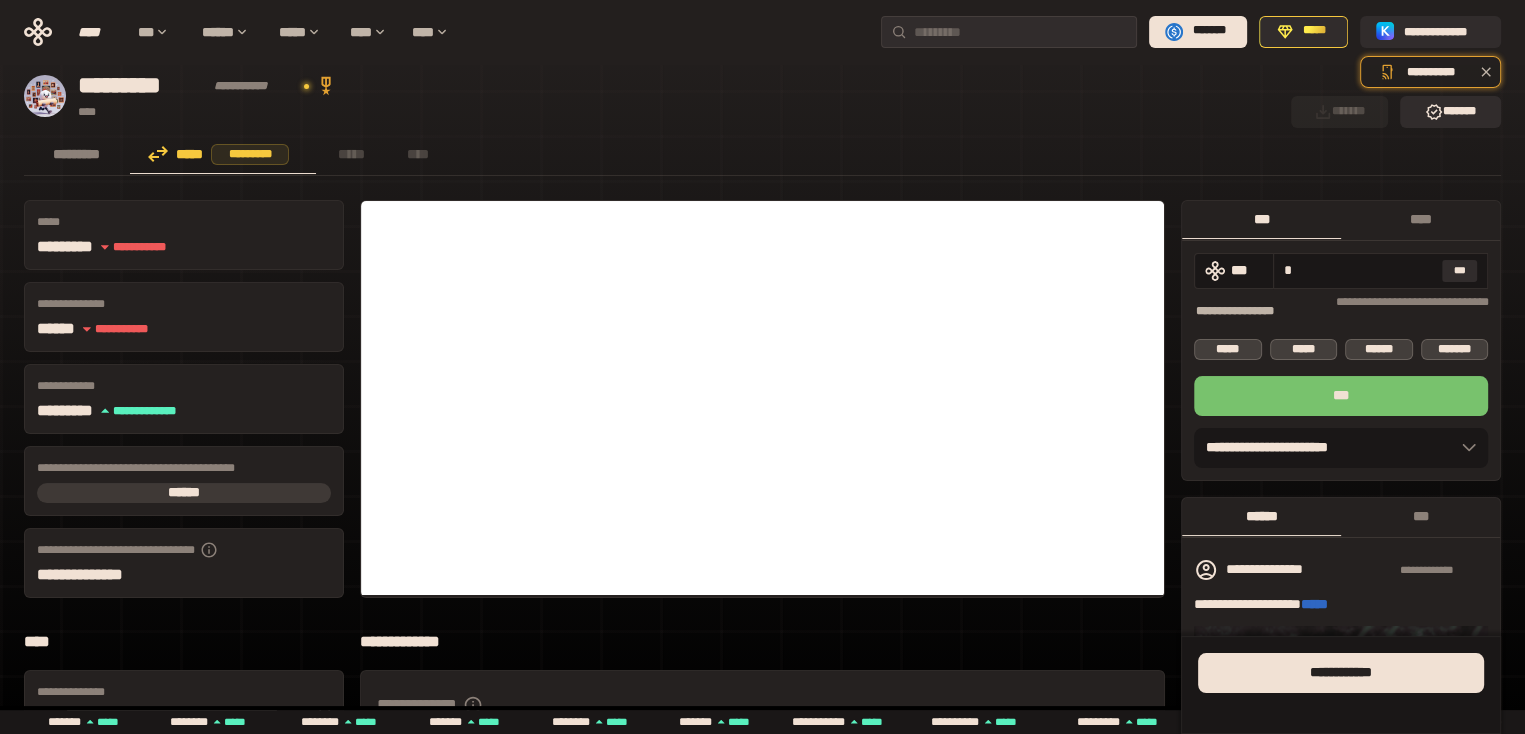click on "***" at bounding box center (1341, 396) 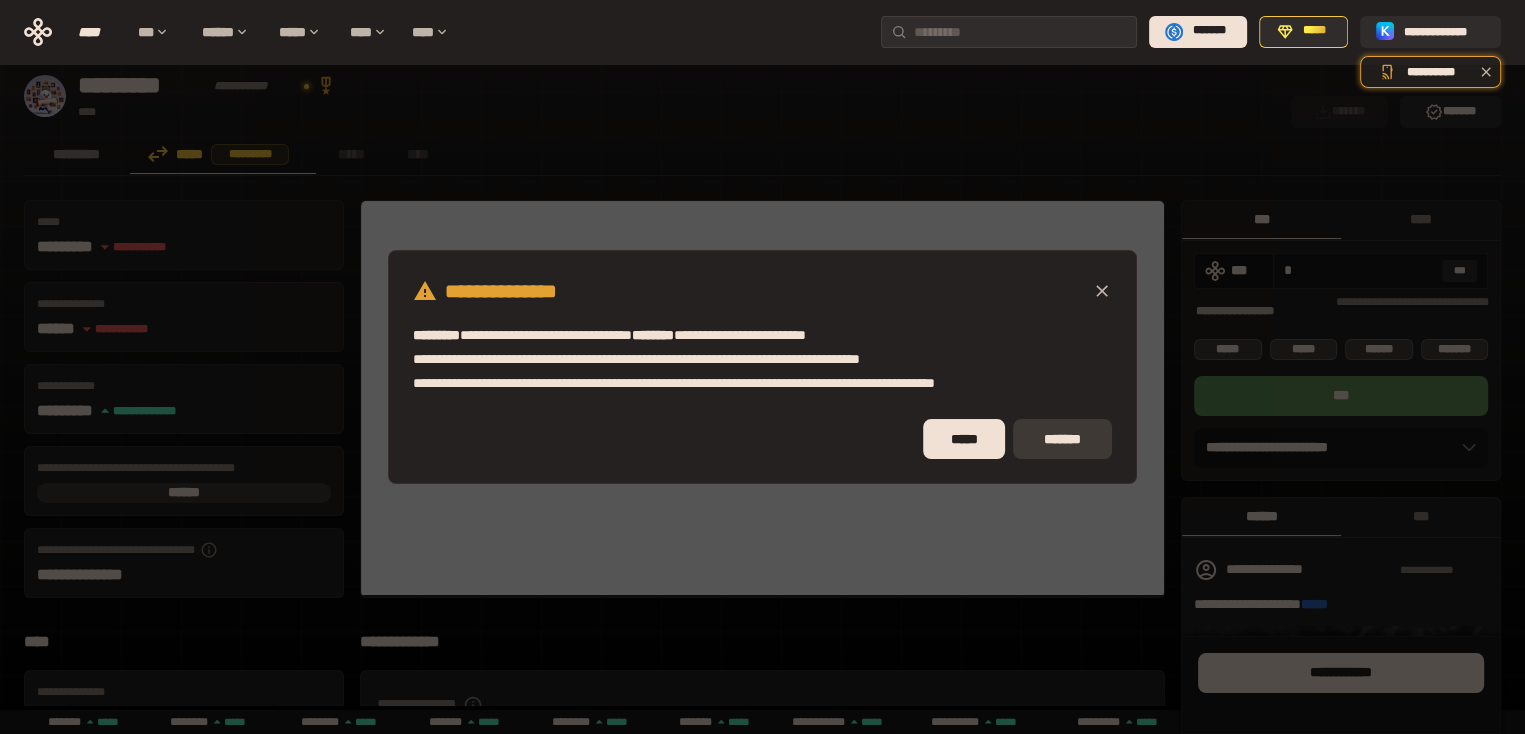 click on "*******" at bounding box center [1062, 439] 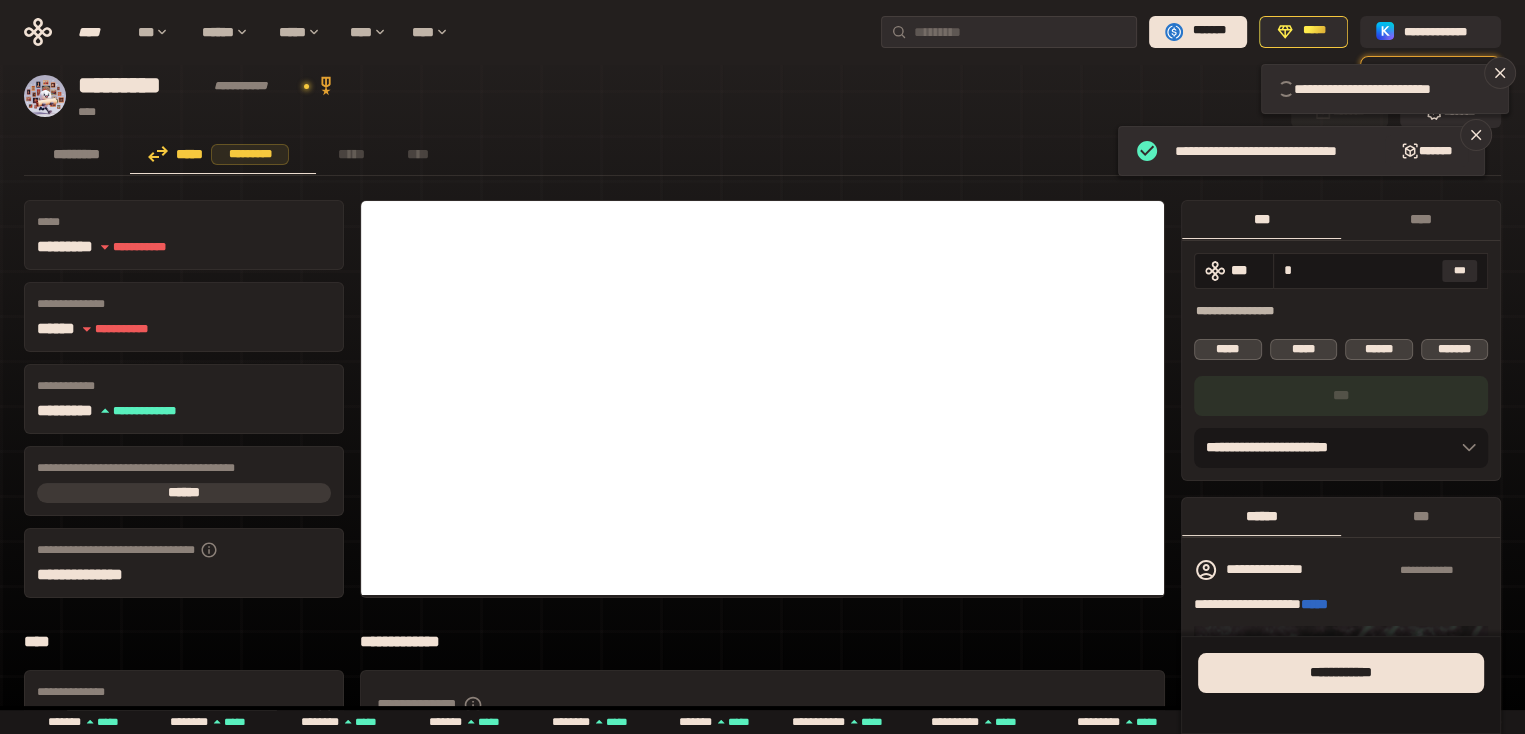 type 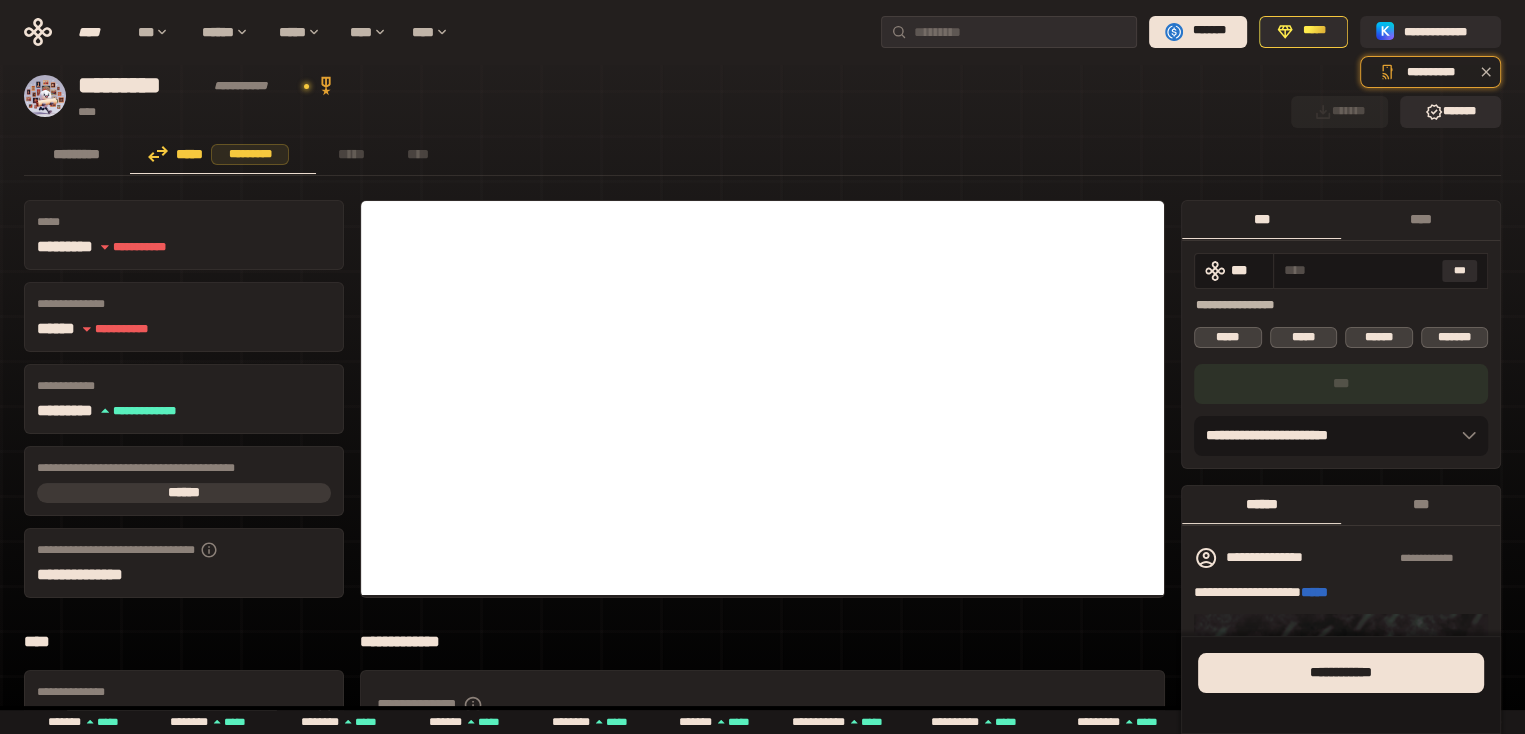 click 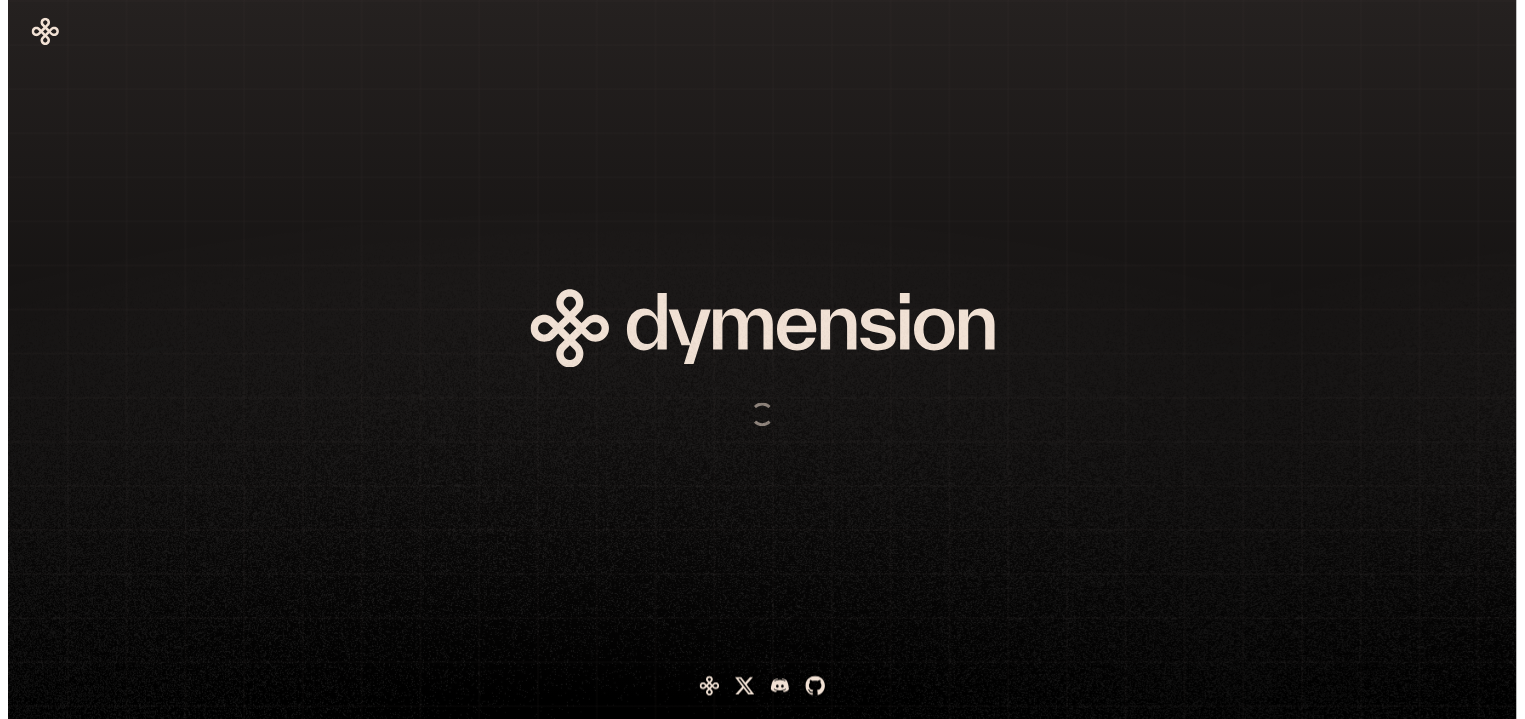scroll, scrollTop: 0, scrollLeft: 0, axis: both 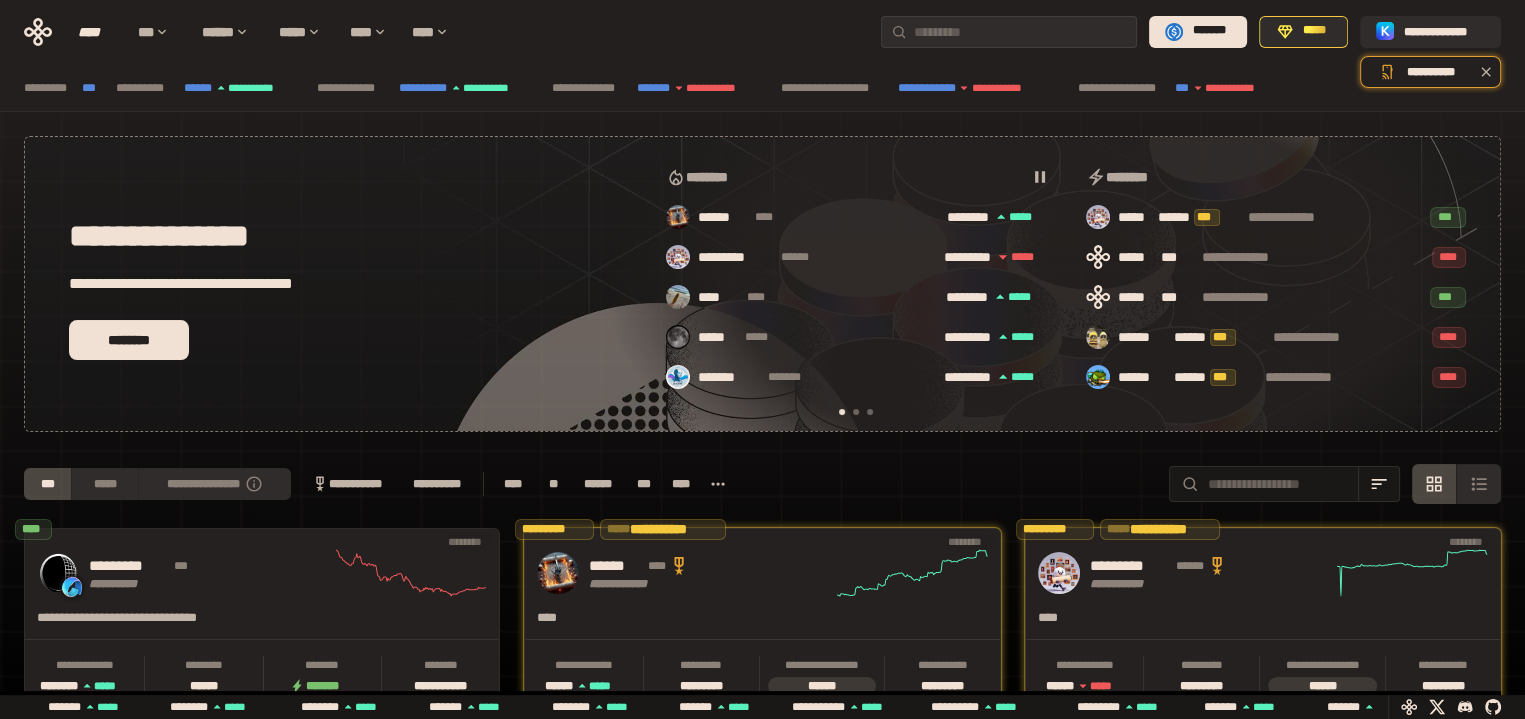 click on "**********" at bounding box center [762, 712] 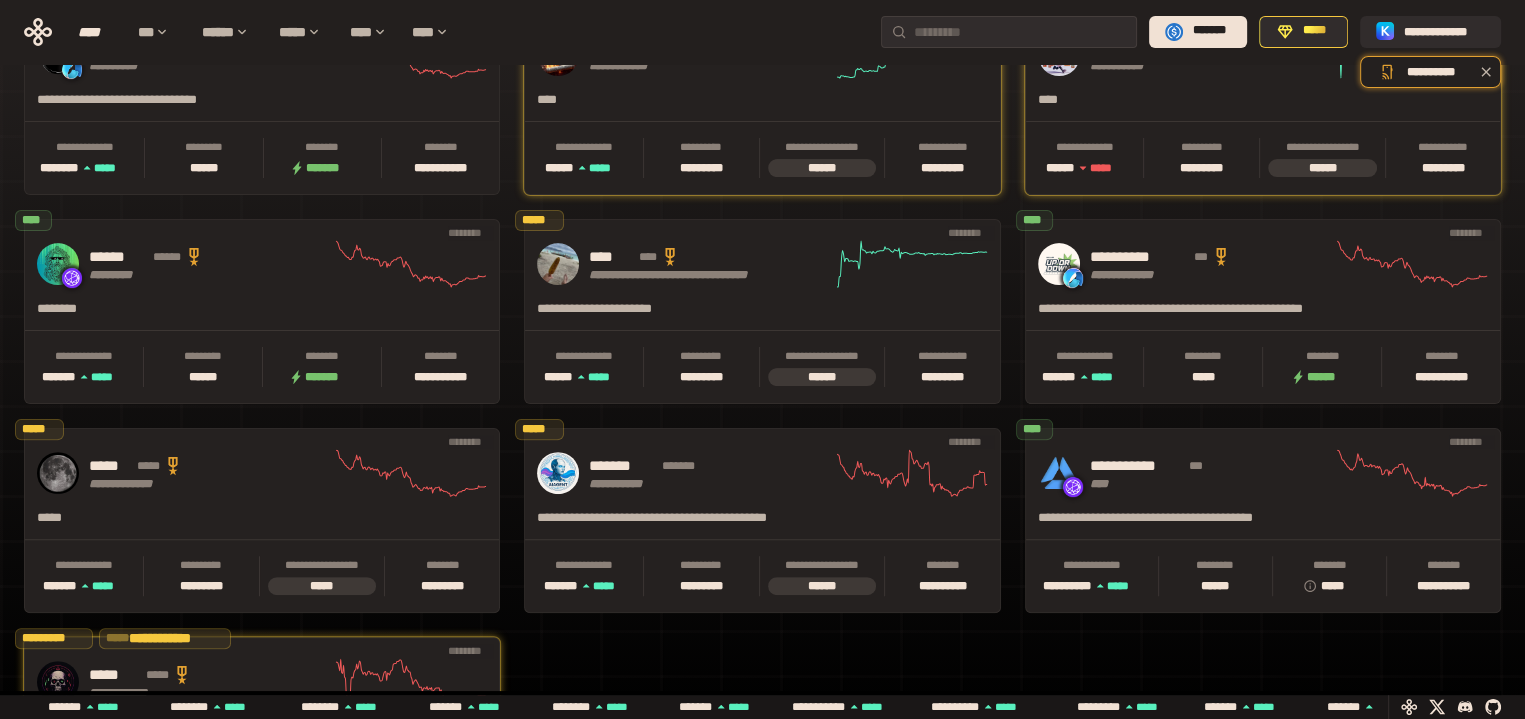 scroll, scrollTop: 640, scrollLeft: 0, axis: vertical 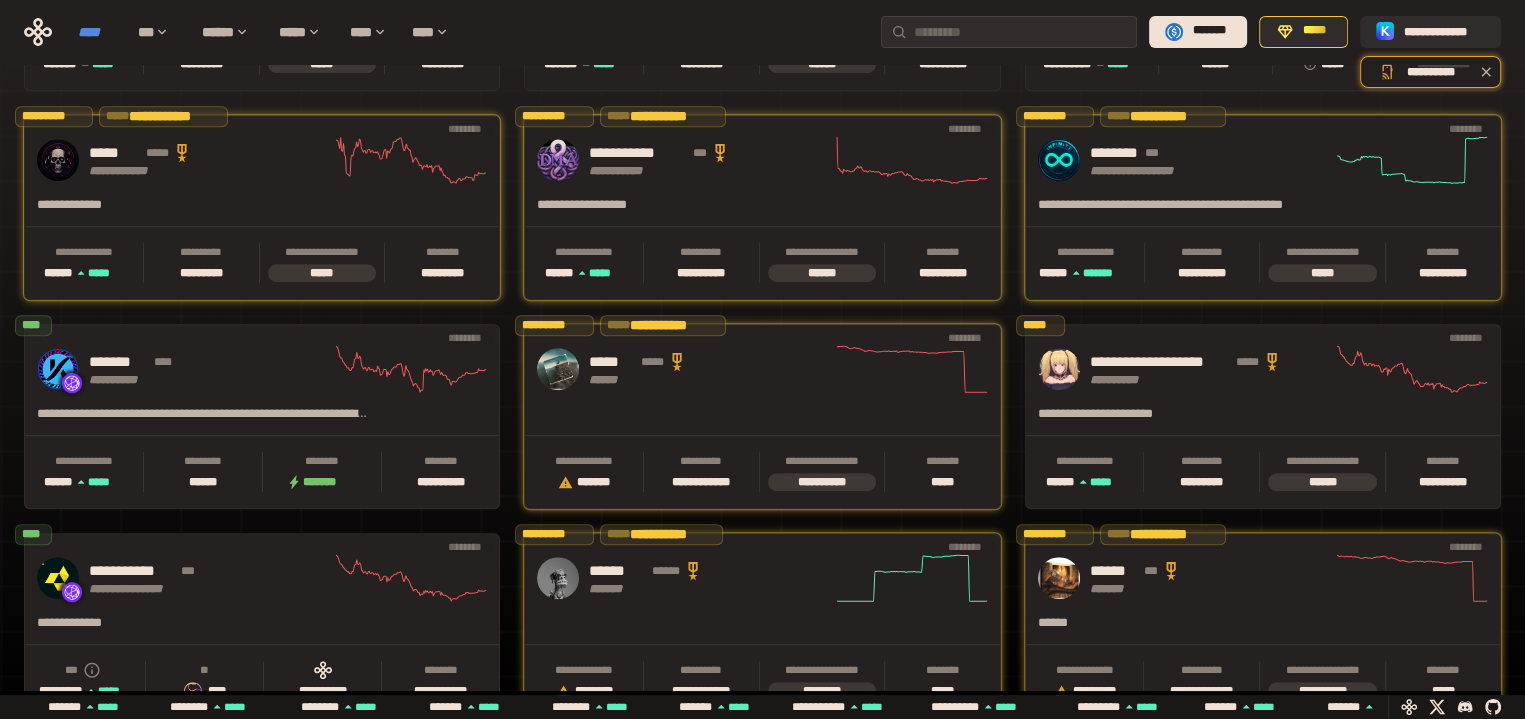 click on "****" at bounding box center (98, 32) 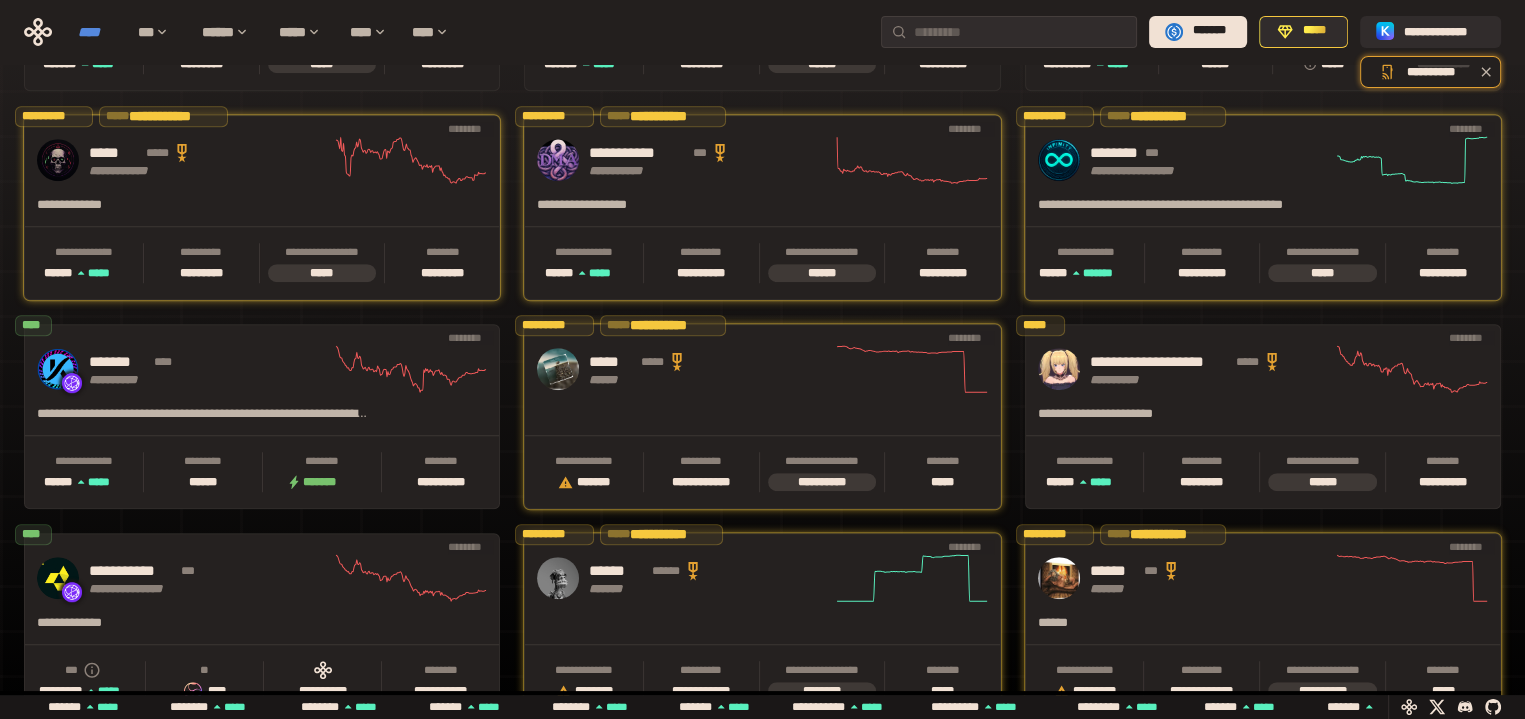 scroll, scrollTop: 0, scrollLeft: 436, axis: horizontal 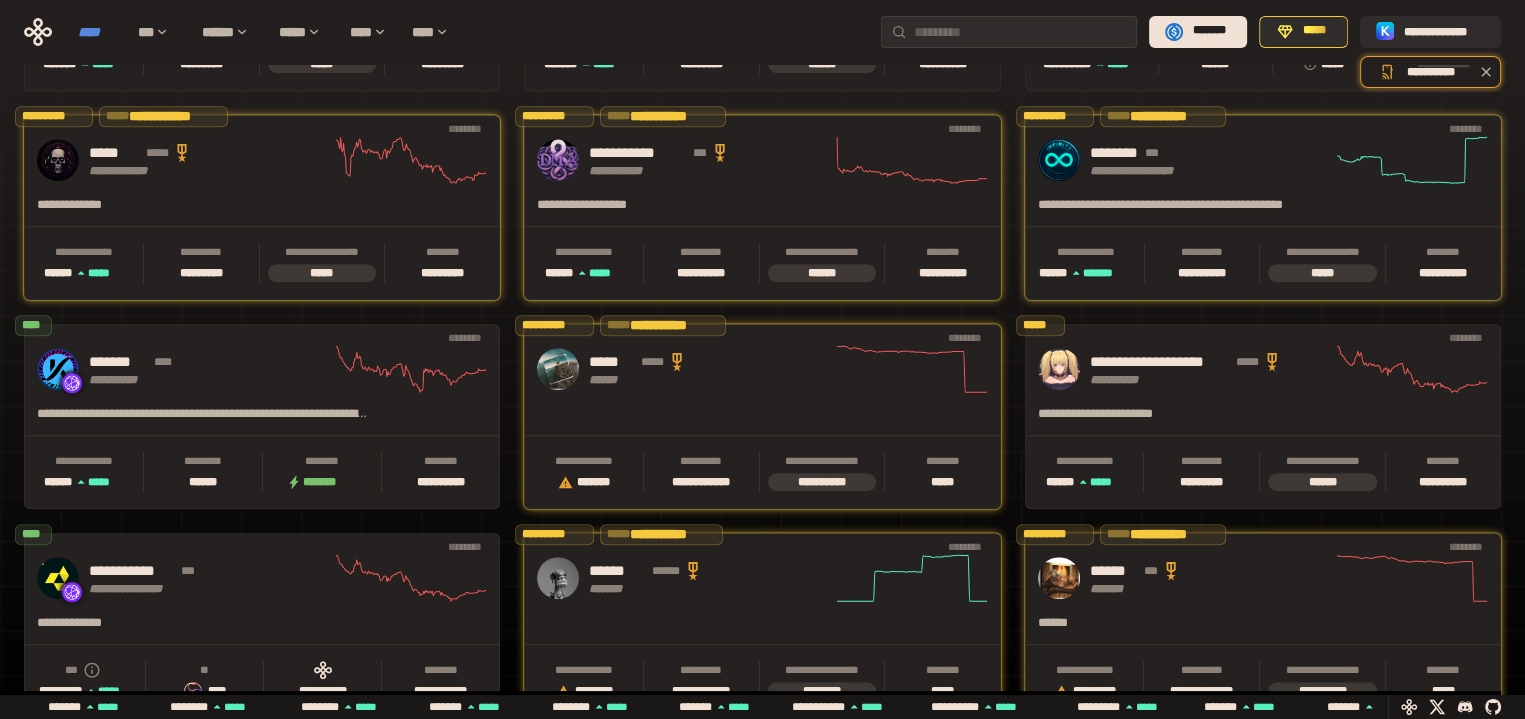click on "****" at bounding box center (98, 32) 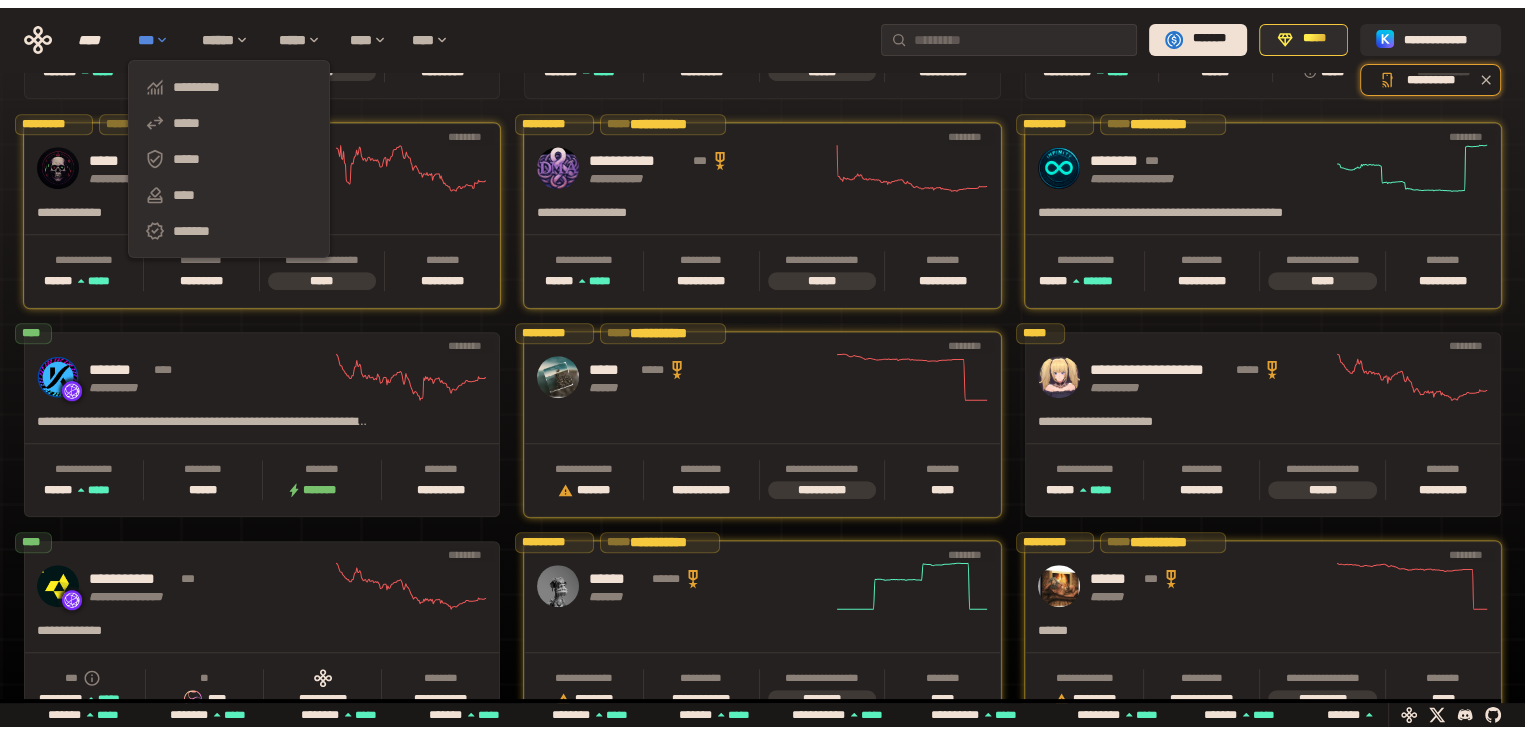 scroll, scrollTop: 0, scrollLeft: 436, axis: horizontal 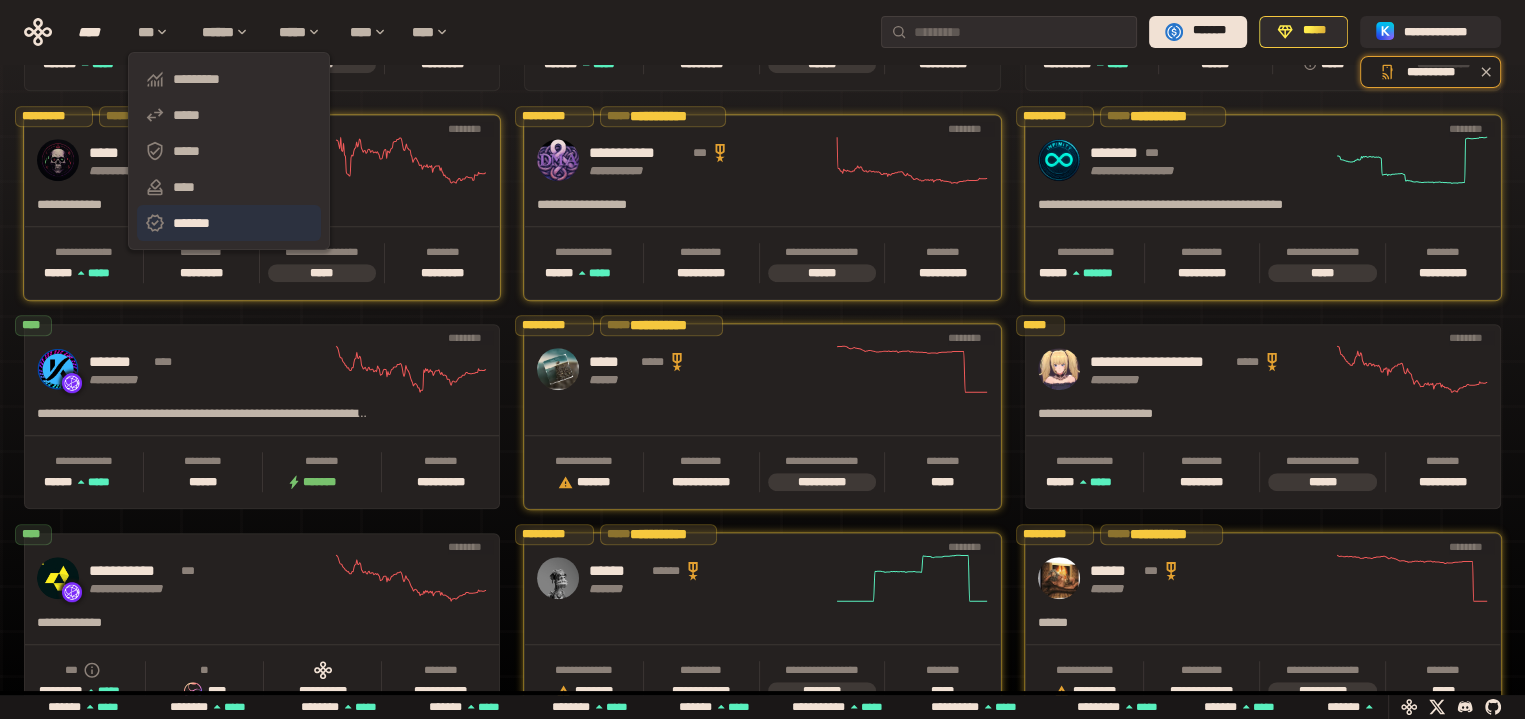 click on "*******" at bounding box center [229, 223] 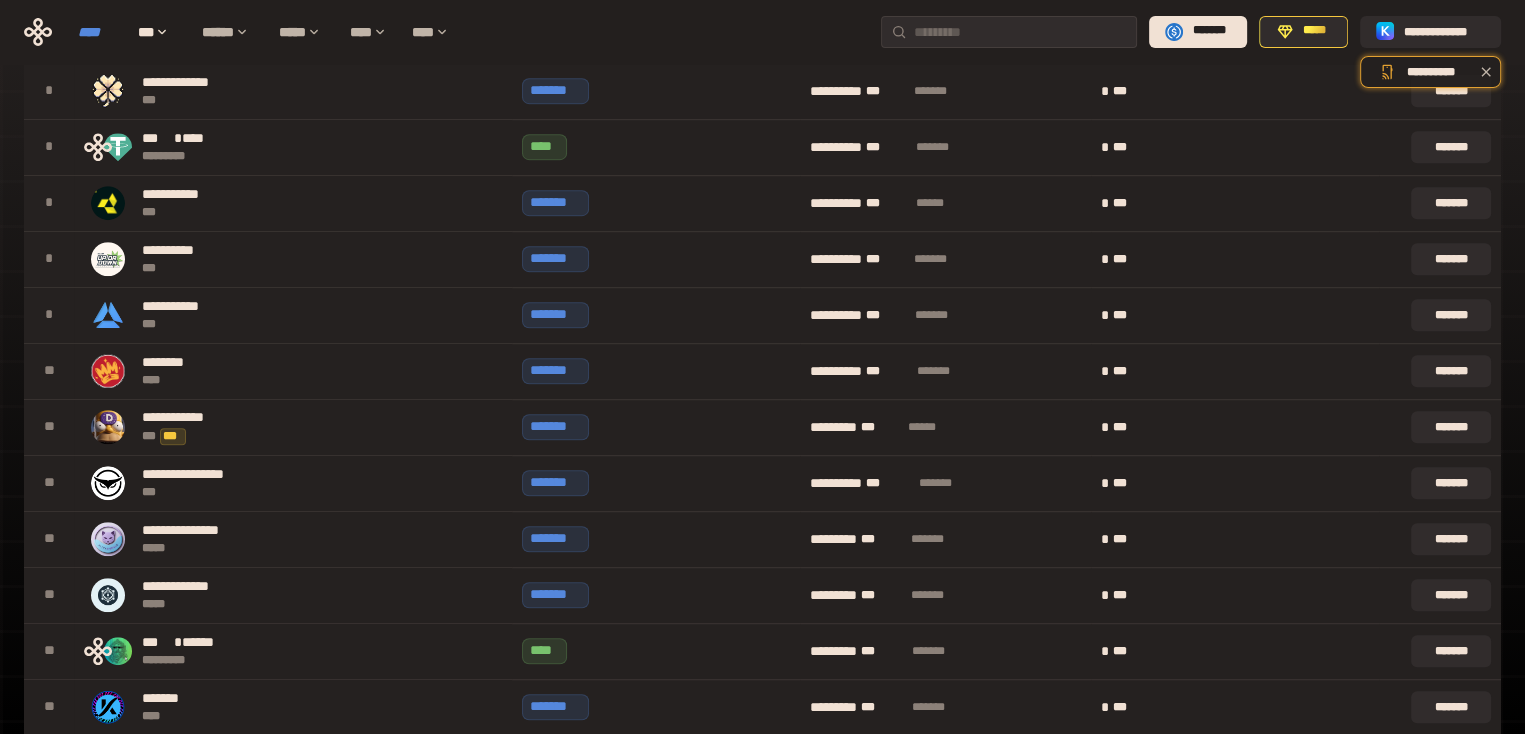 click on "****" at bounding box center [98, 32] 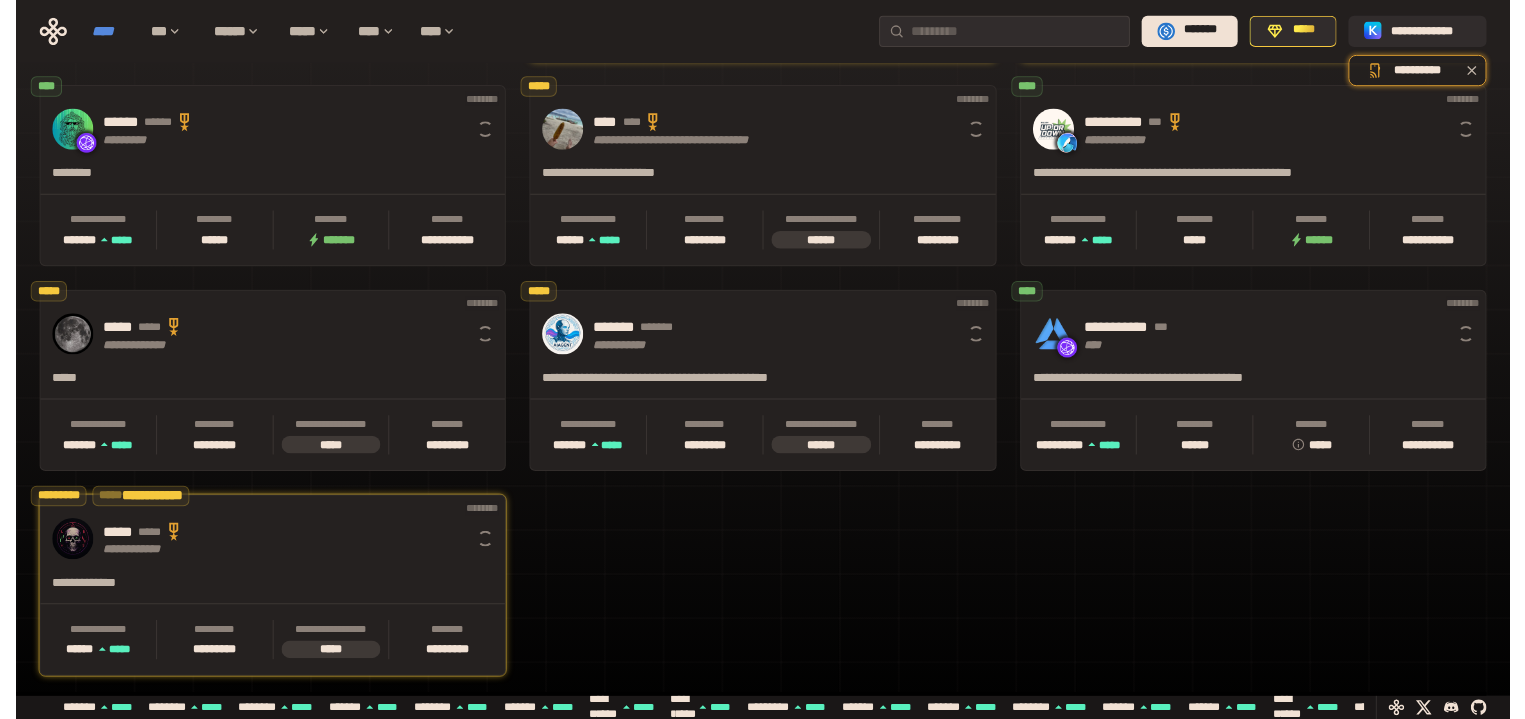 scroll, scrollTop: 710, scrollLeft: 0, axis: vertical 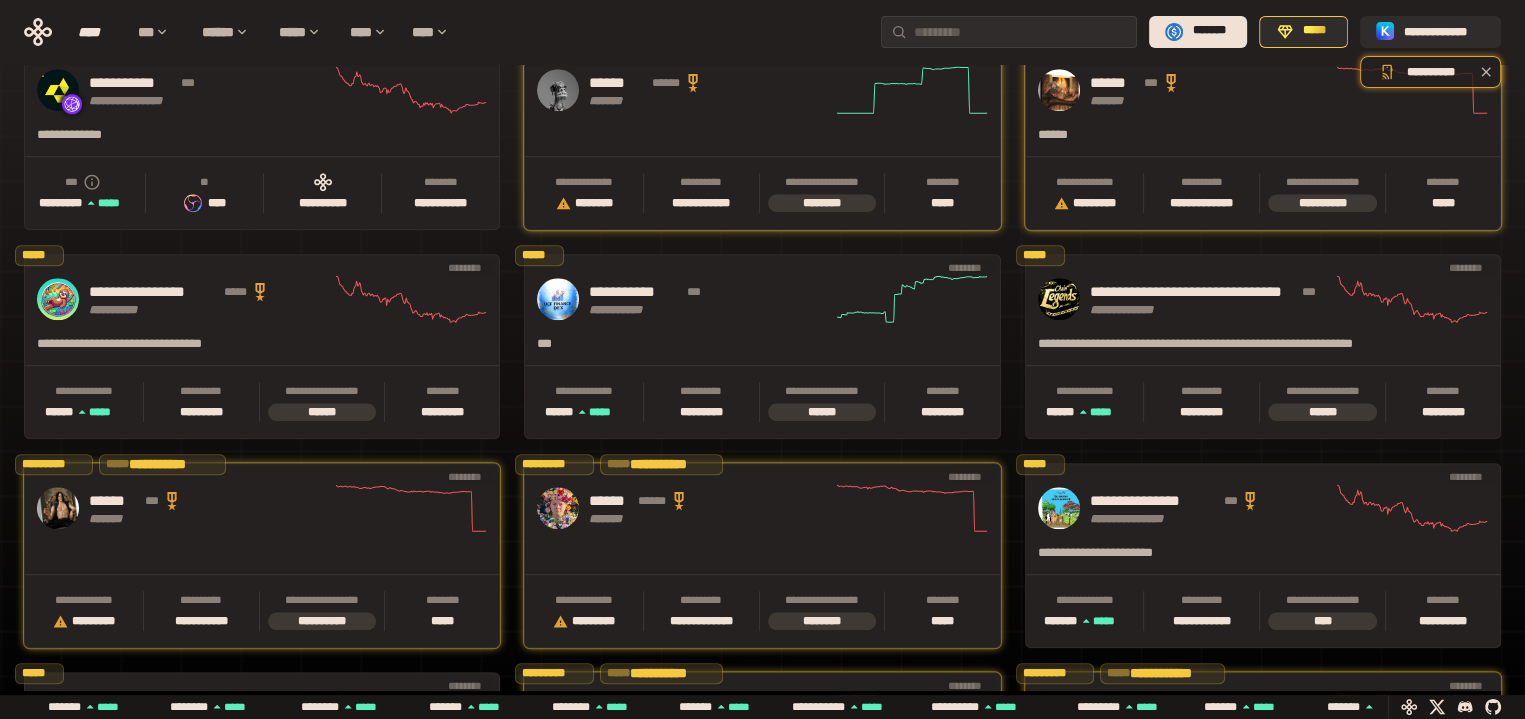 click 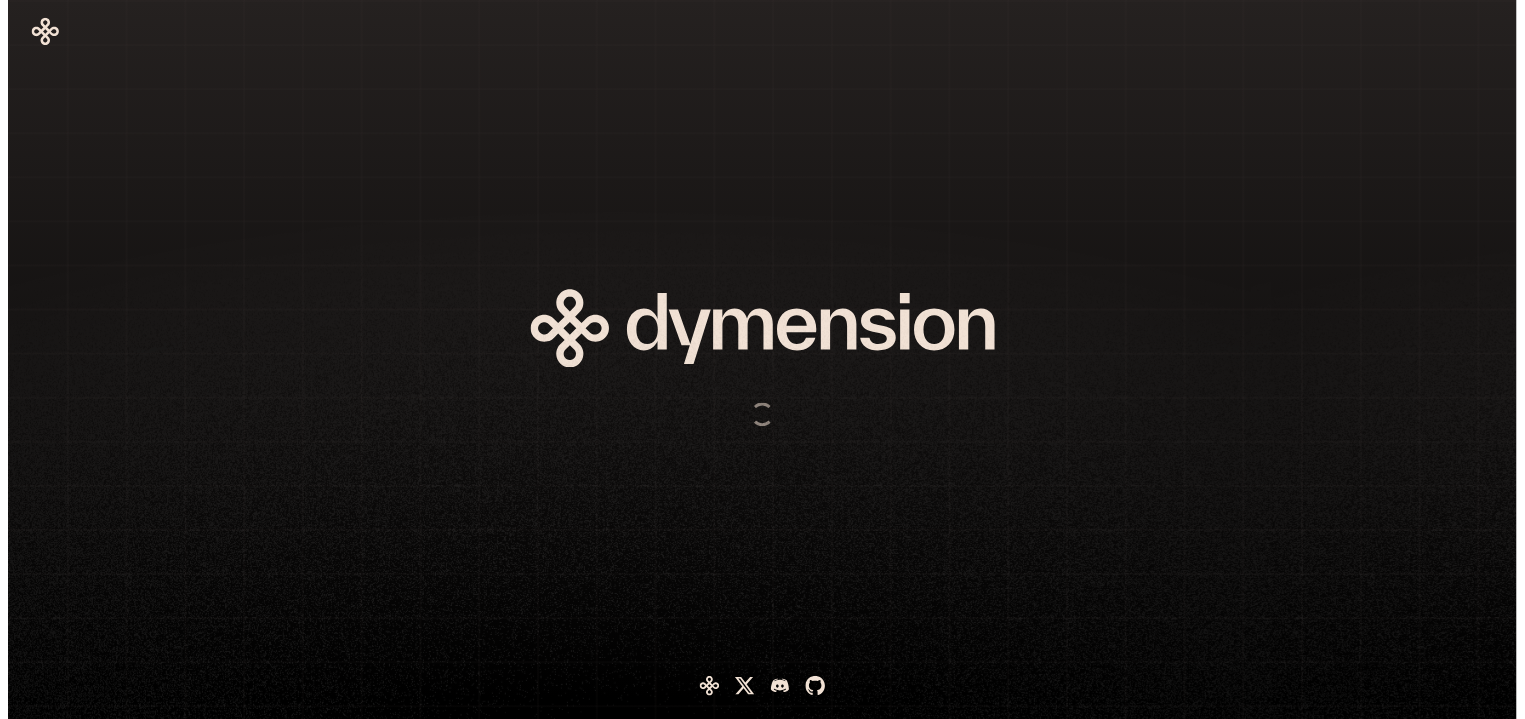 scroll, scrollTop: 0, scrollLeft: 0, axis: both 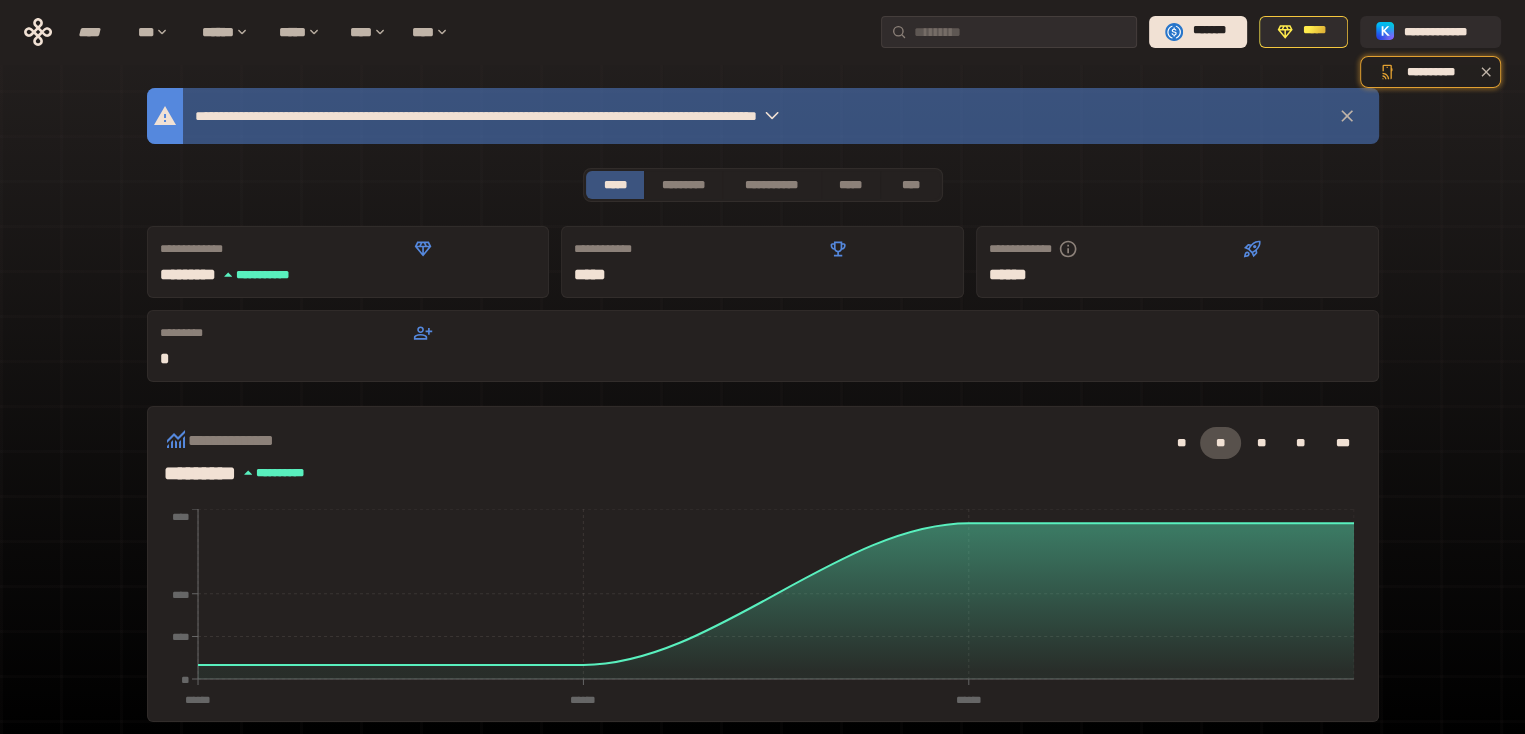 click on "**********" at bounding box center [762, 662] 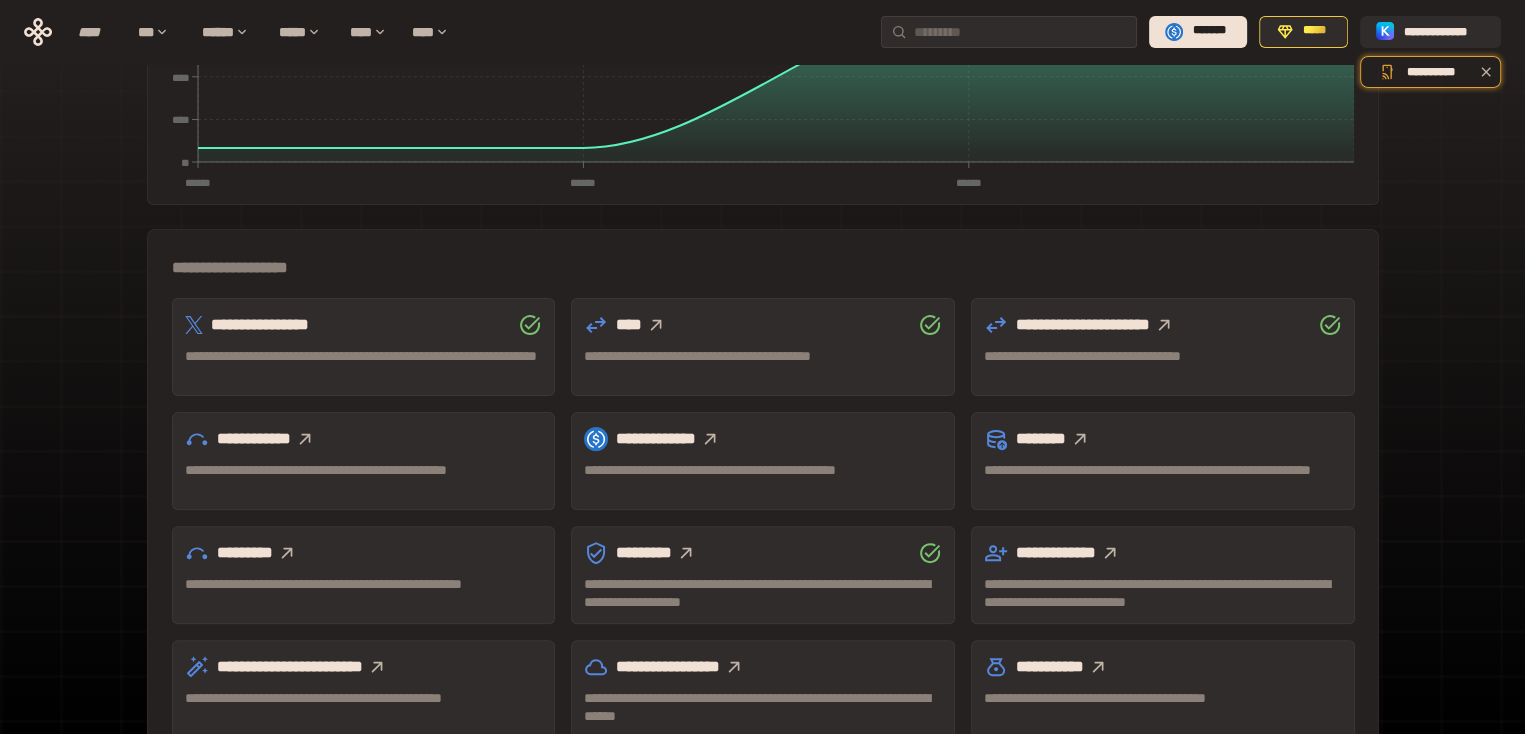 scroll, scrollTop: 520, scrollLeft: 0, axis: vertical 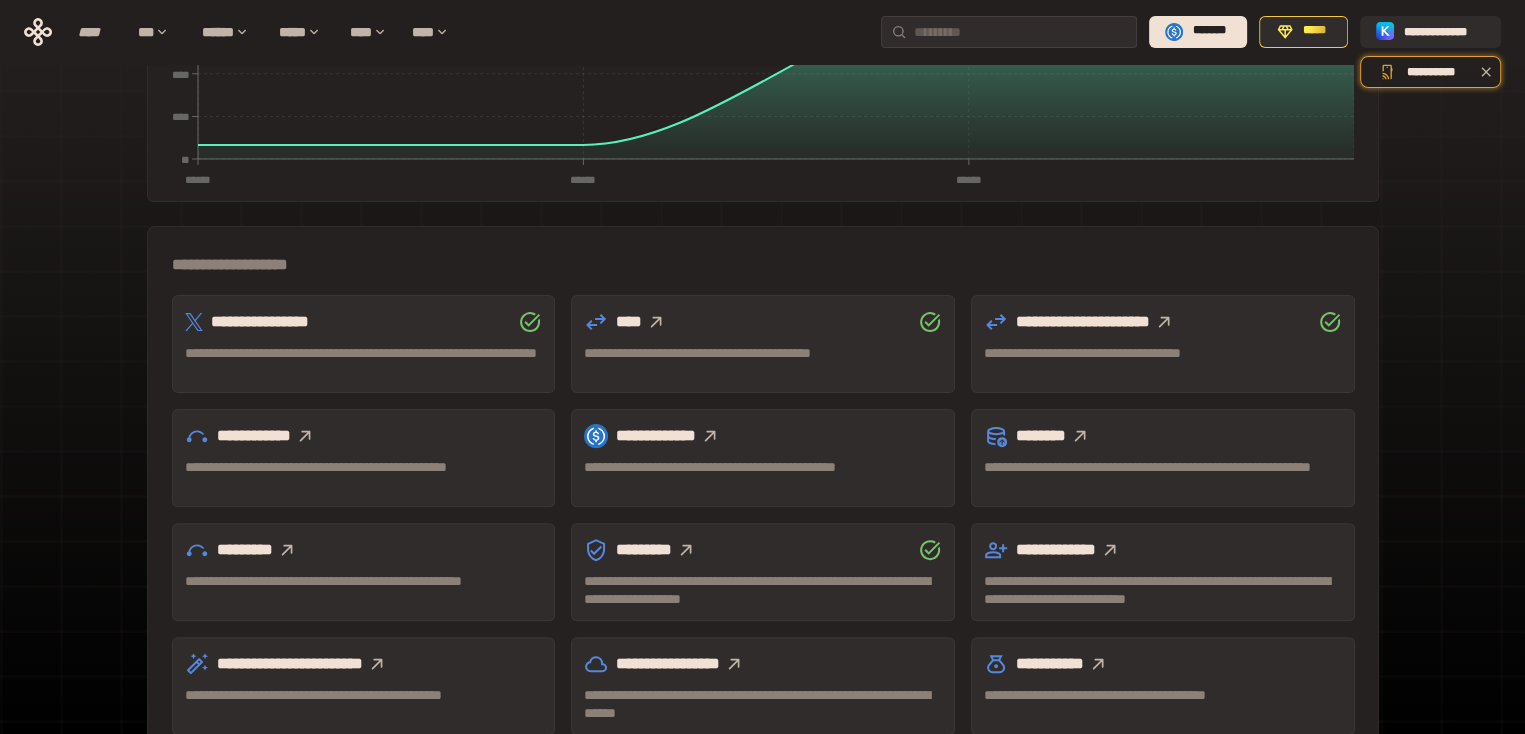click 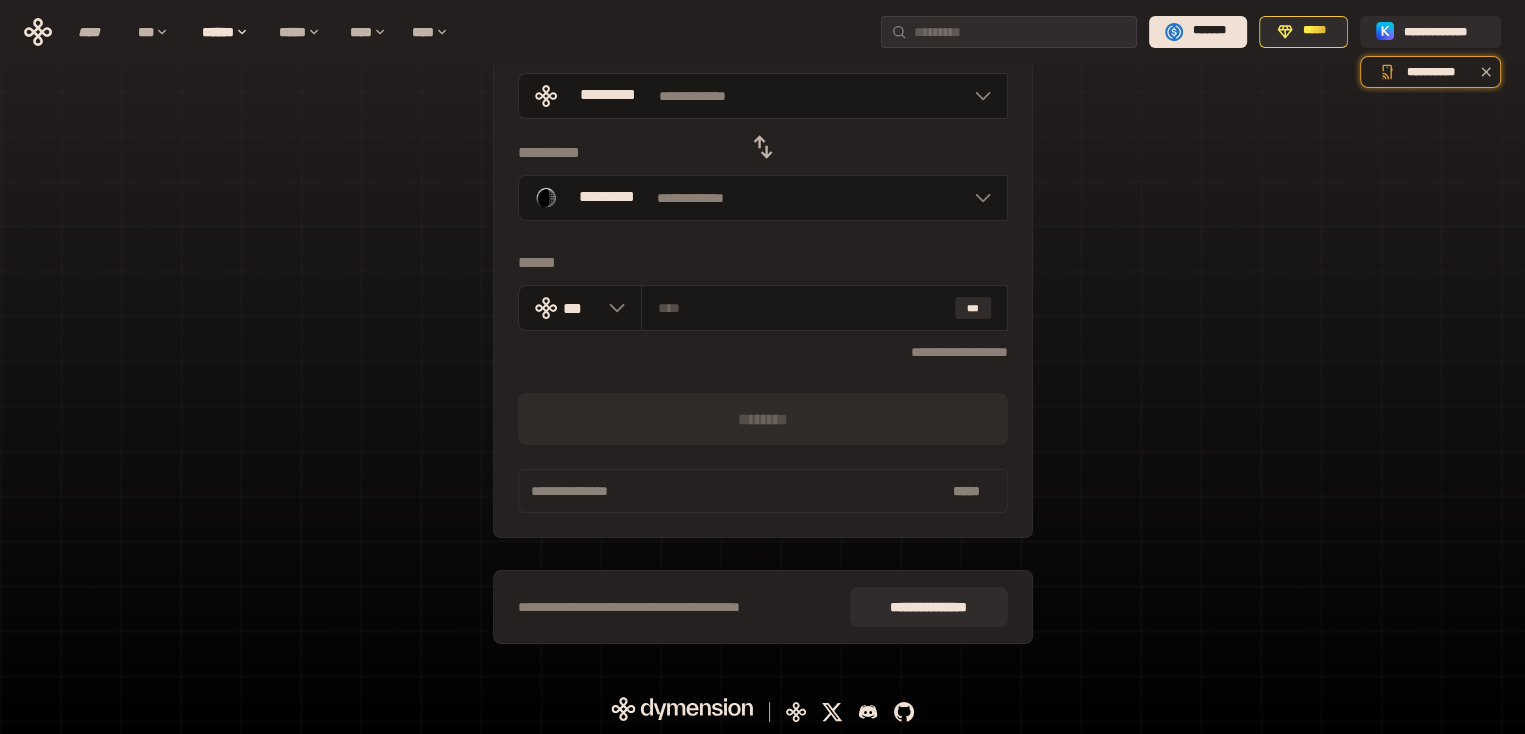 click on "********" at bounding box center (763, 419) 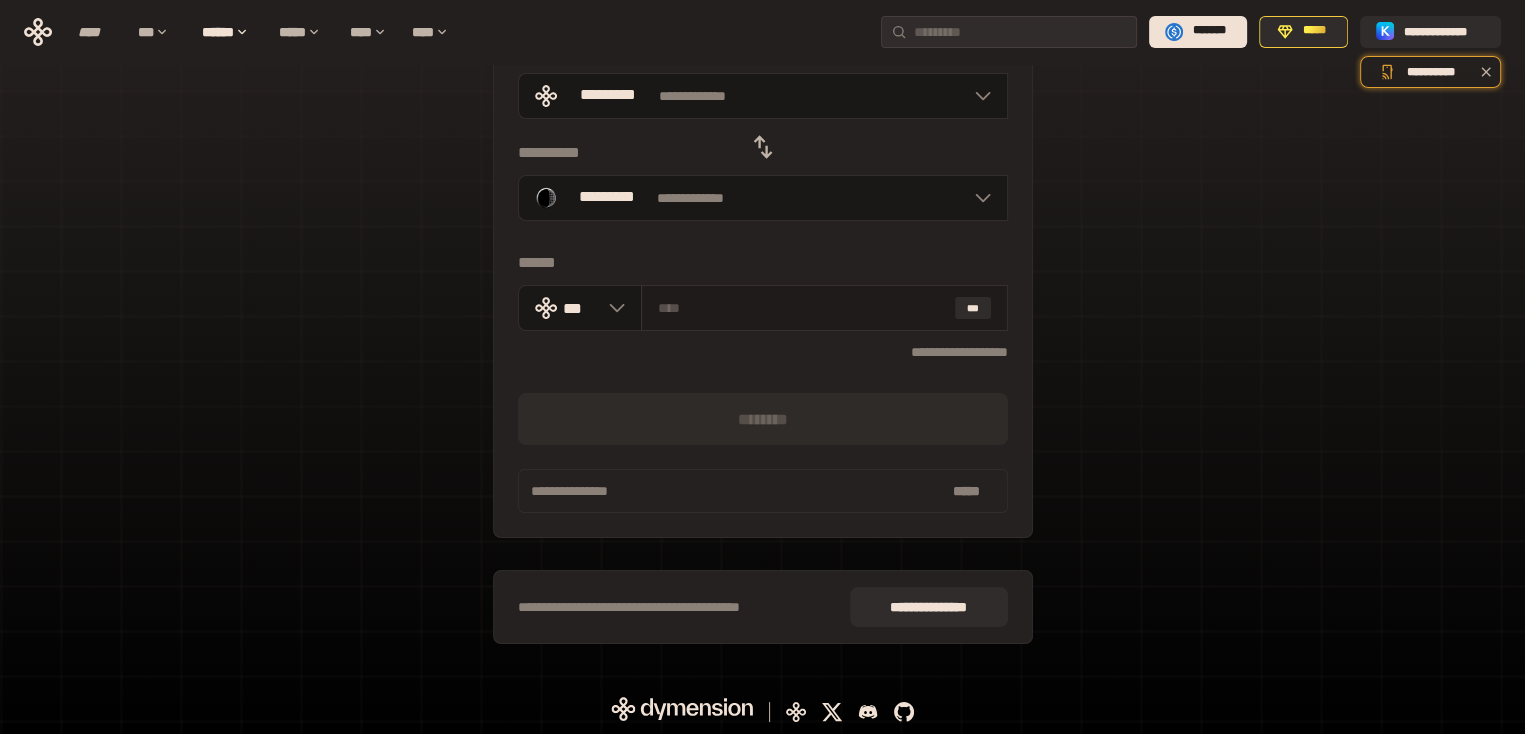click at bounding box center (802, 308) 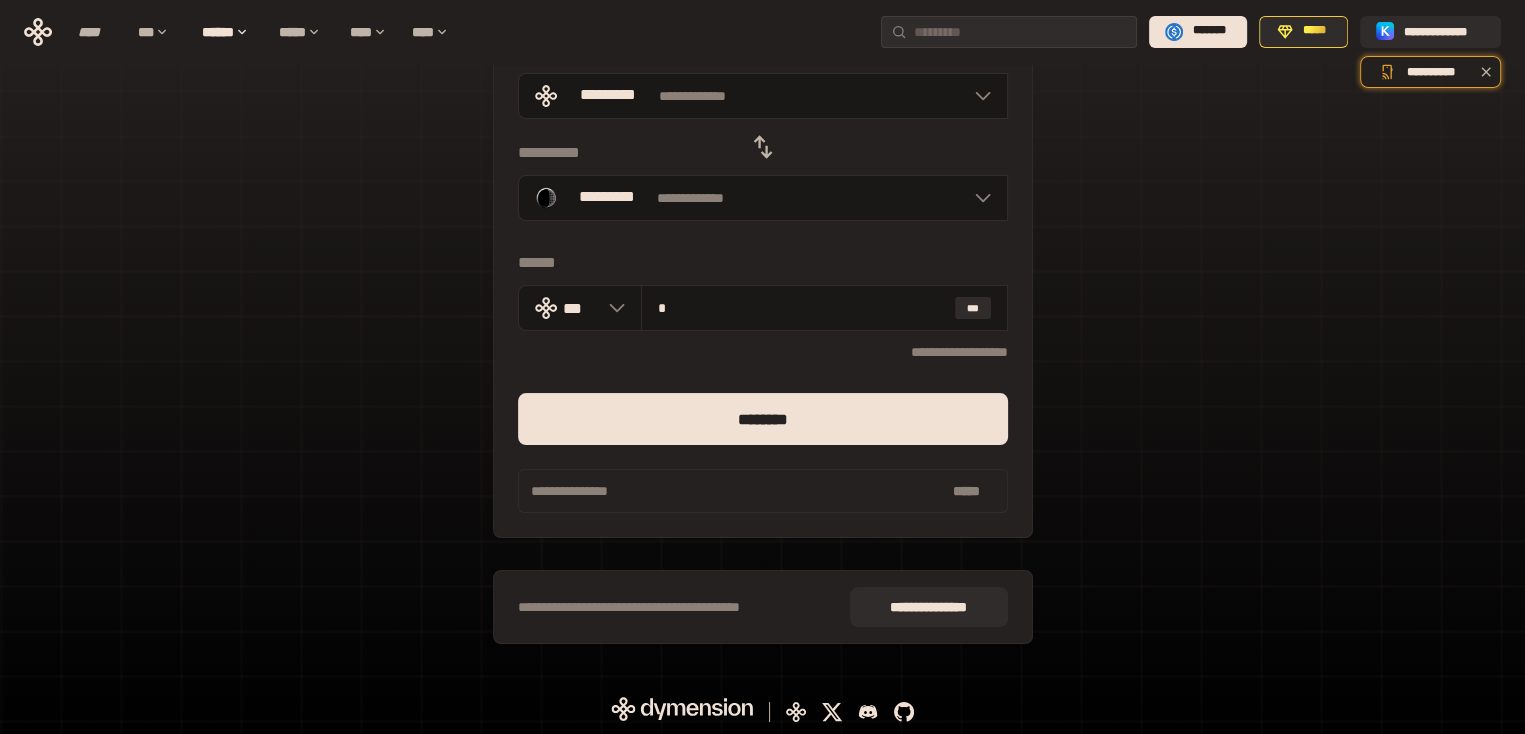 type on "*" 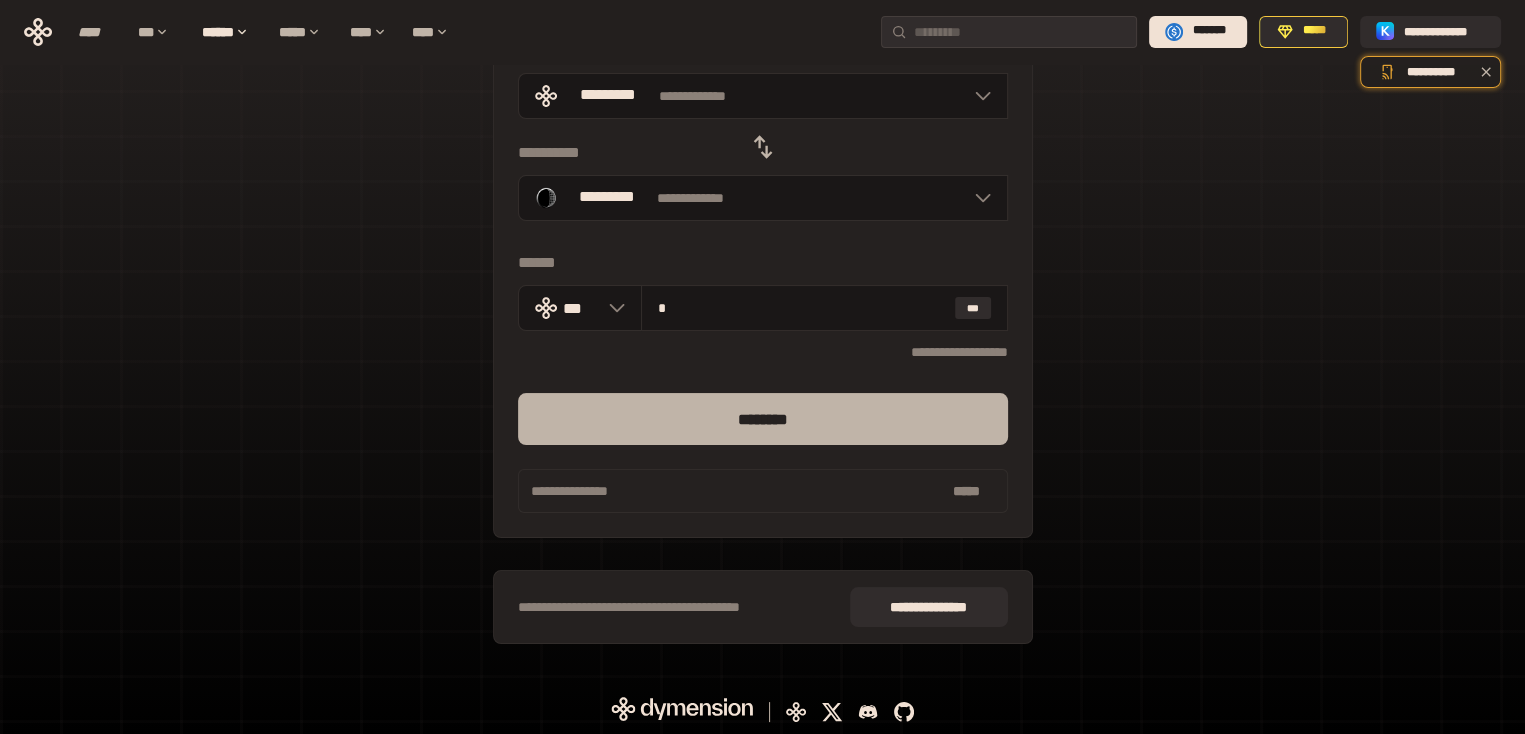 click on "********" at bounding box center (763, 419) 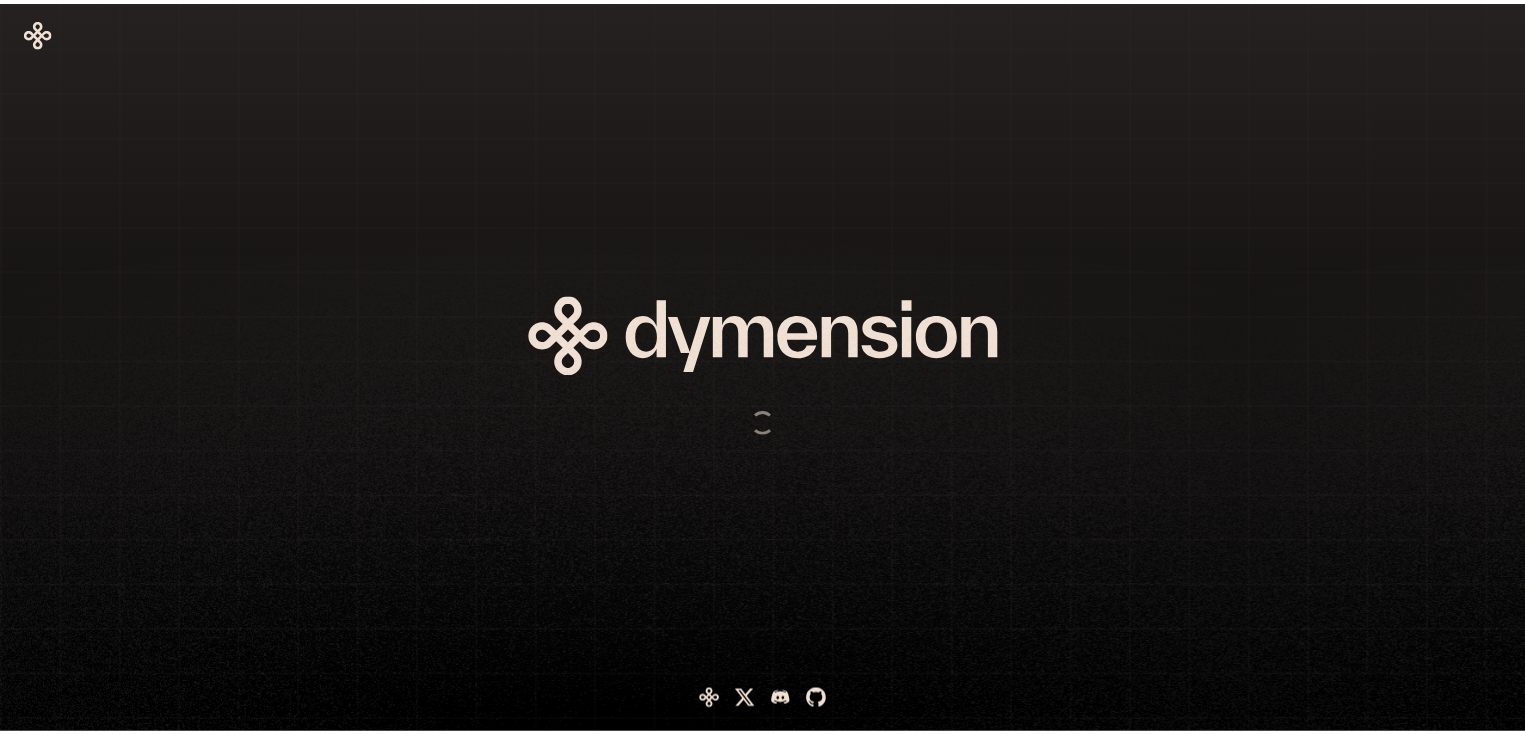 scroll, scrollTop: 0, scrollLeft: 0, axis: both 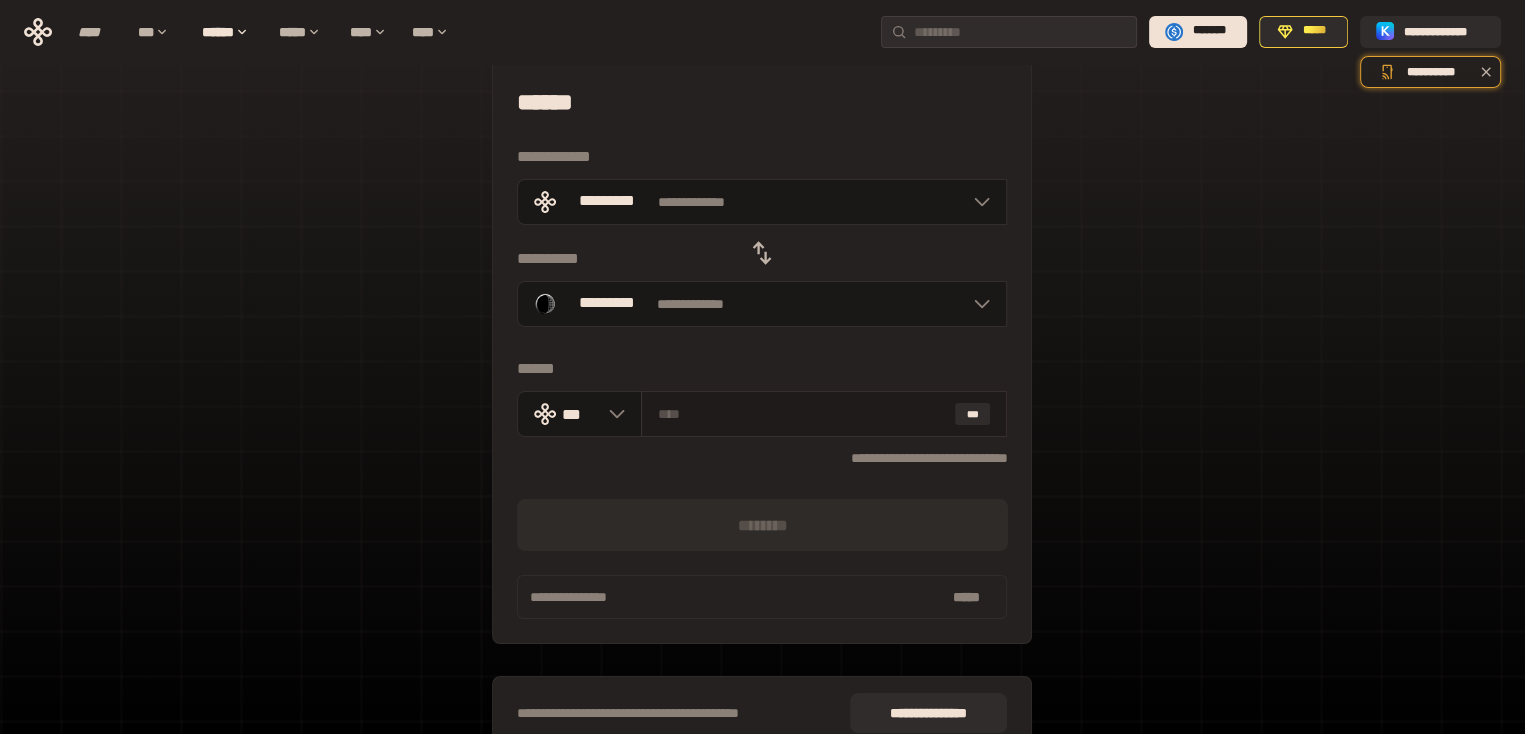 click at bounding box center (802, 414) 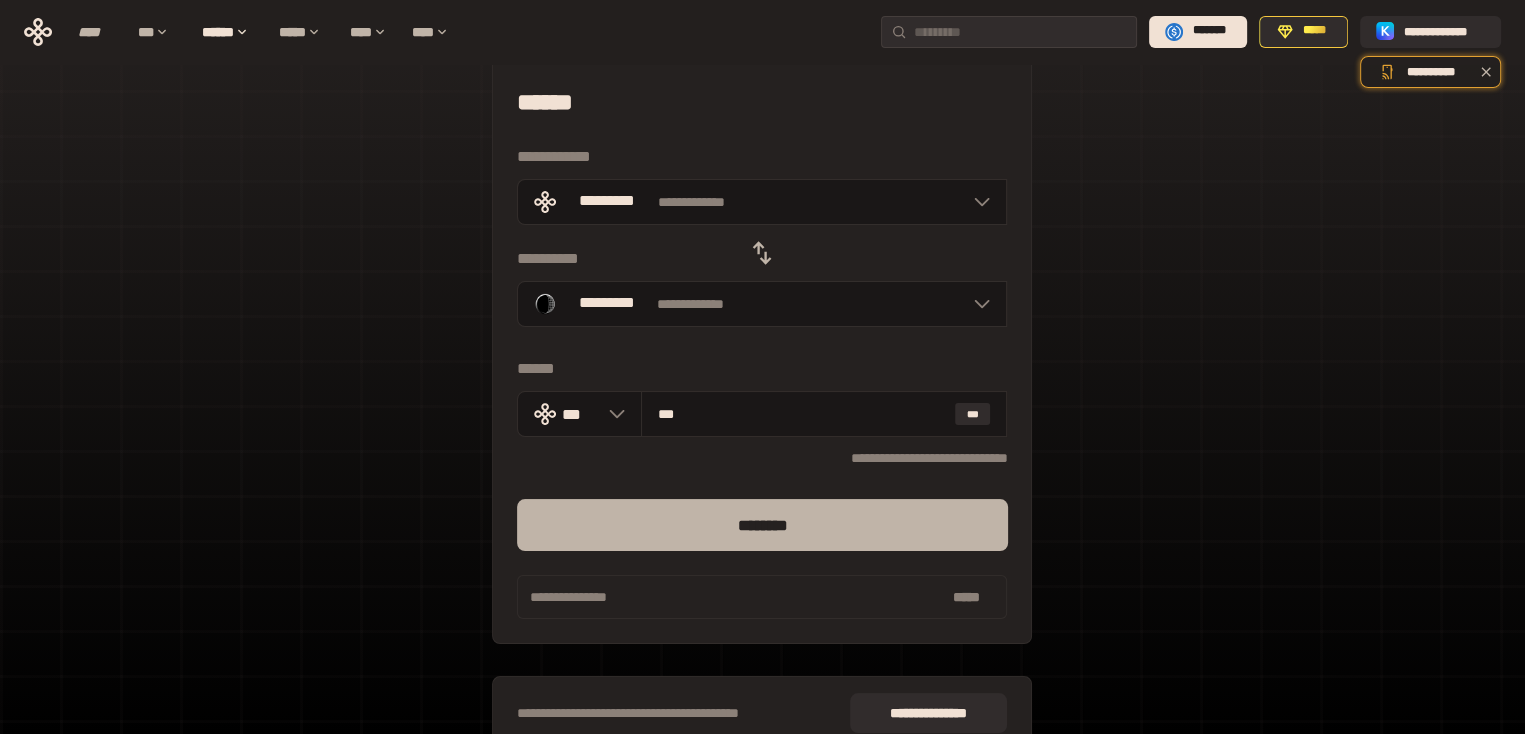 type on "***" 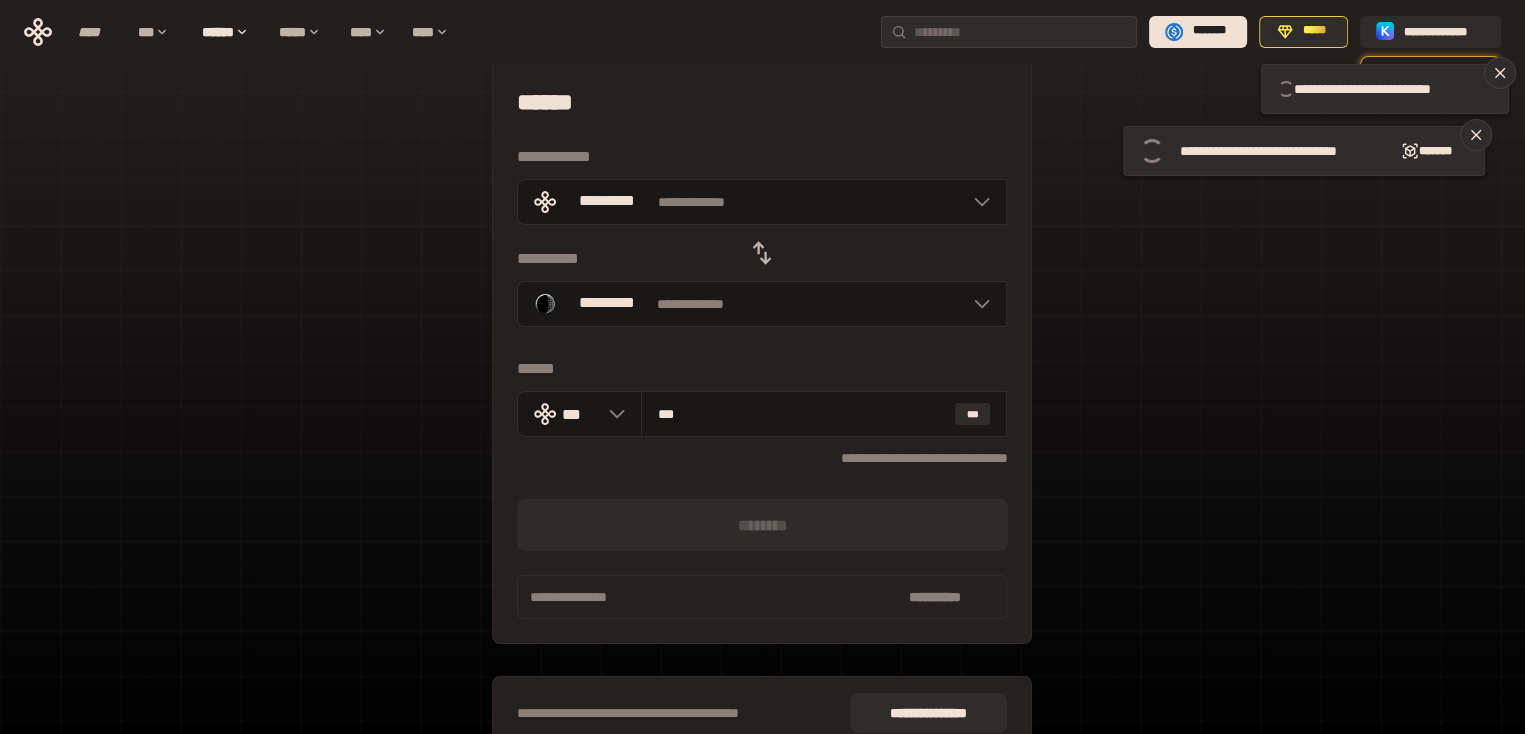 type 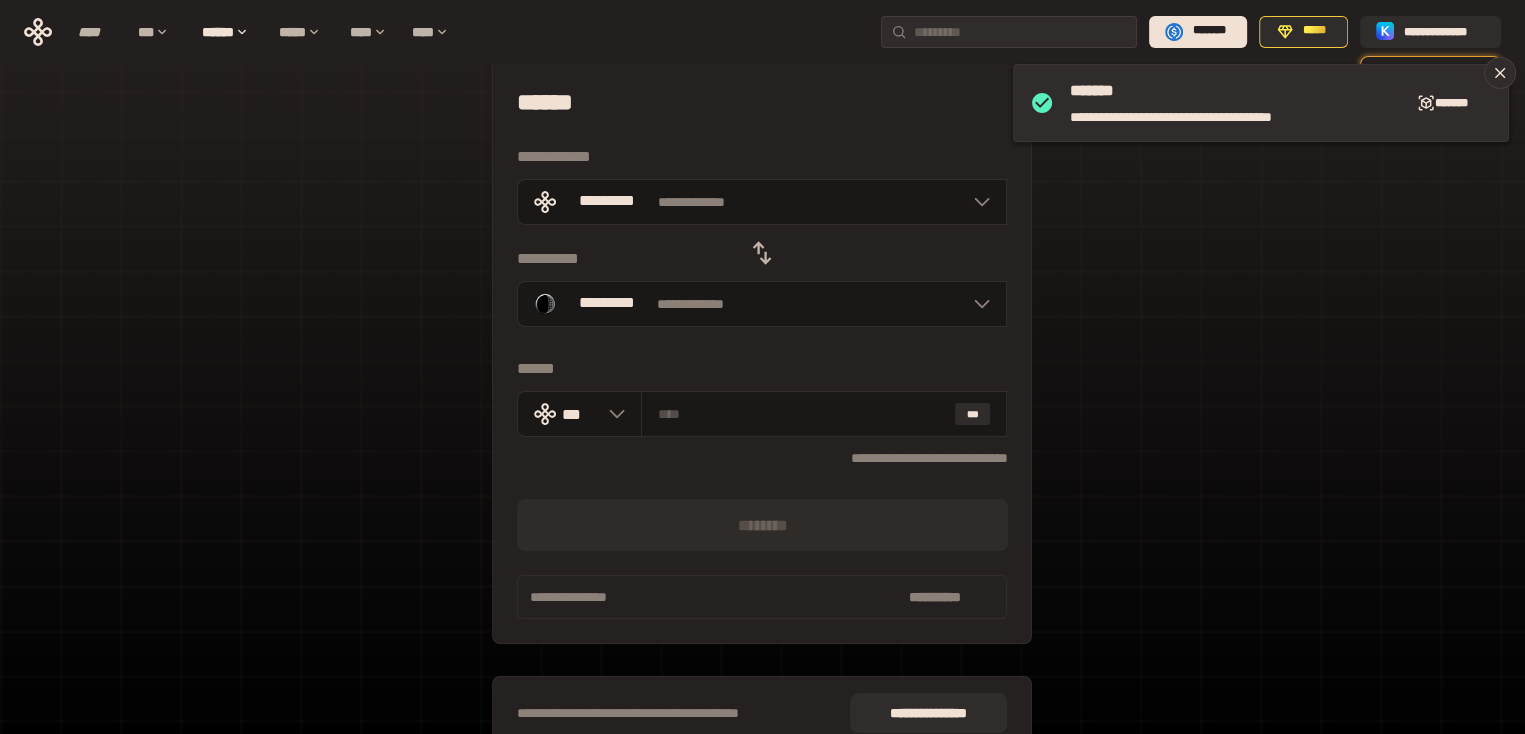 click on "[FIRST] [LAST] [MIDDLE] [ADDRESS] [CITY] [STATE] [ZIP] [COUNTRY] [PHONE] [EMAIL] [COMPANY] [JOB_TITLE] [DATE] [URL]" at bounding box center [762, 413] 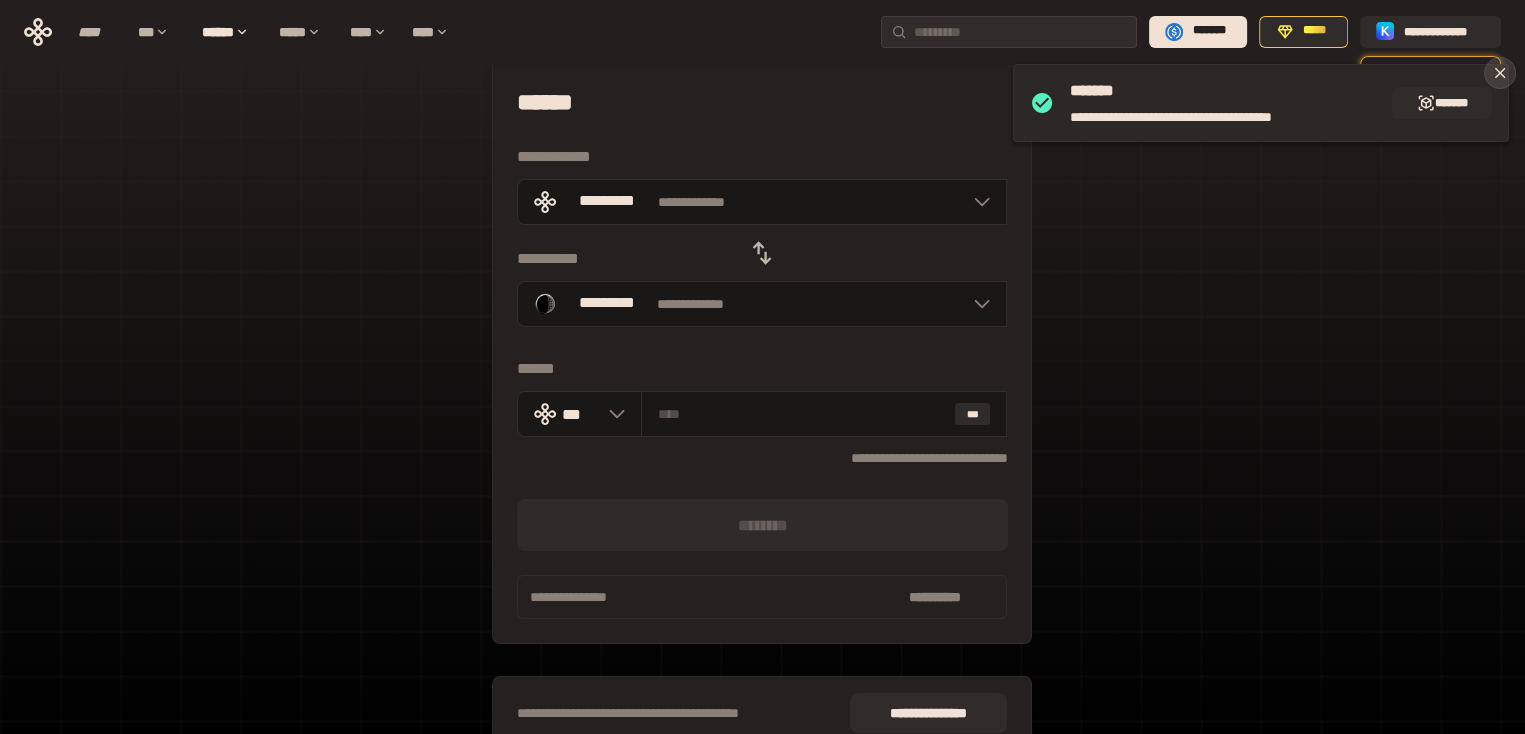 click 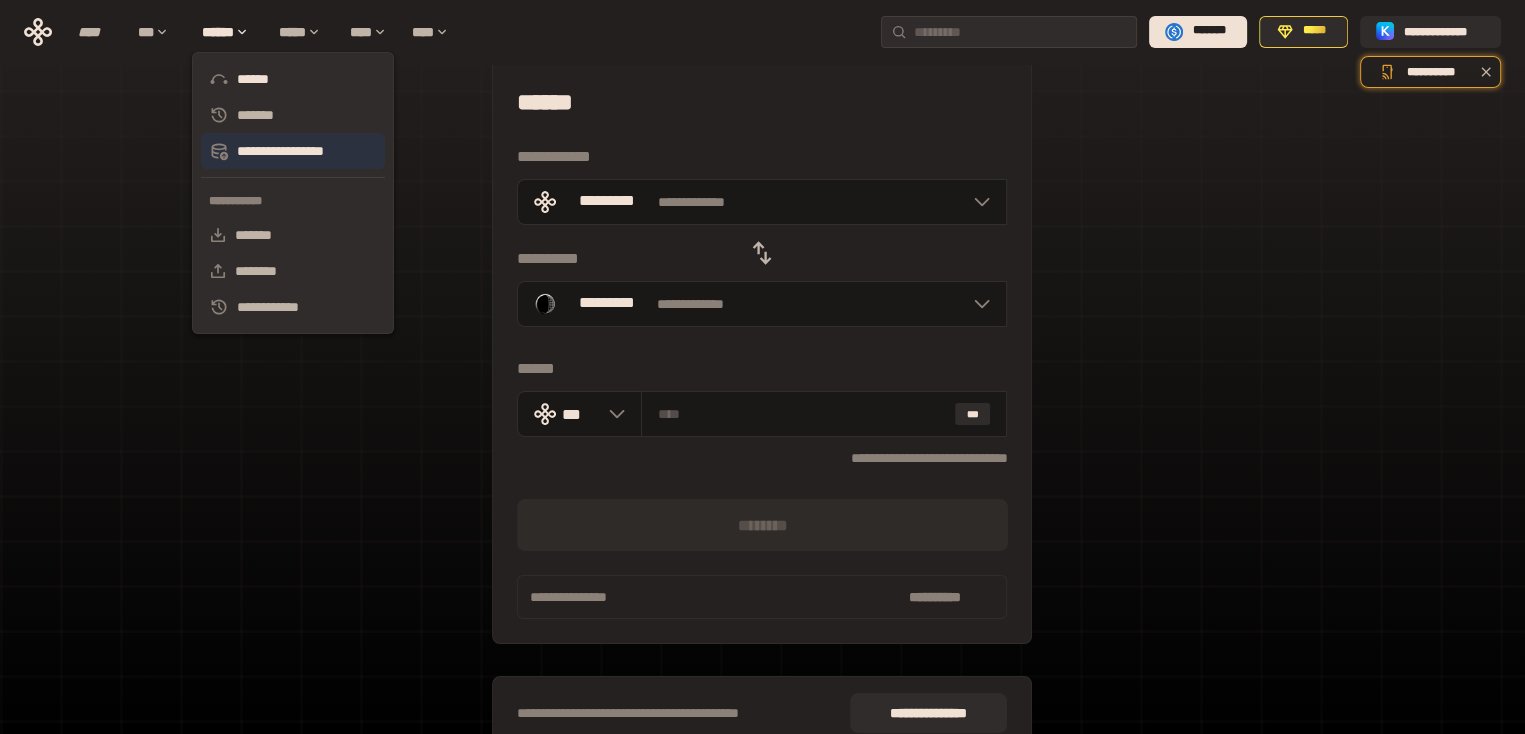 click on "**********" at bounding box center (293, 151) 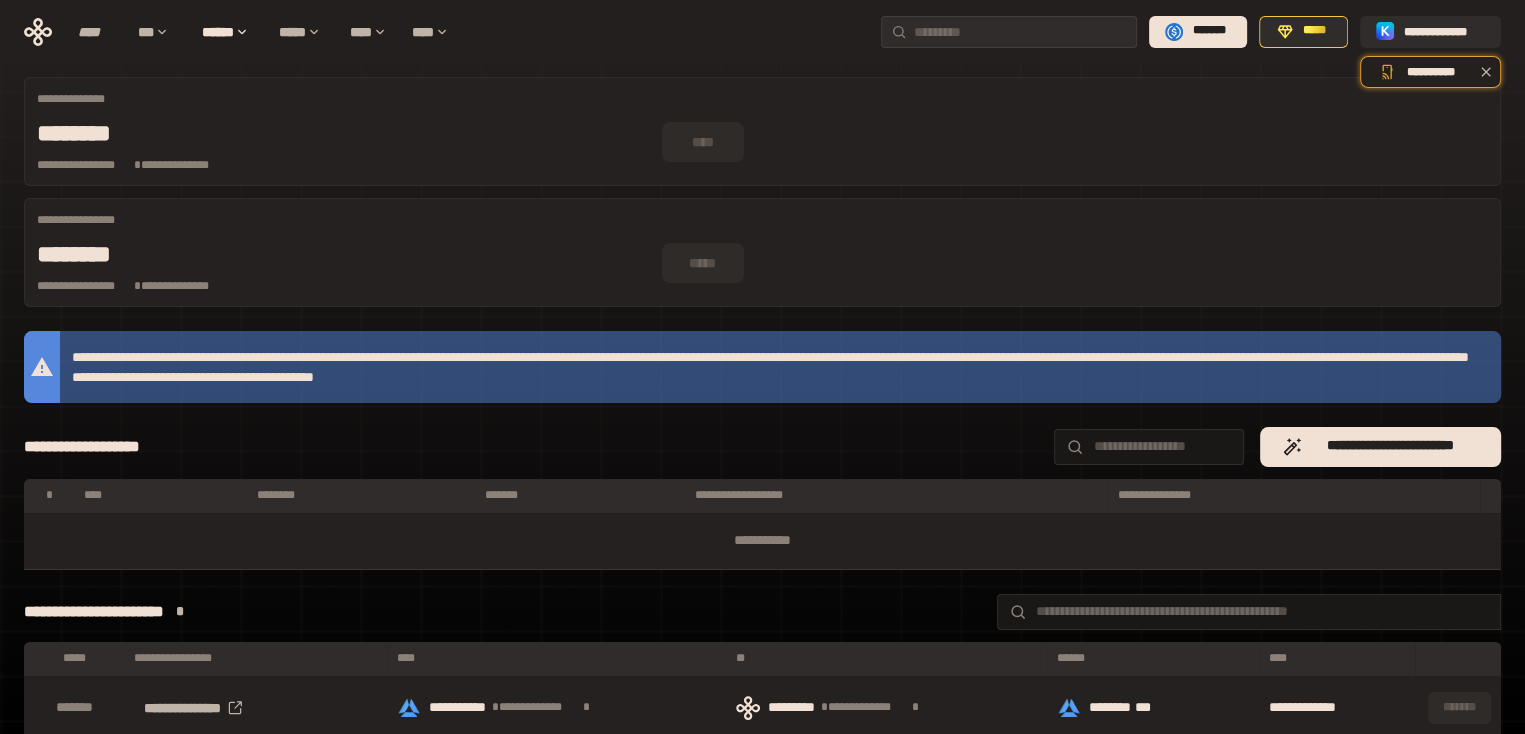 scroll, scrollTop: 0, scrollLeft: 0, axis: both 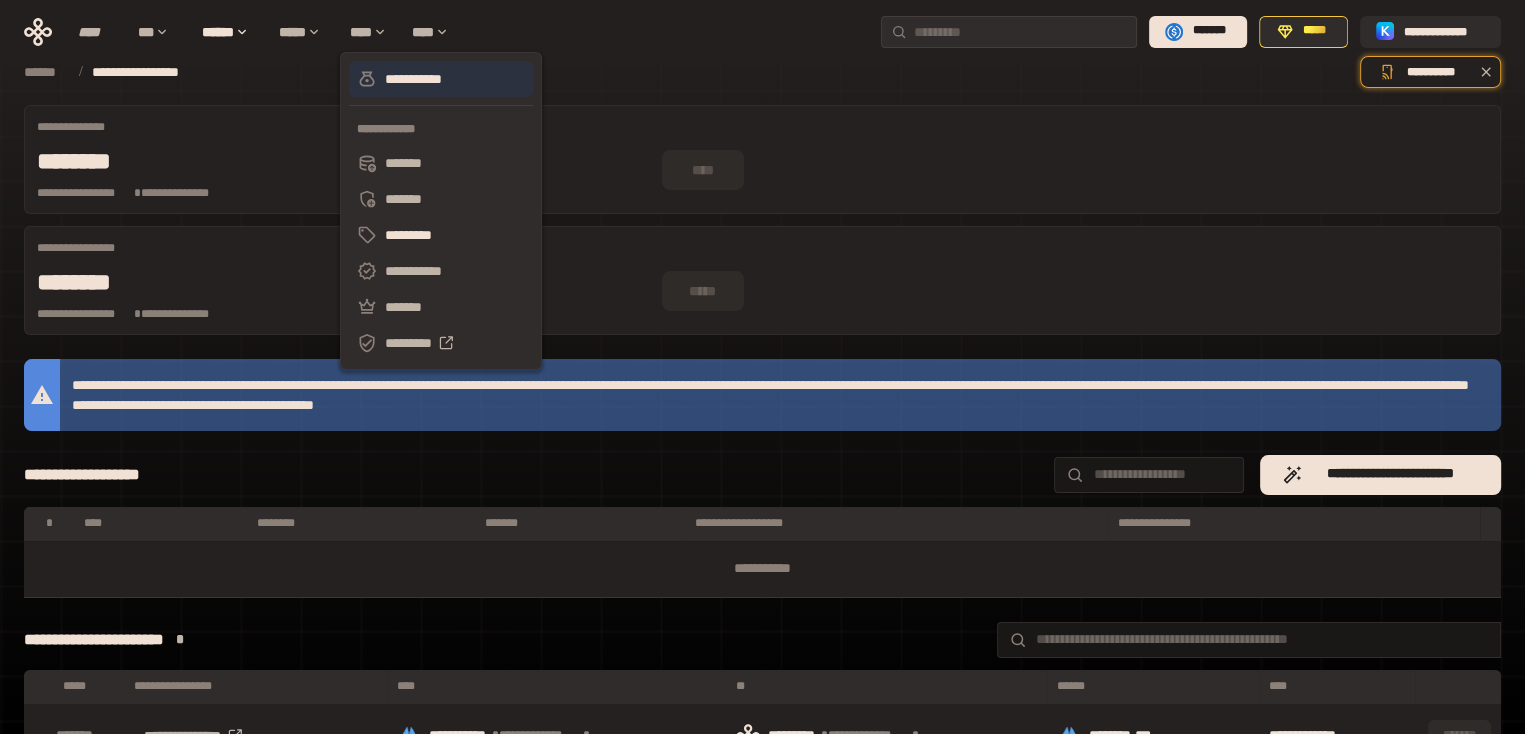 click on "**********" at bounding box center (441, 79) 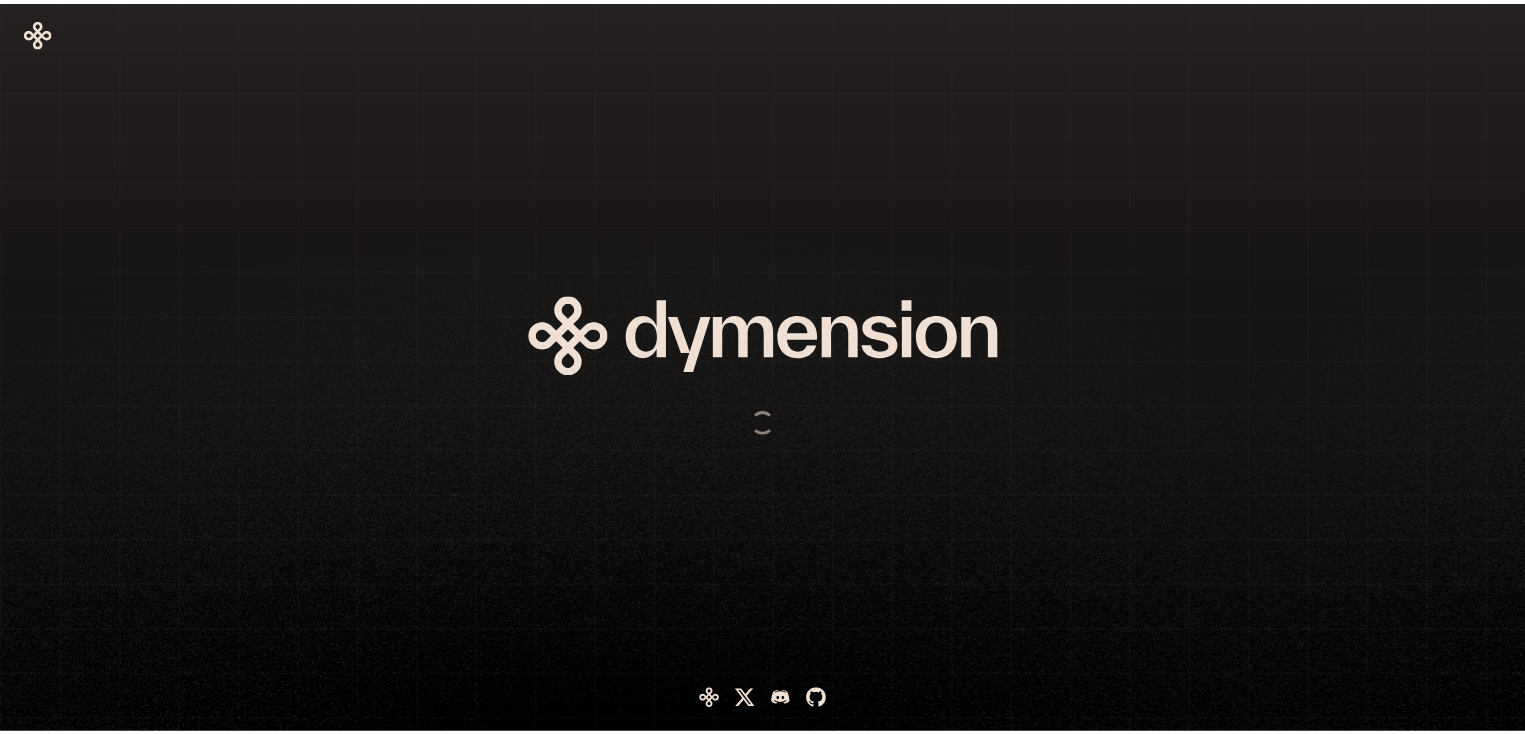scroll, scrollTop: 0, scrollLeft: 0, axis: both 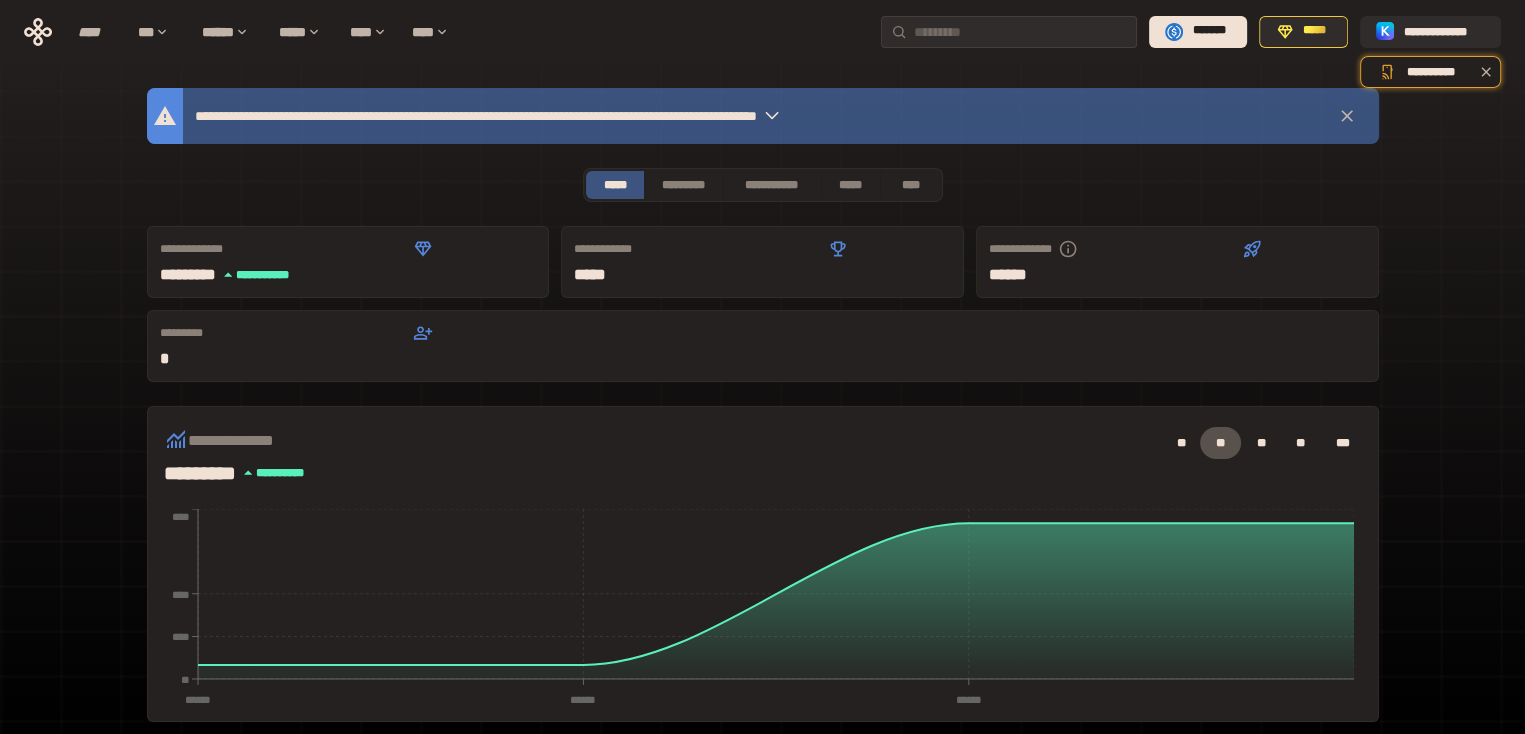 click on "**********" at bounding box center [762, 662] 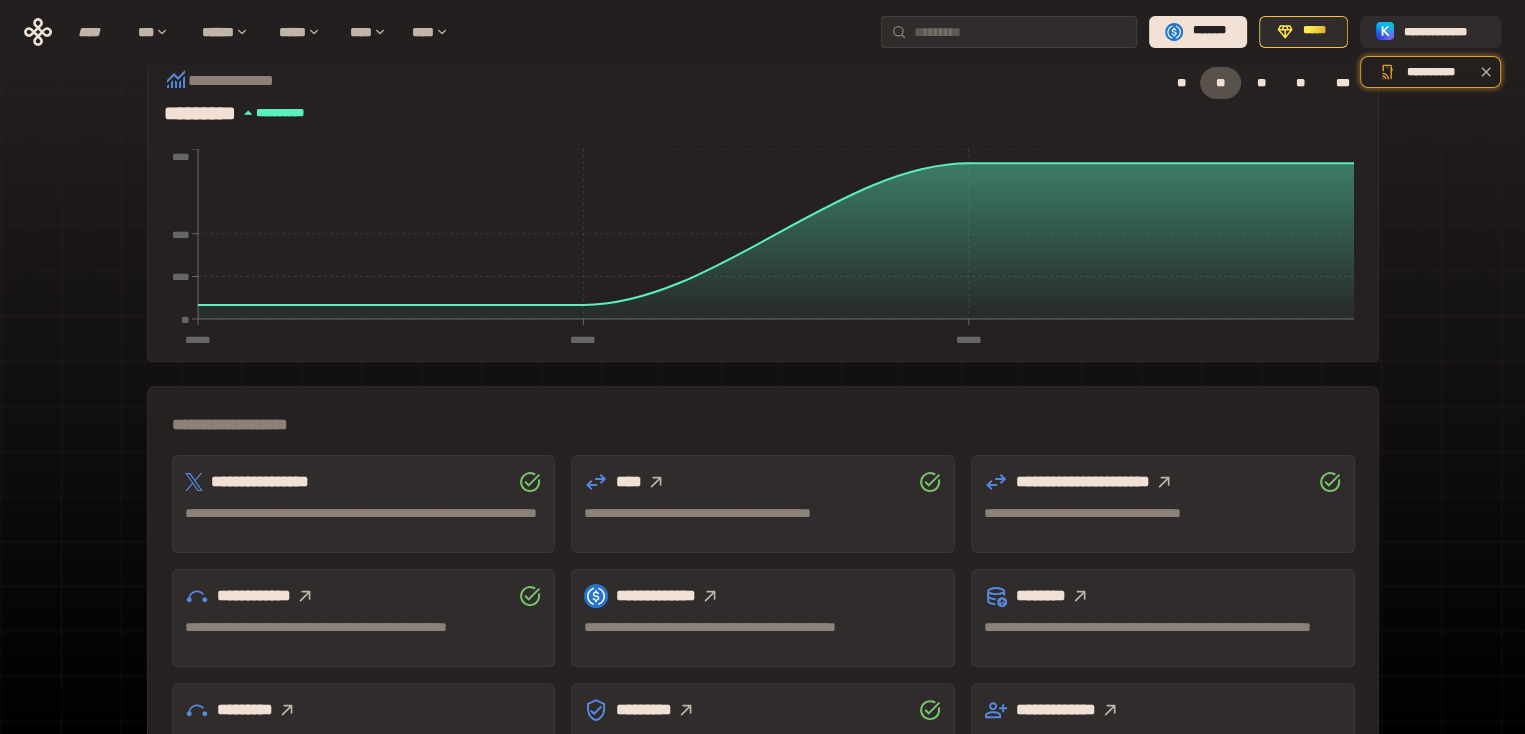 scroll, scrollTop: 520, scrollLeft: 0, axis: vertical 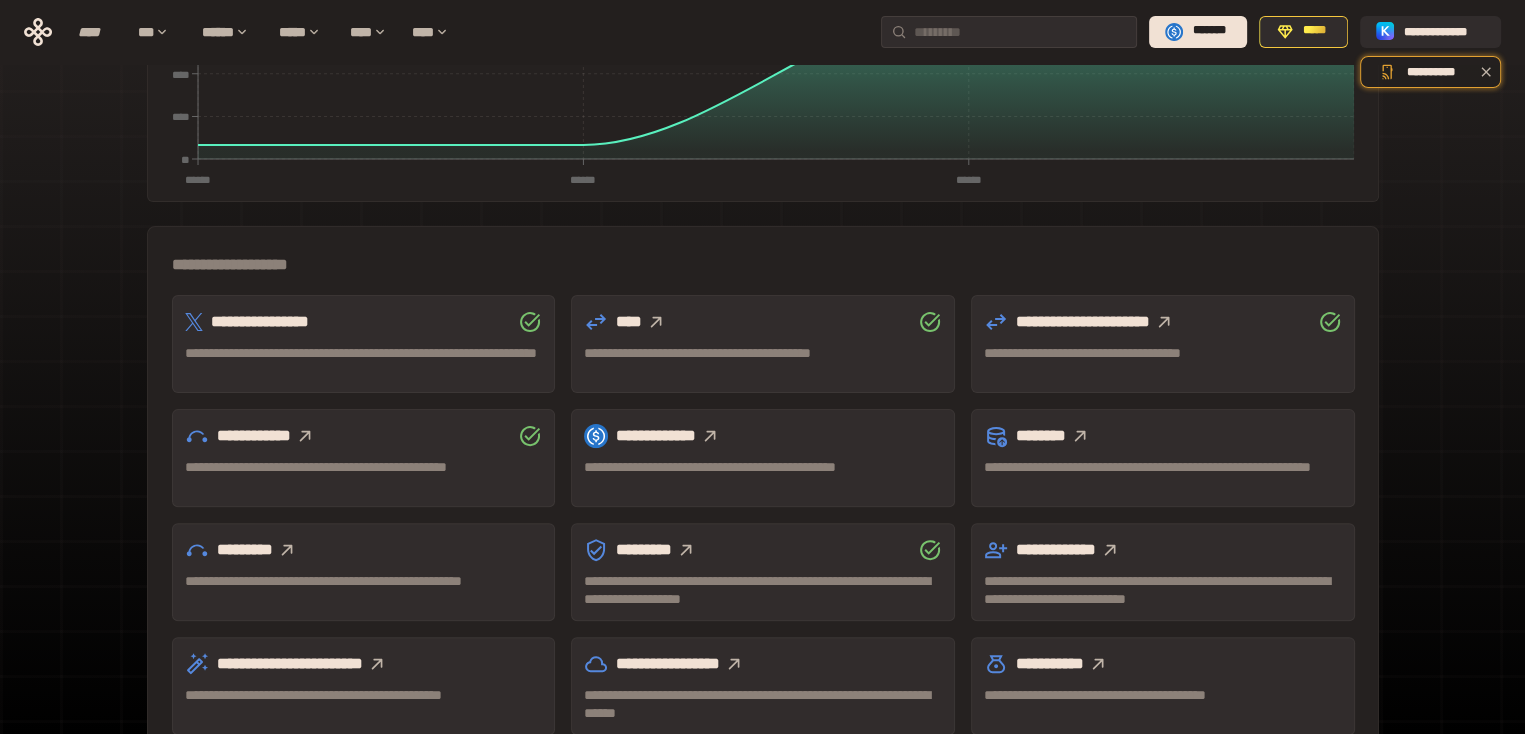 click 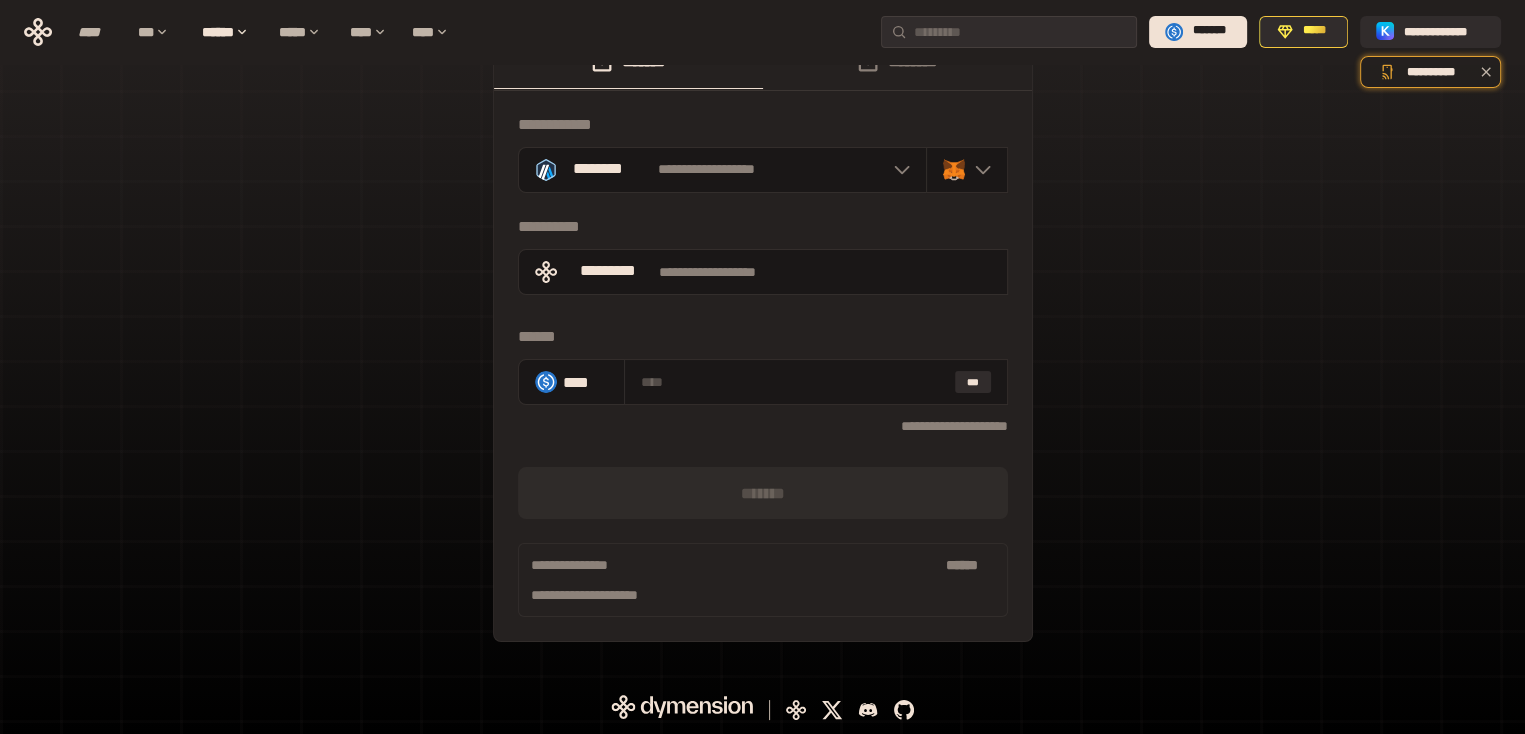 scroll, scrollTop: 52, scrollLeft: 0, axis: vertical 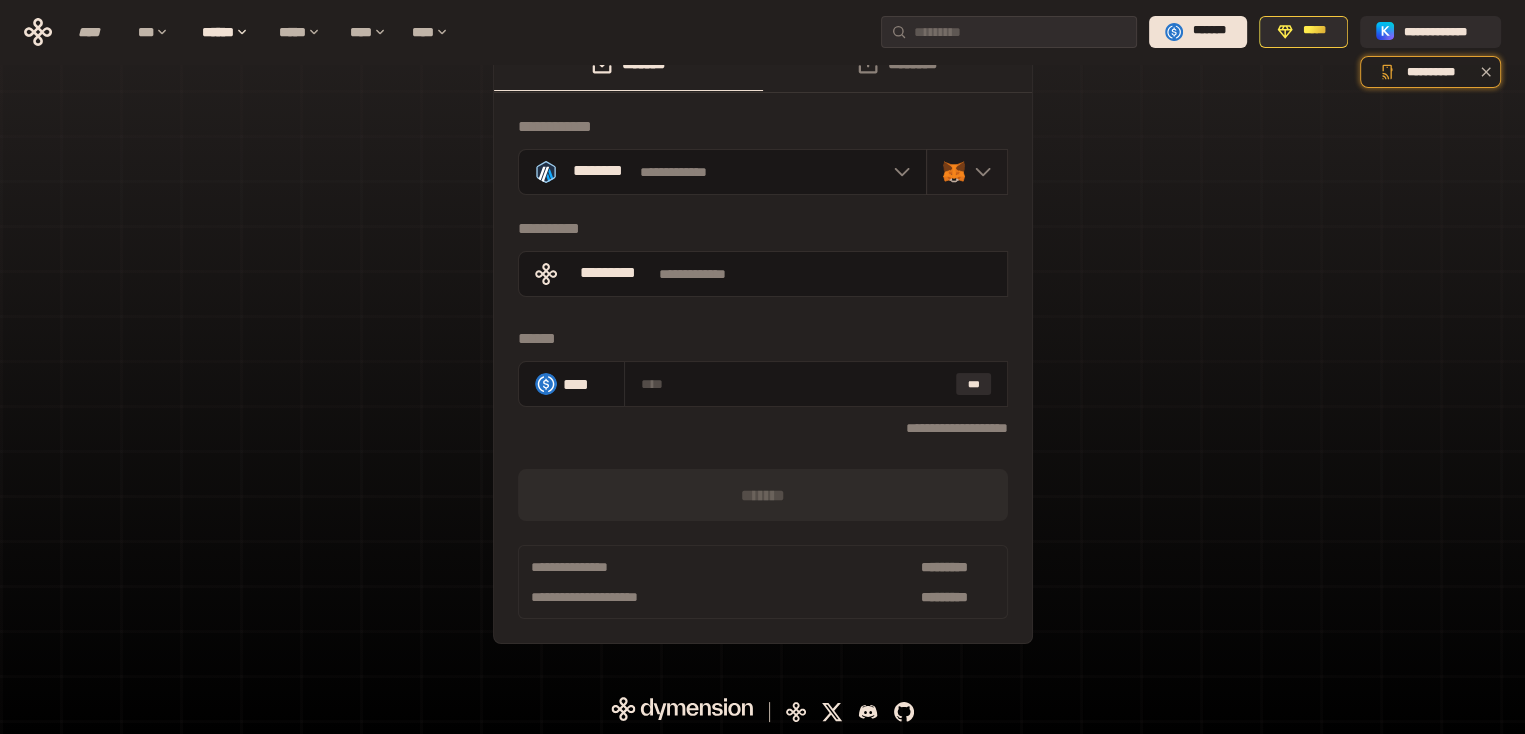 click 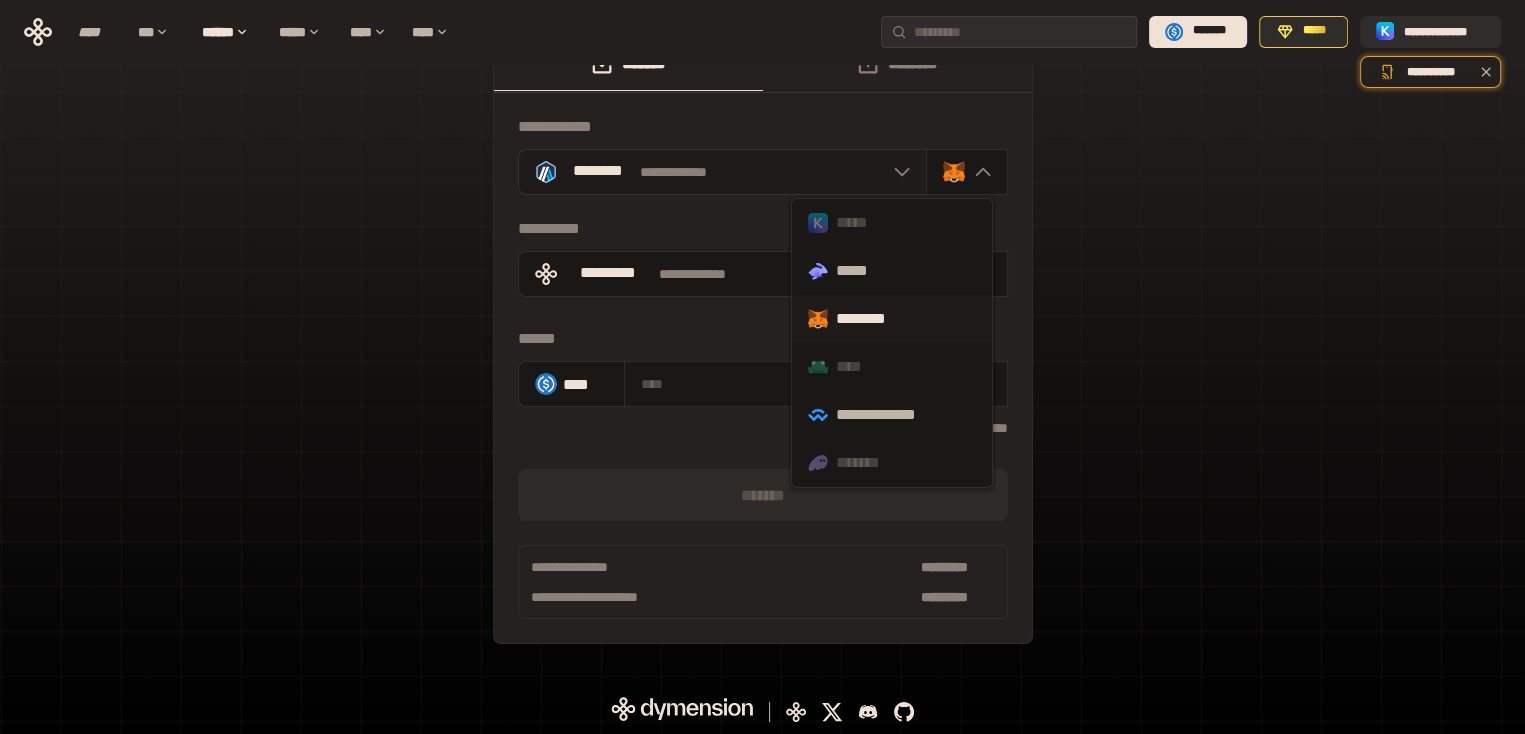 click 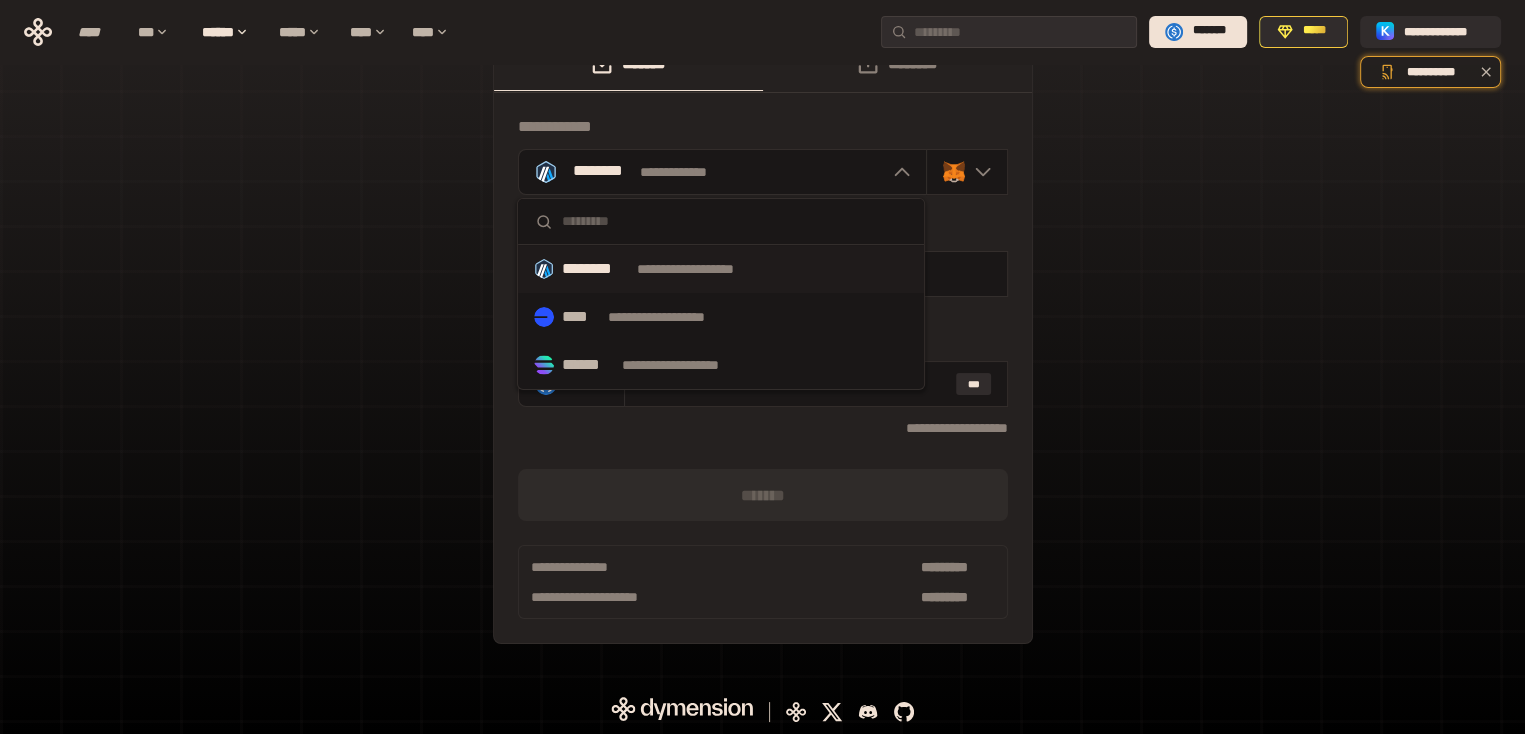 click on "**********" at bounding box center (762, 350) 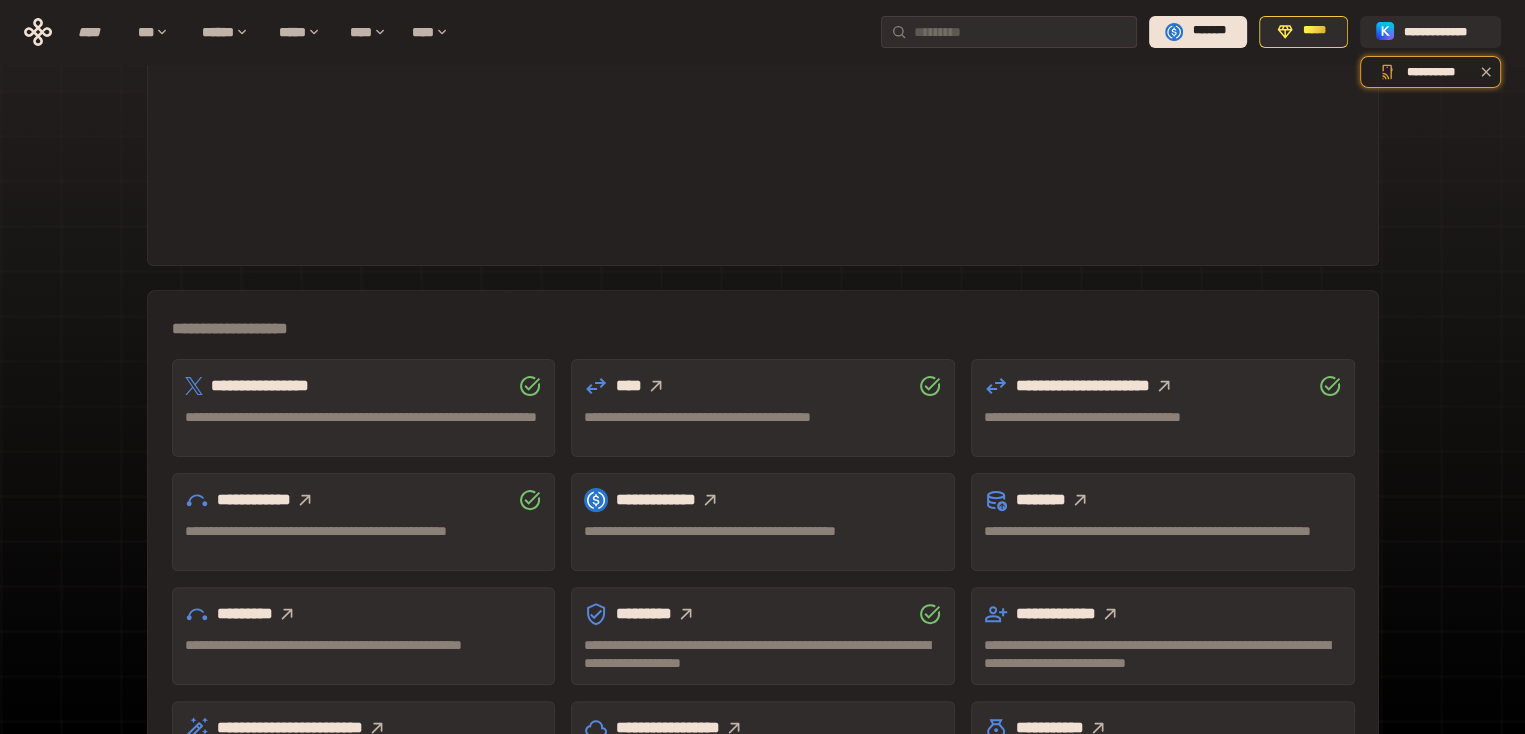 scroll, scrollTop: 520, scrollLeft: 0, axis: vertical 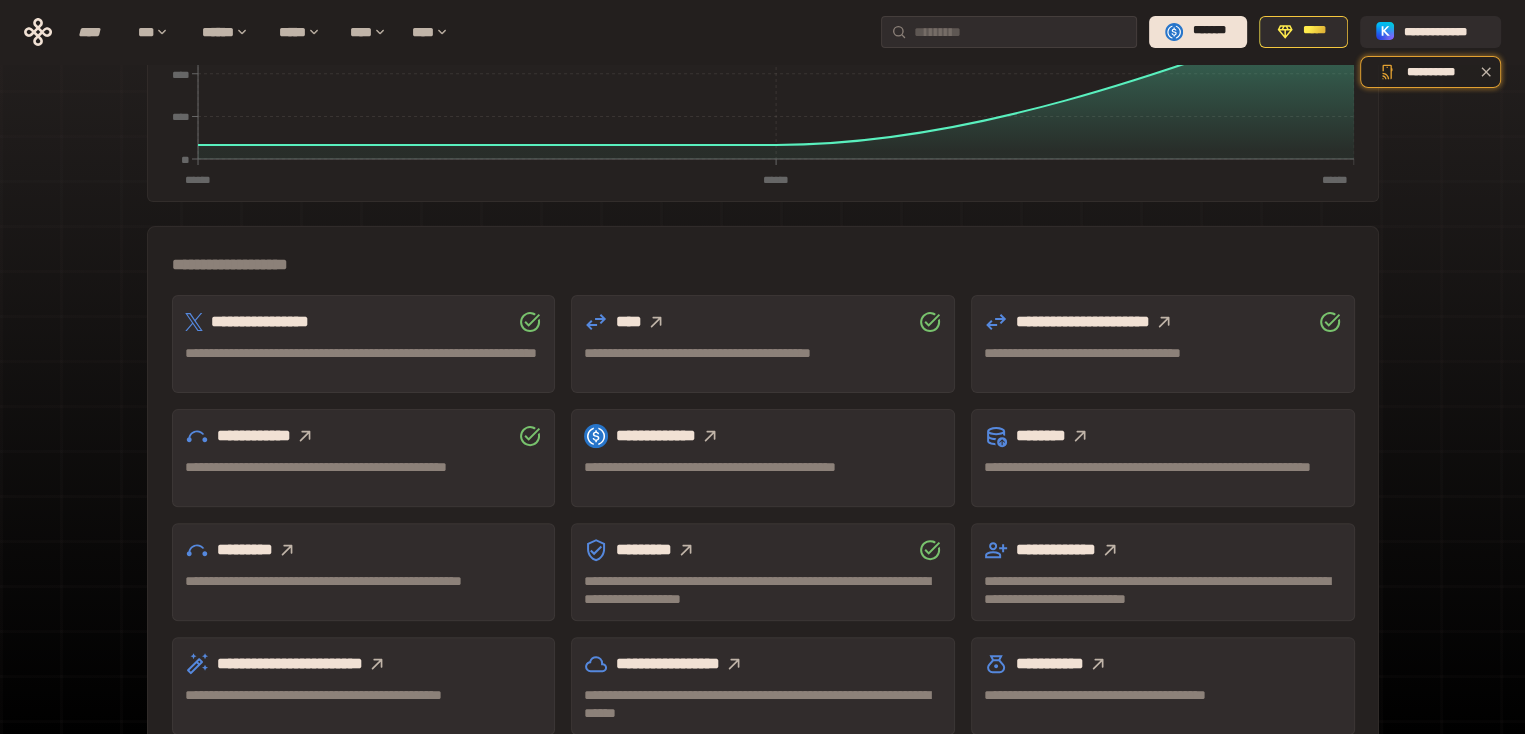 click 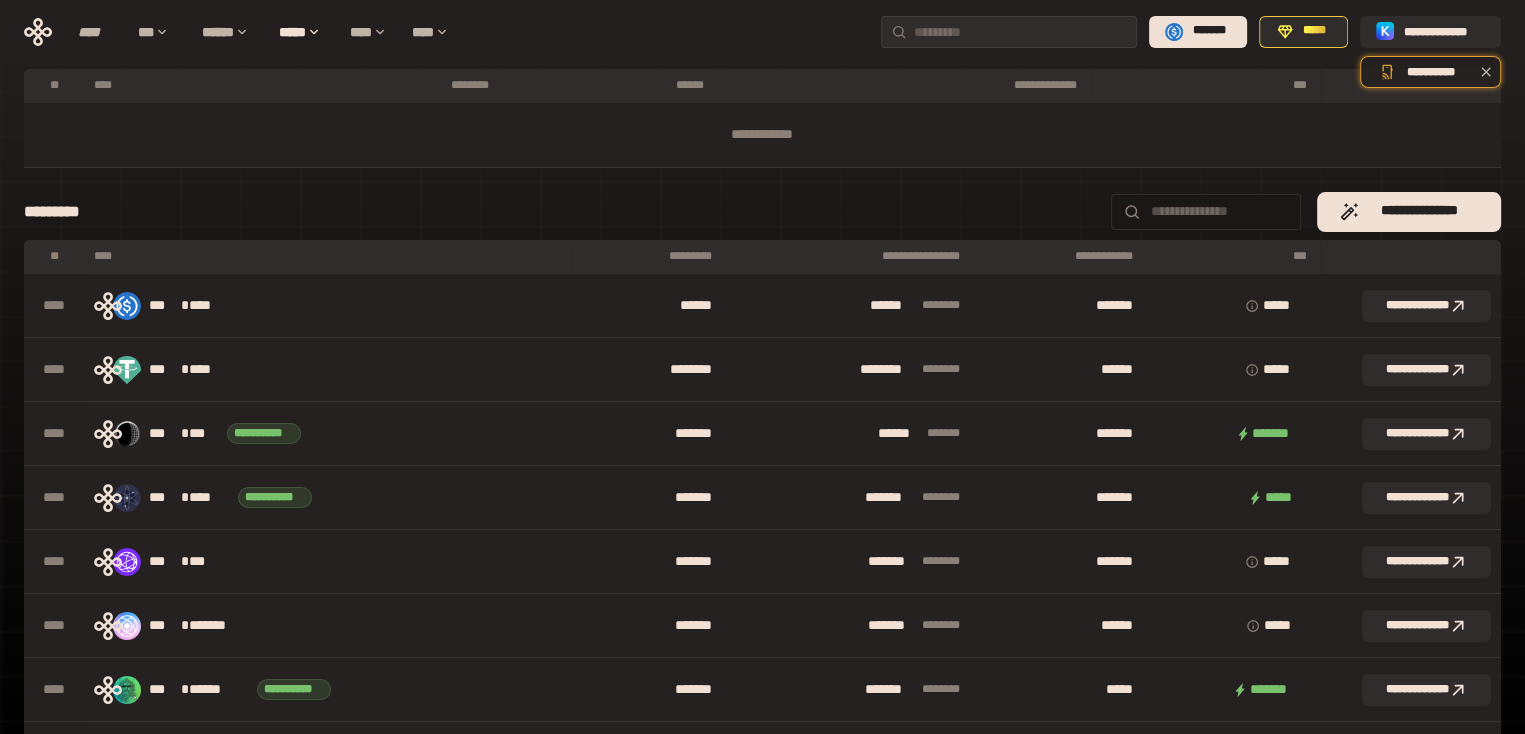 scroll, scrollTop: 0, scrollLeft: 0, axis: both 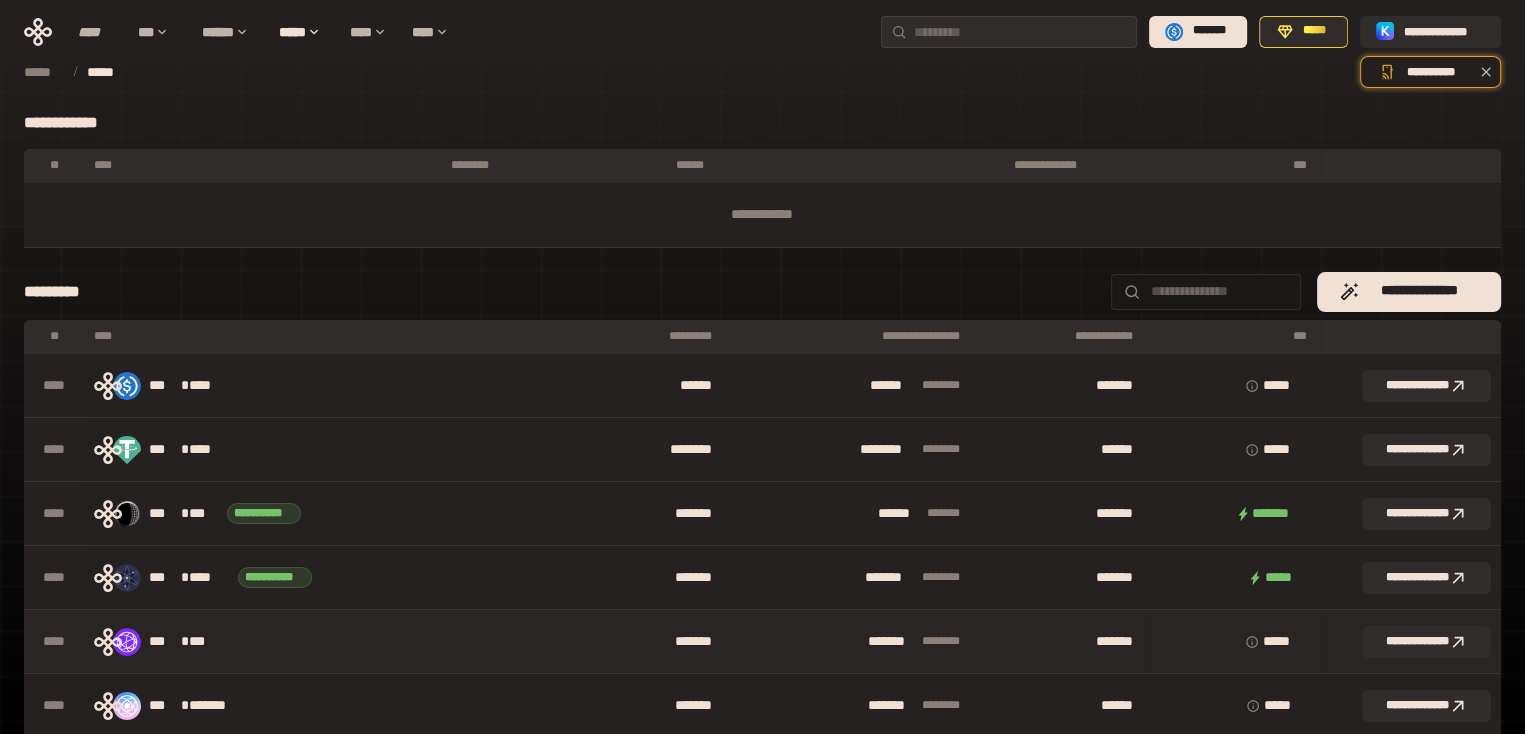 click on "*** * ***" at bounding box center (183, 642) 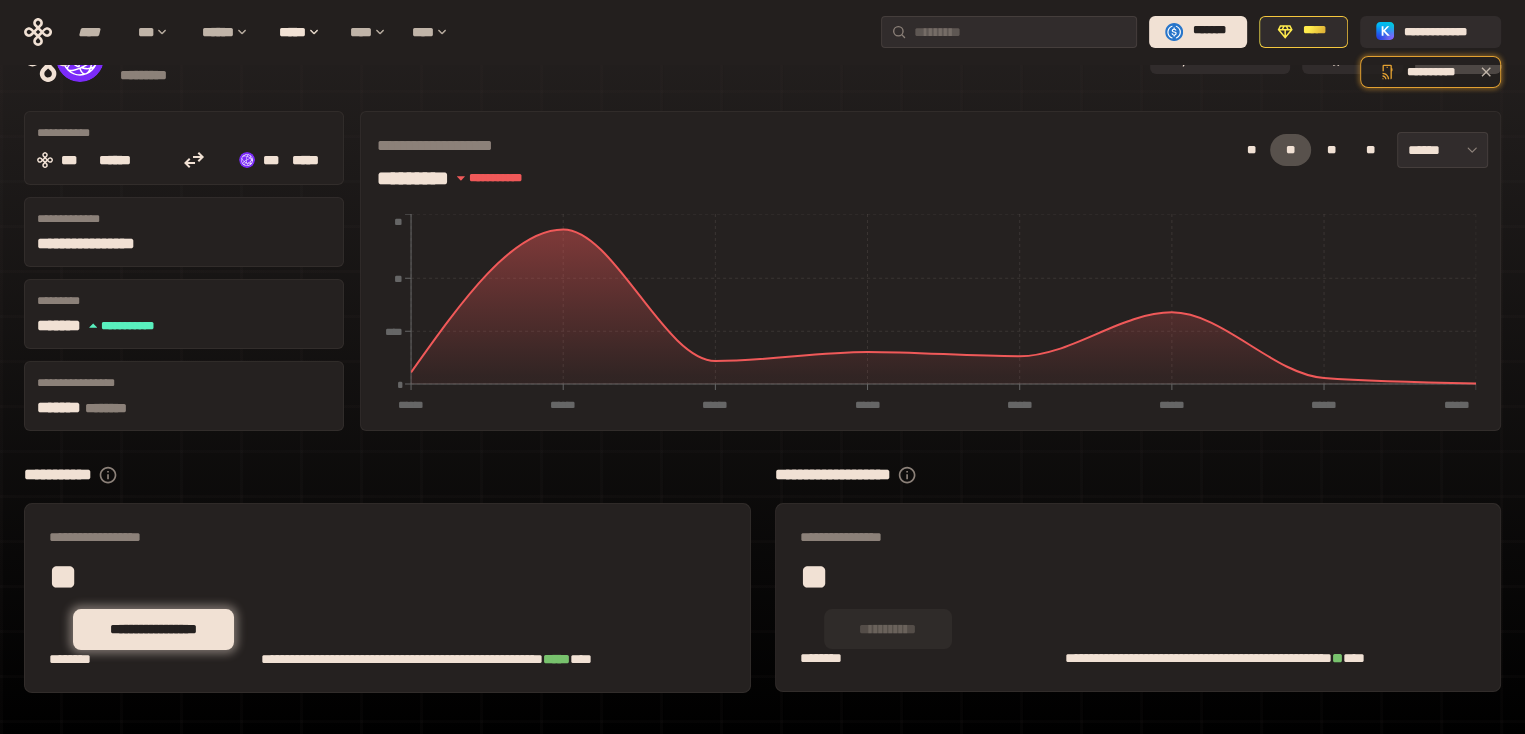 scroll, scrollTop: 84, scrollLeft: 0, axis: vertical 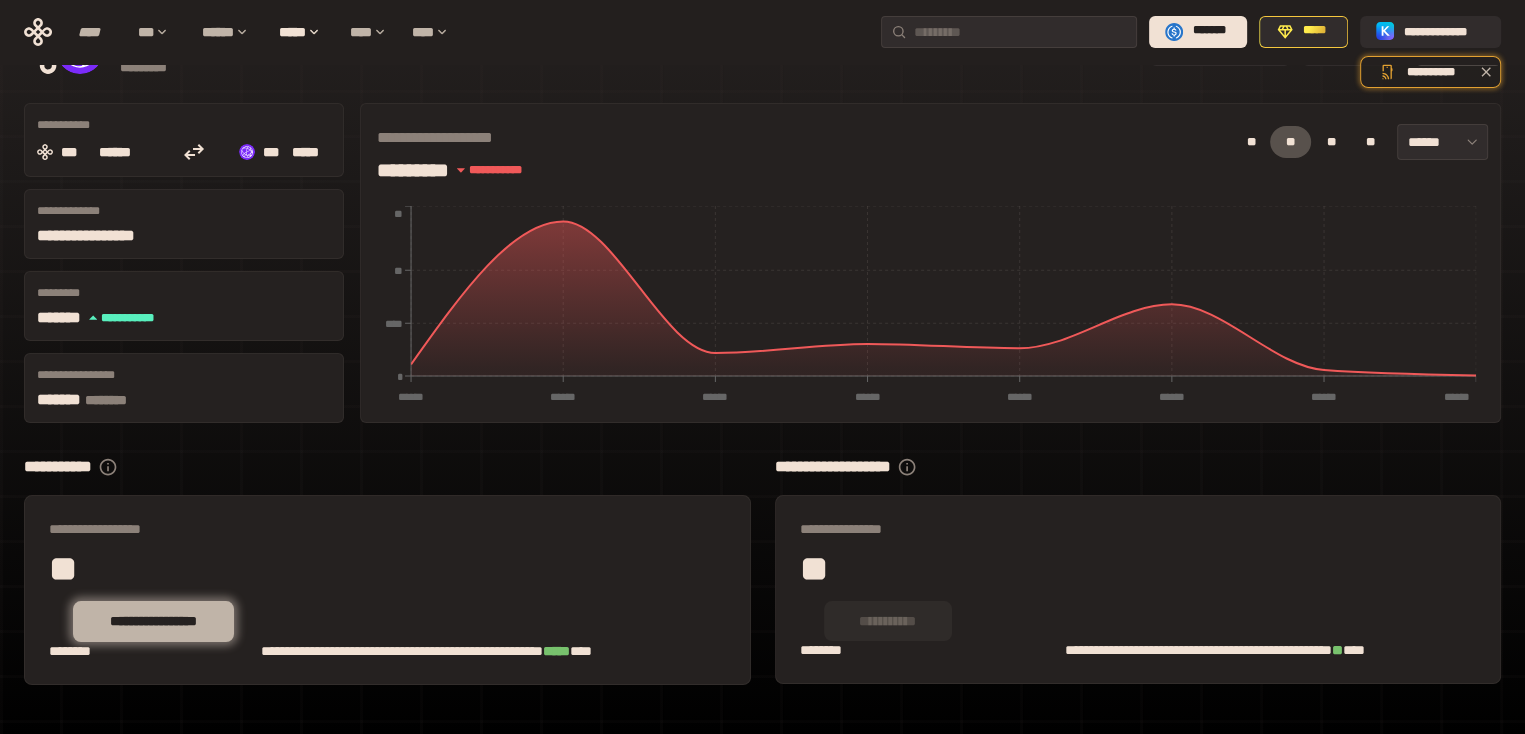 click on "**********" at bounding box center (153, 621) 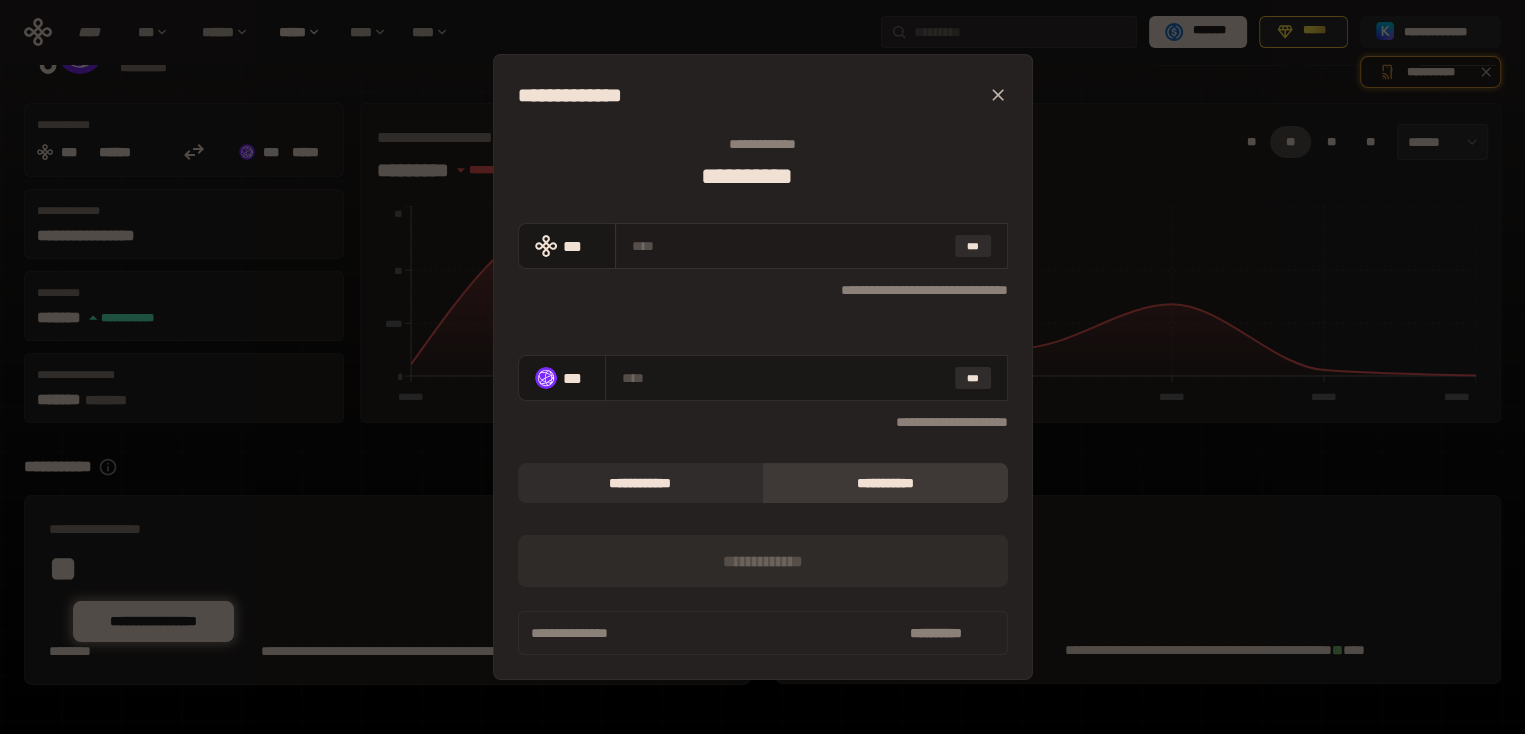 click at bounding box center (789, 246) 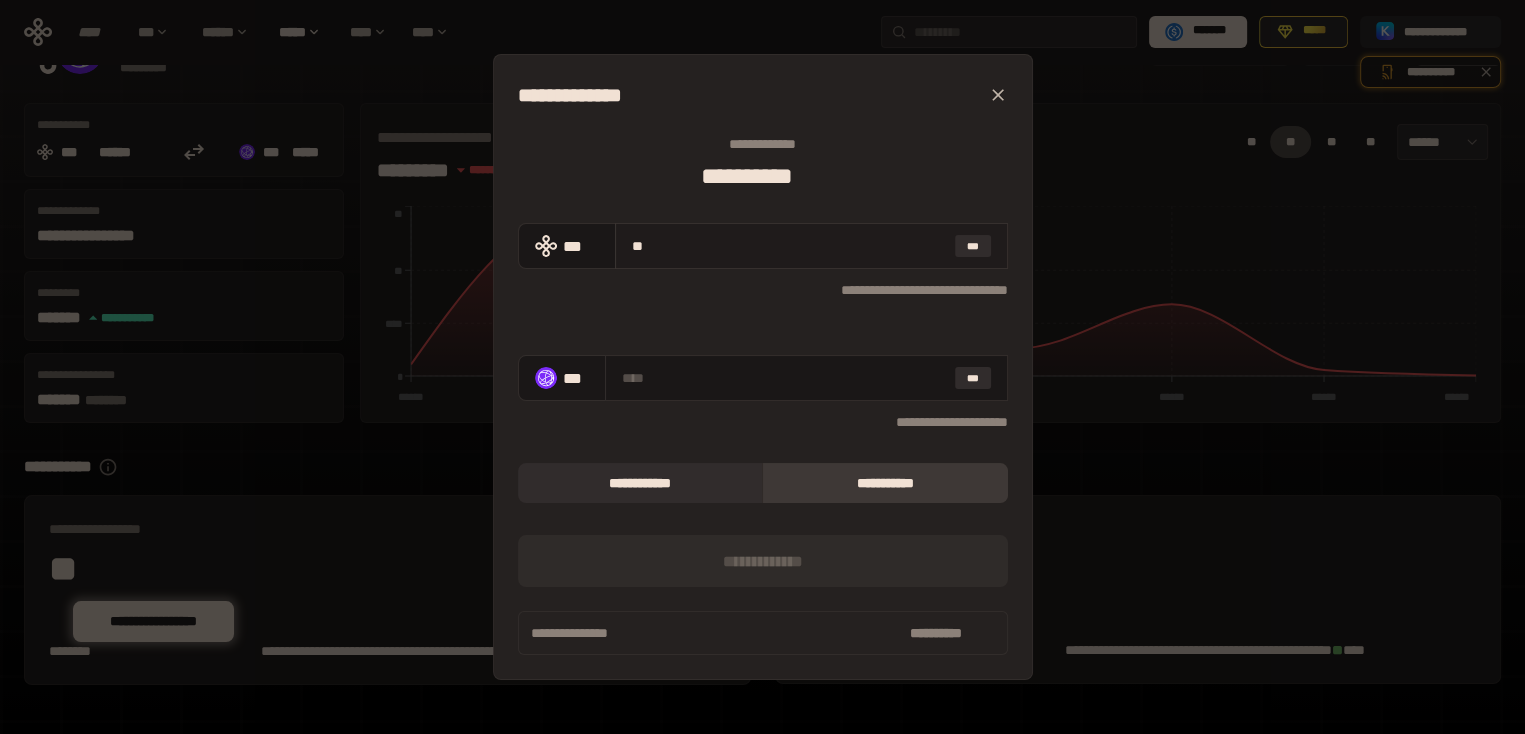 type on "***" 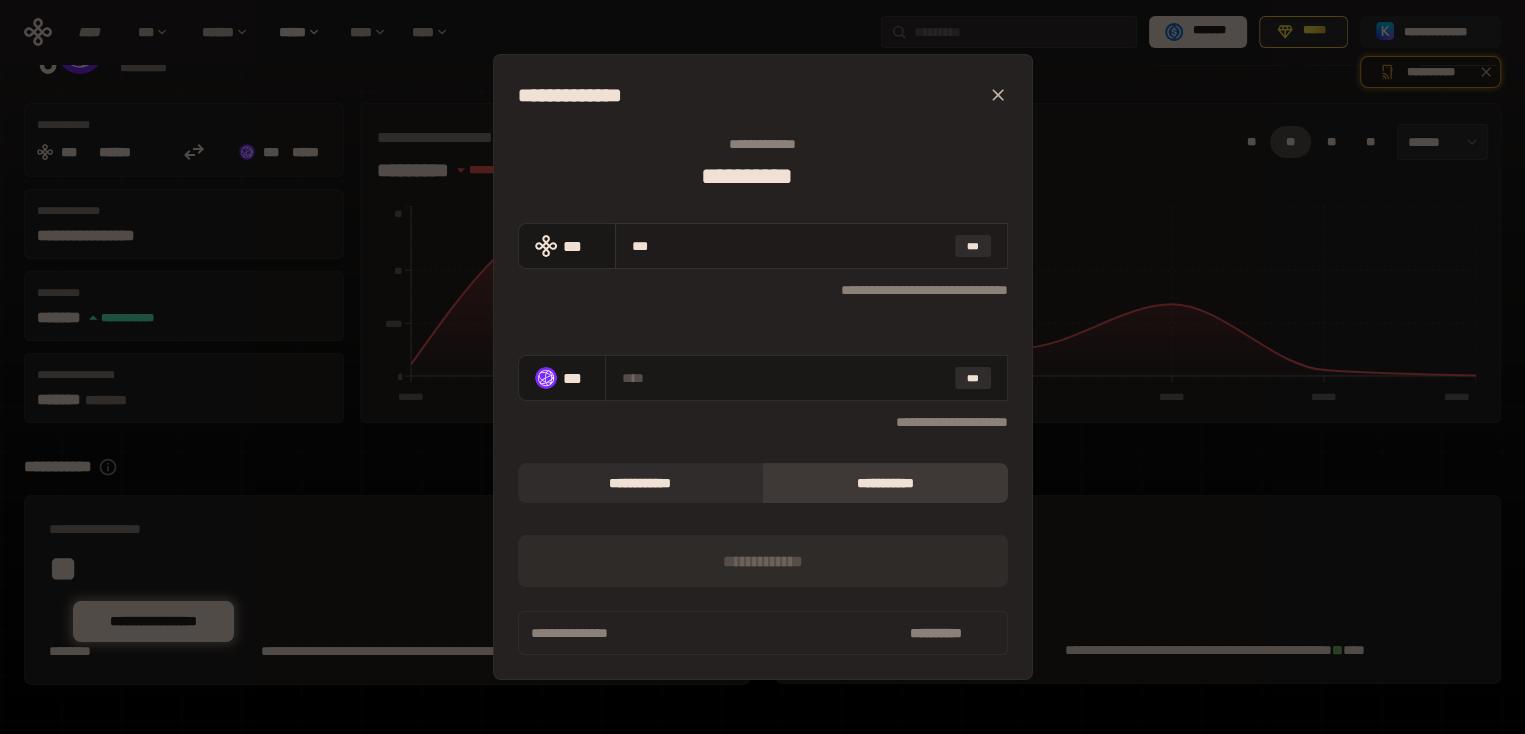 type on "**********" 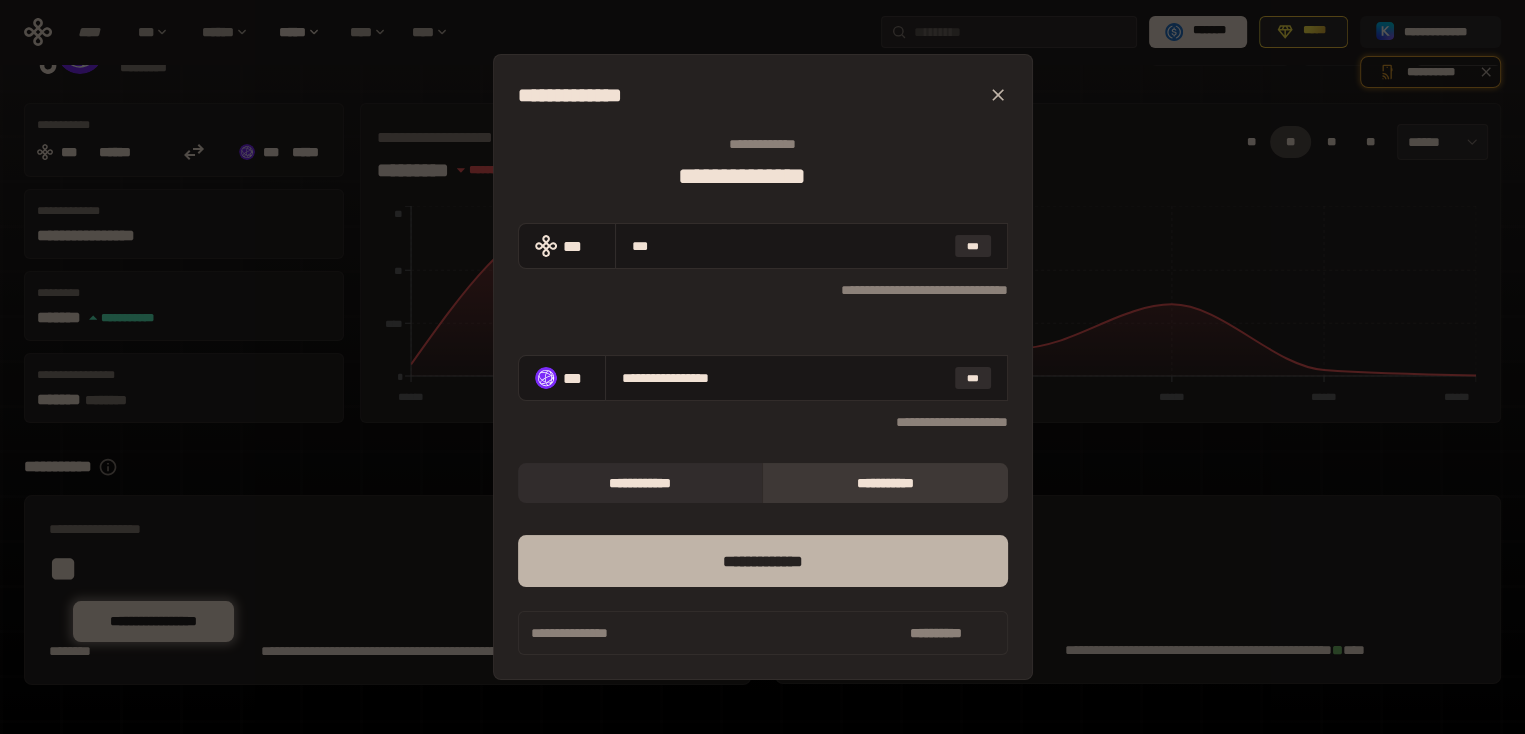 type on "***" 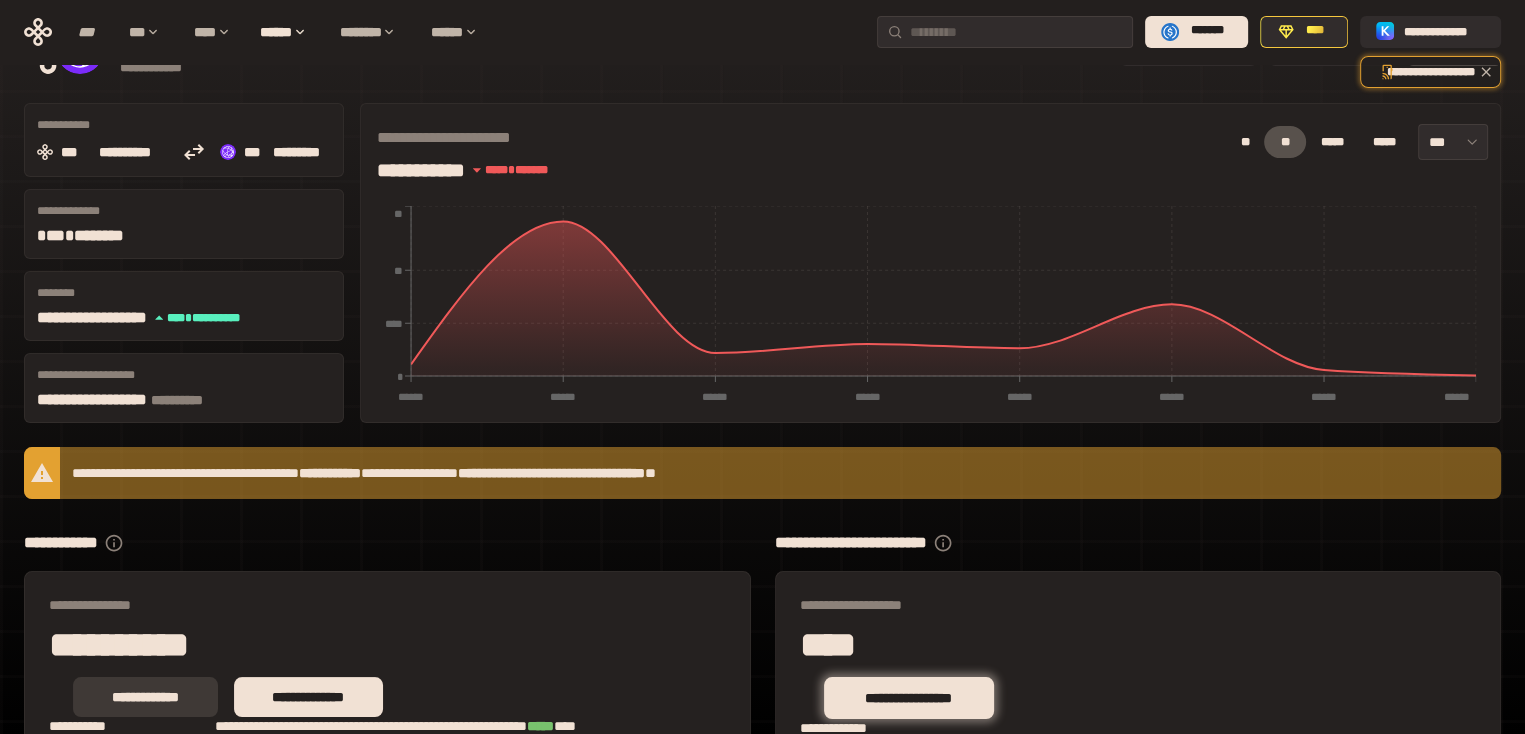 click on "**********" at bounding box center (145, 697) 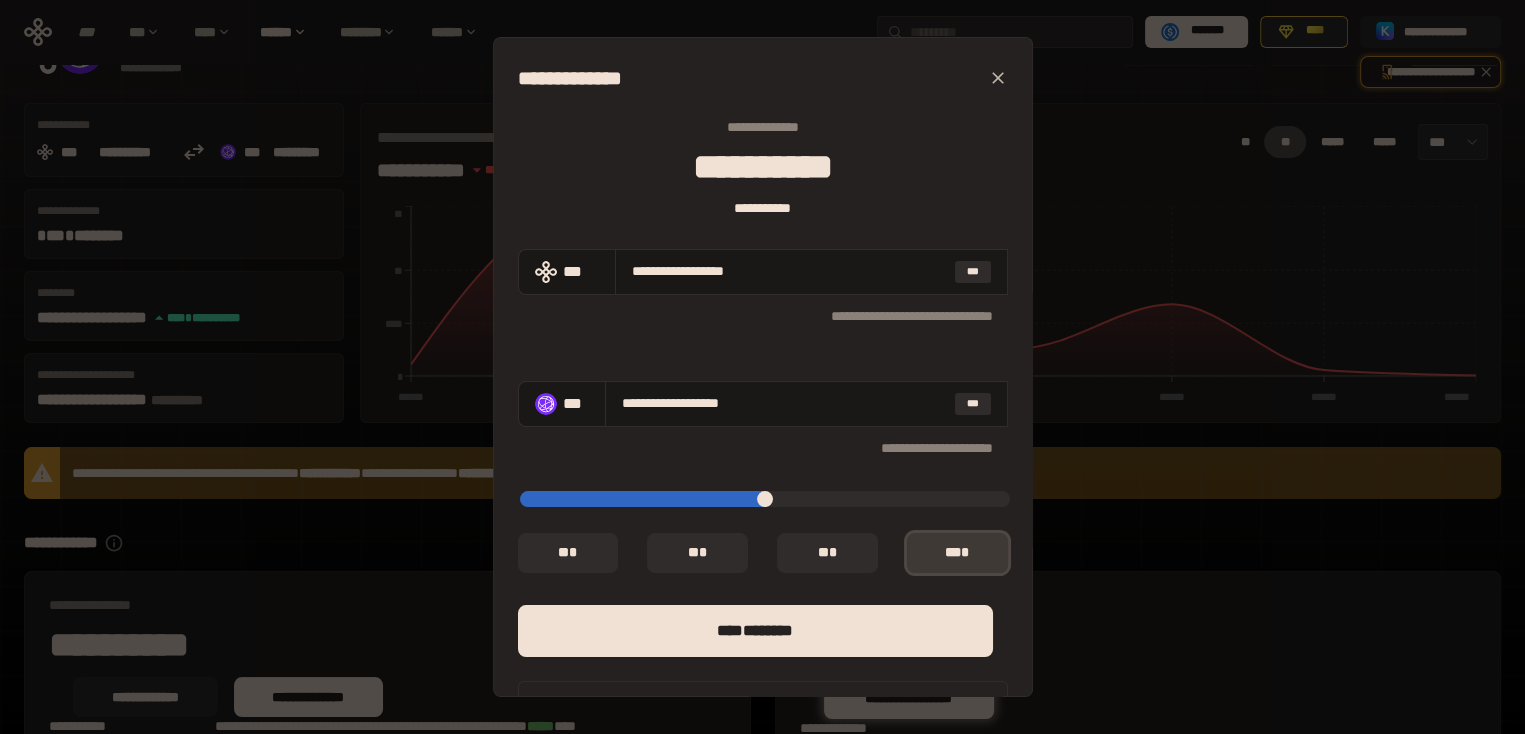 click on "*" at bounding box center [965, 552] 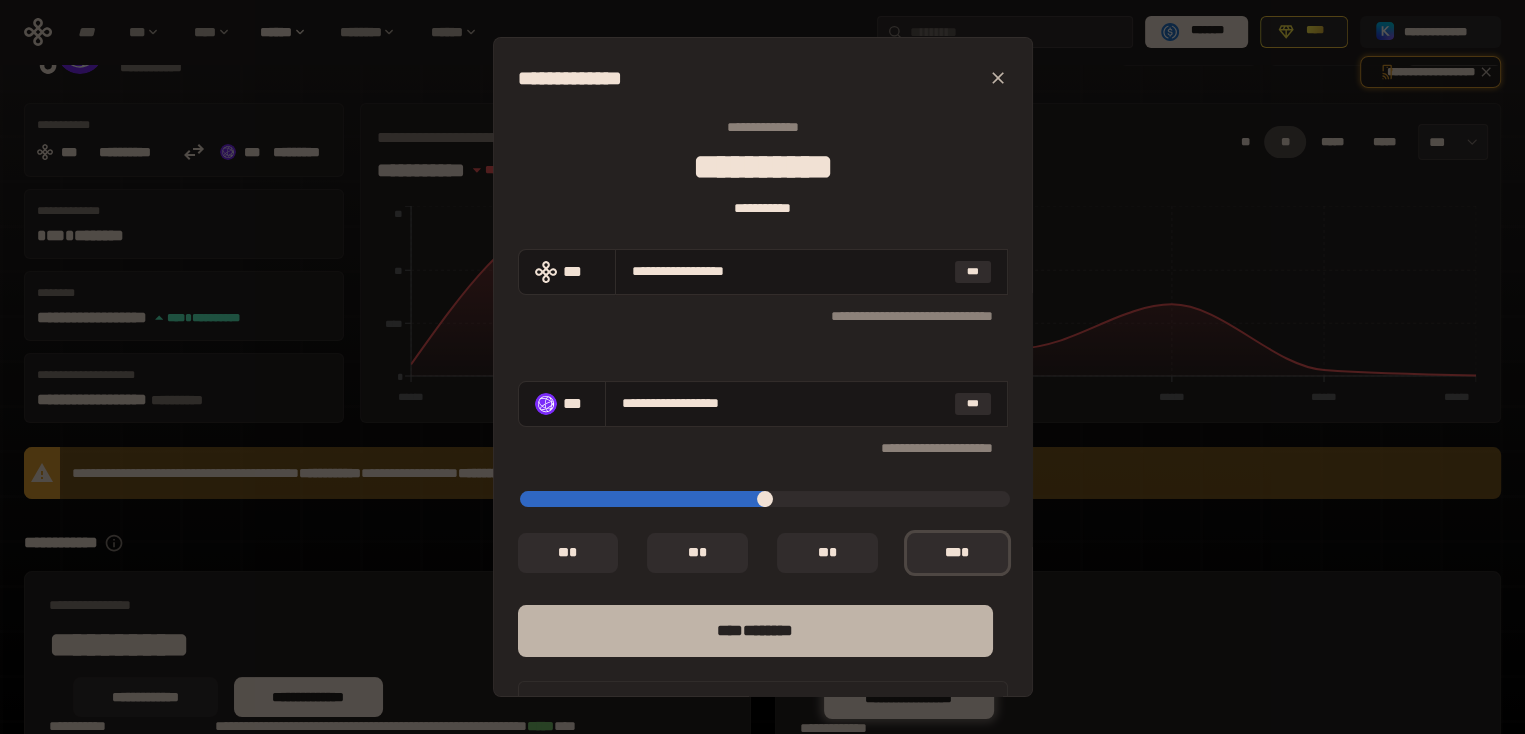 click on "********" at bounding box center (768, 630) 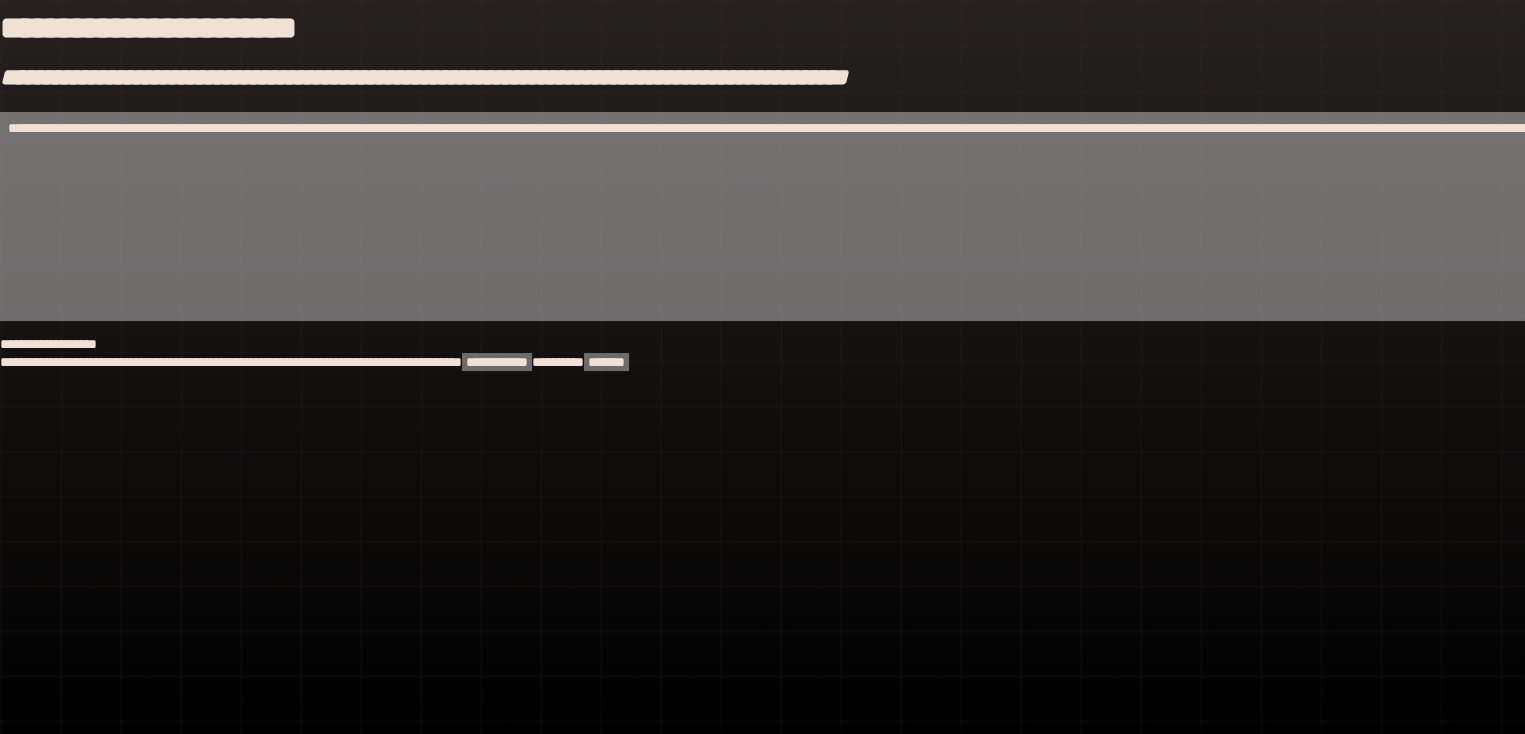 scroll, scrollTop: 0, scrollLeft: 0, axis: both 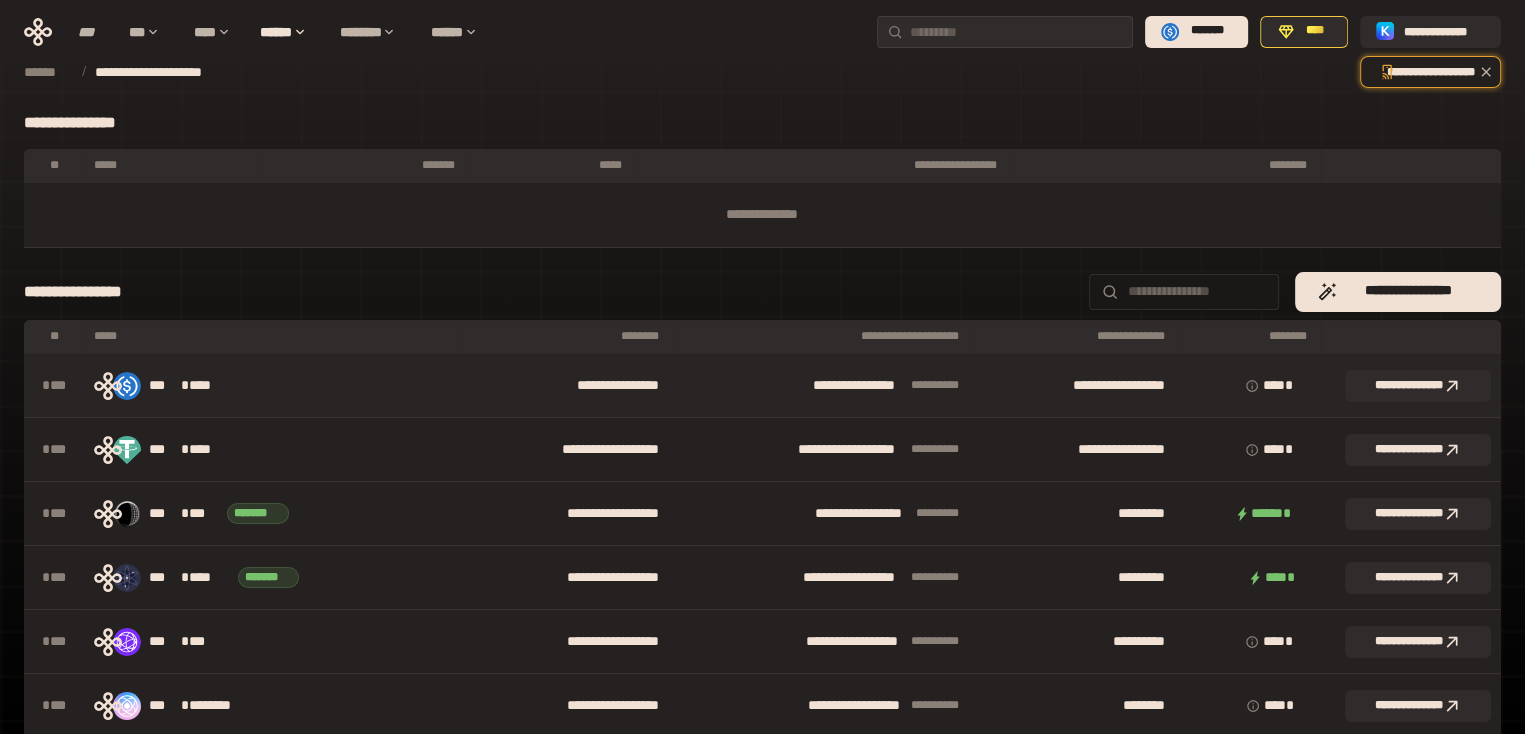 click on "*** * ****" at bounding box center (273, 386) 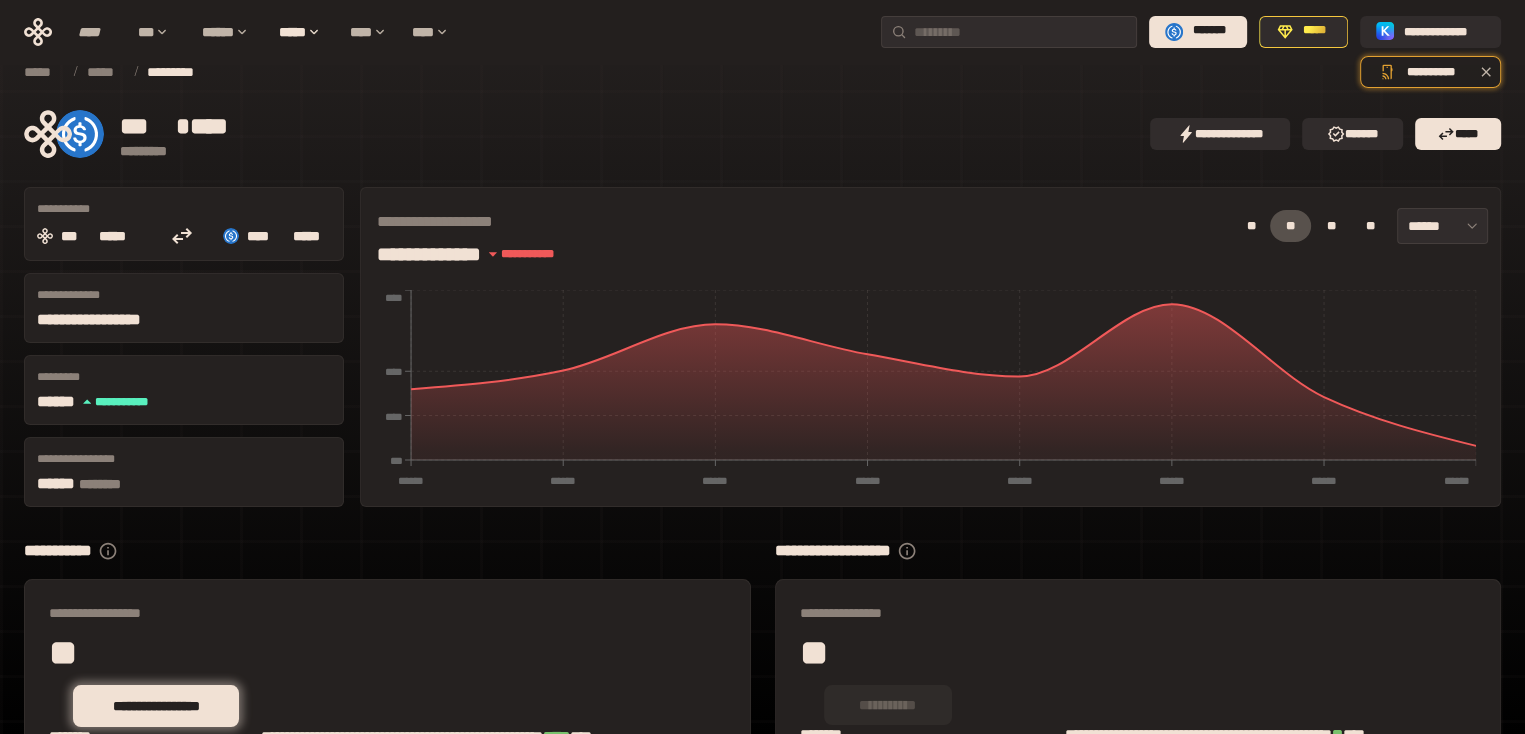 click on "**********" at bounding box center [387, 551] 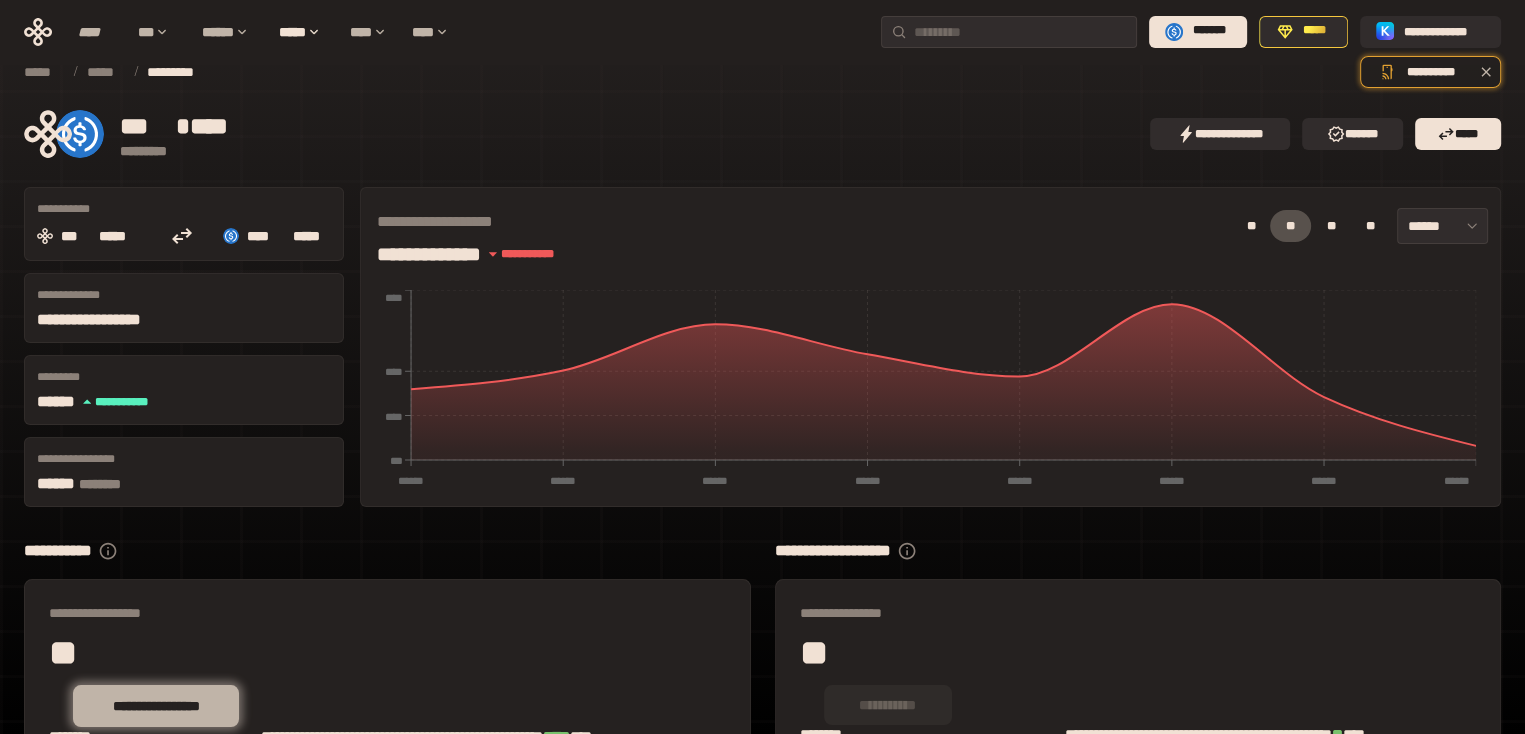 click on "**********" at bounding box center (156, 706) 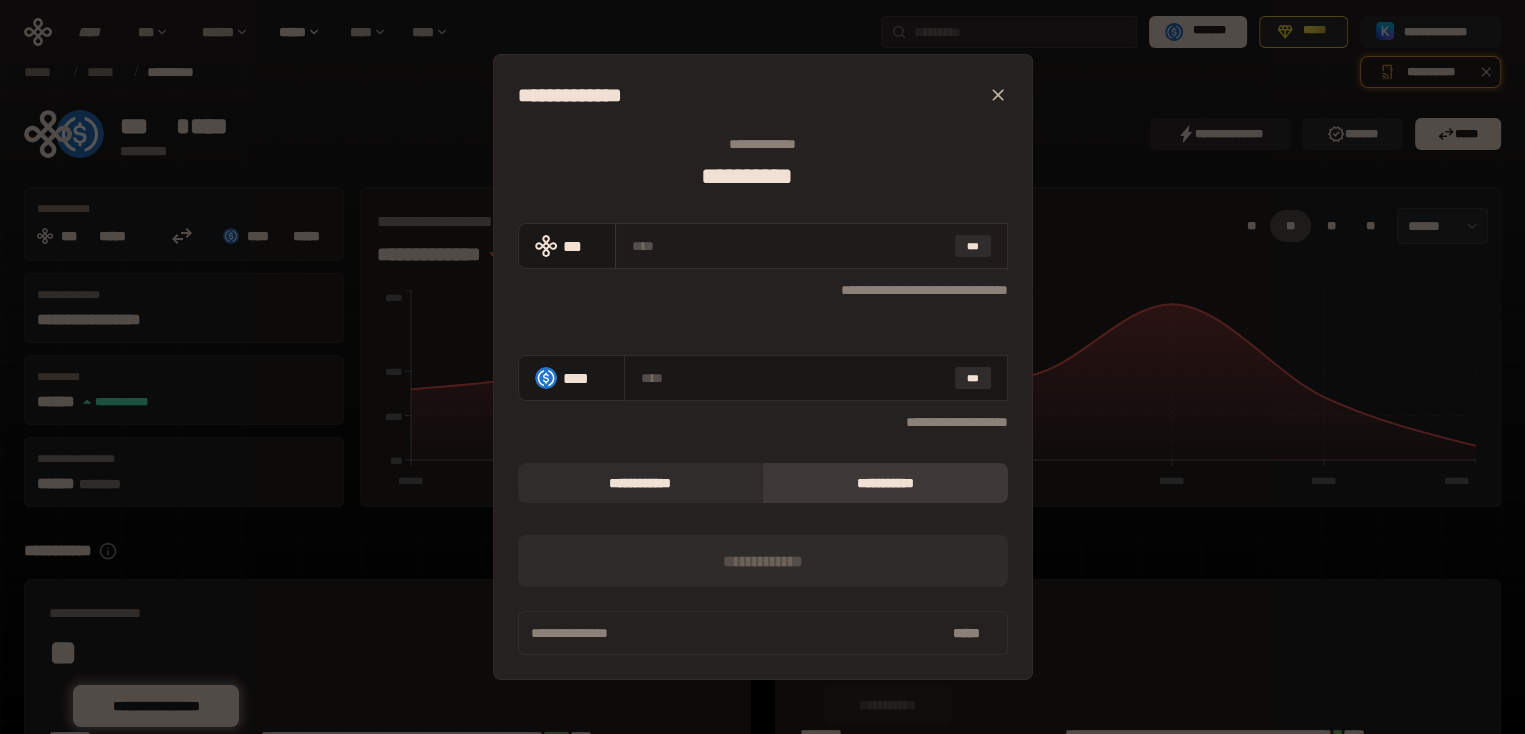 click at bounding box center (789, 246) 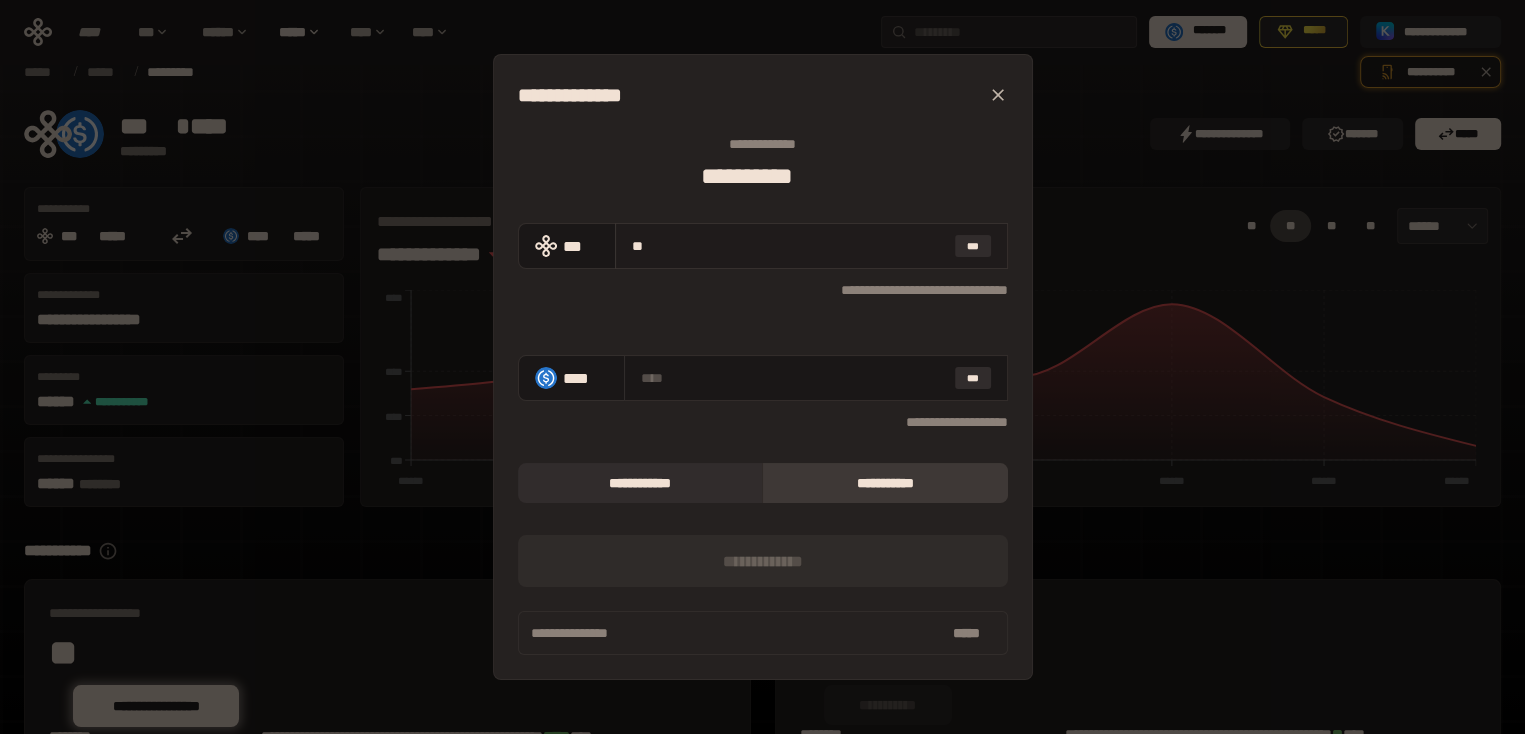 type on "***" 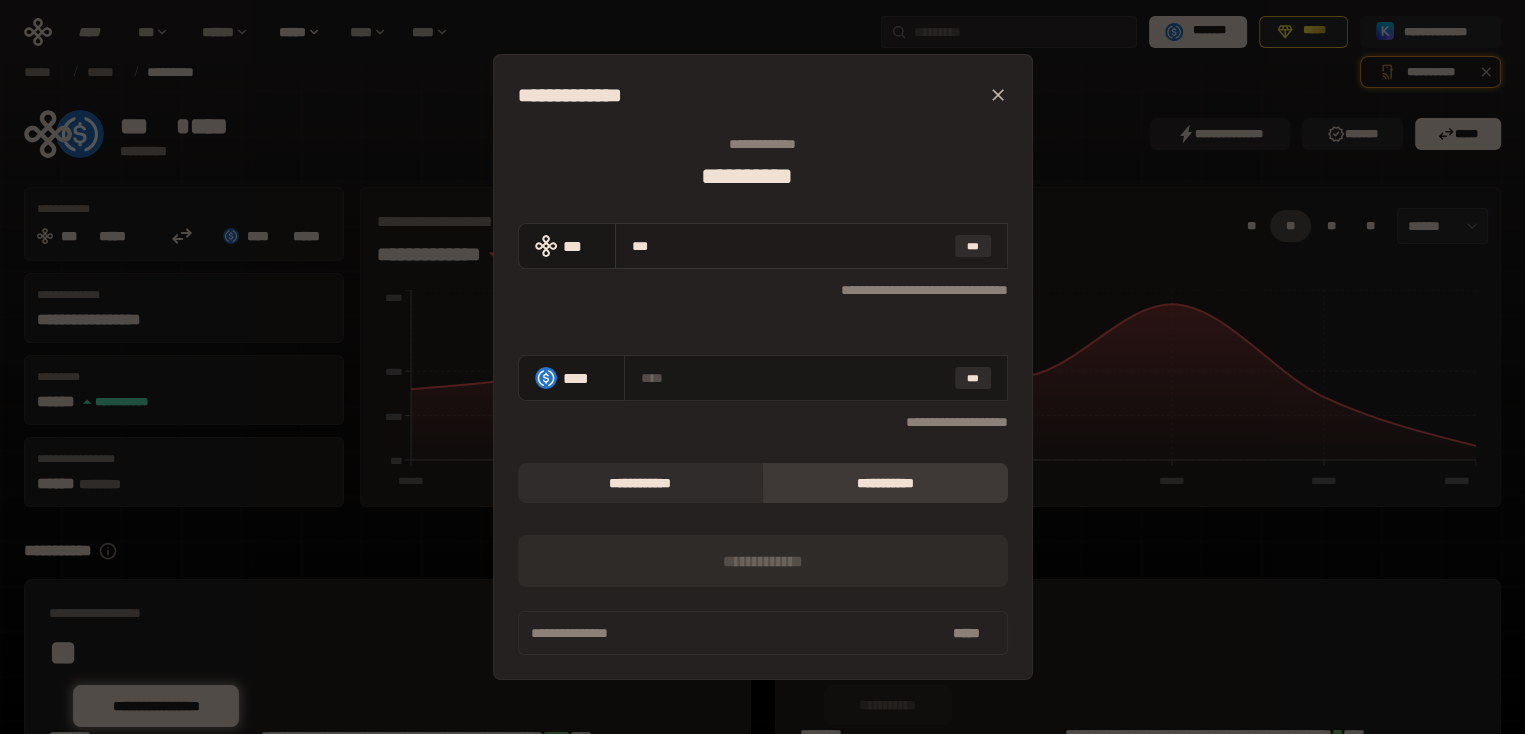 type on "**********" 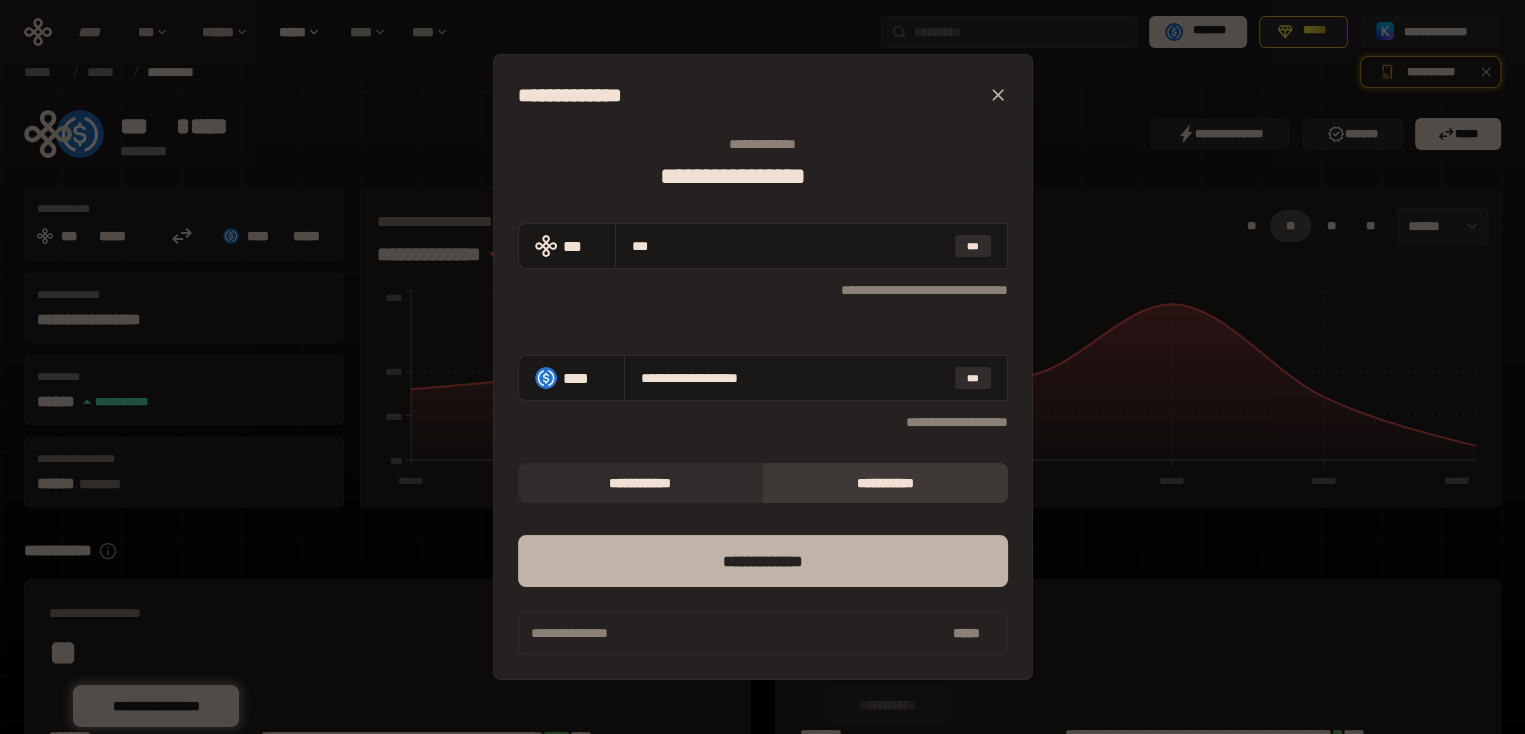click on "*** *********" at bounding box center [763, 561] 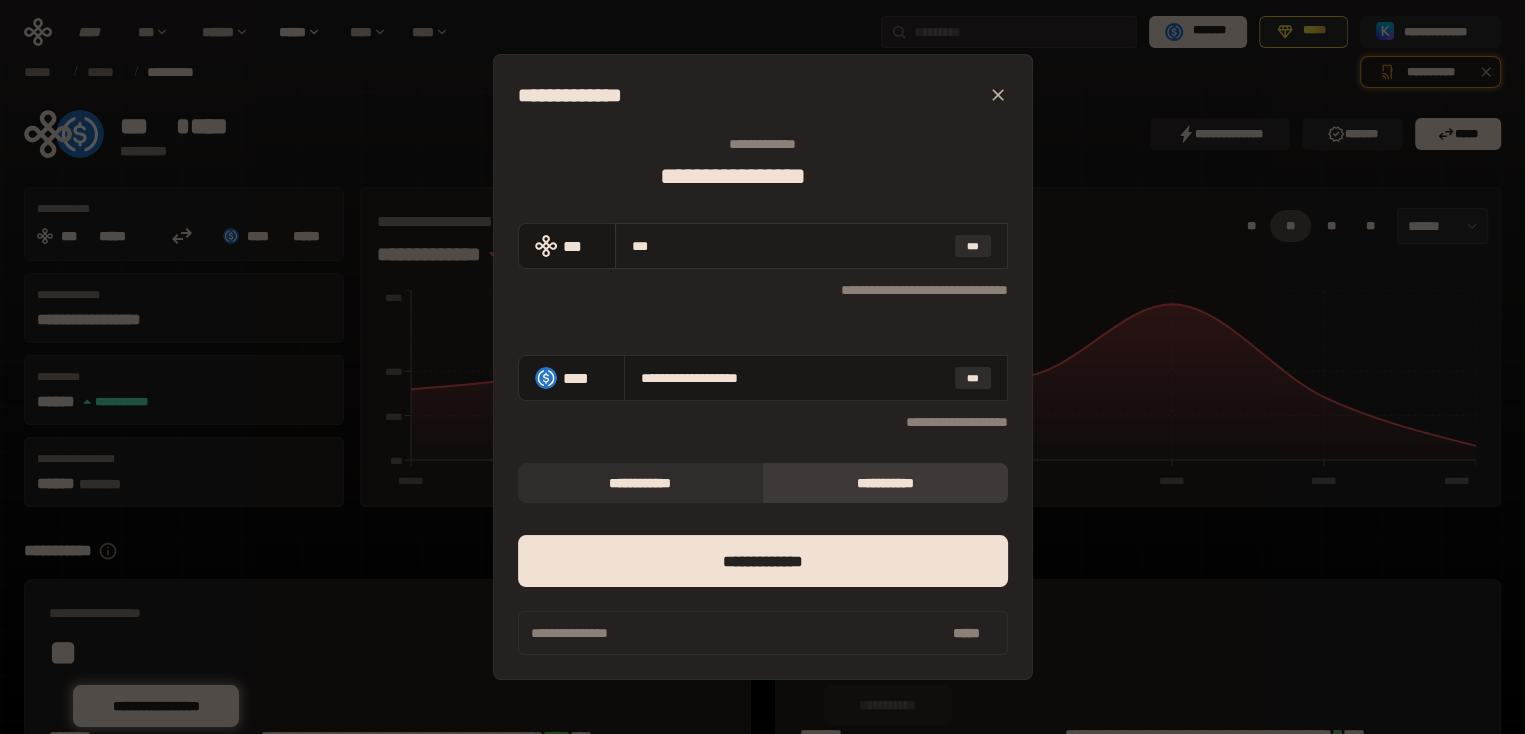click on "***" at bounding box center [789, 246] 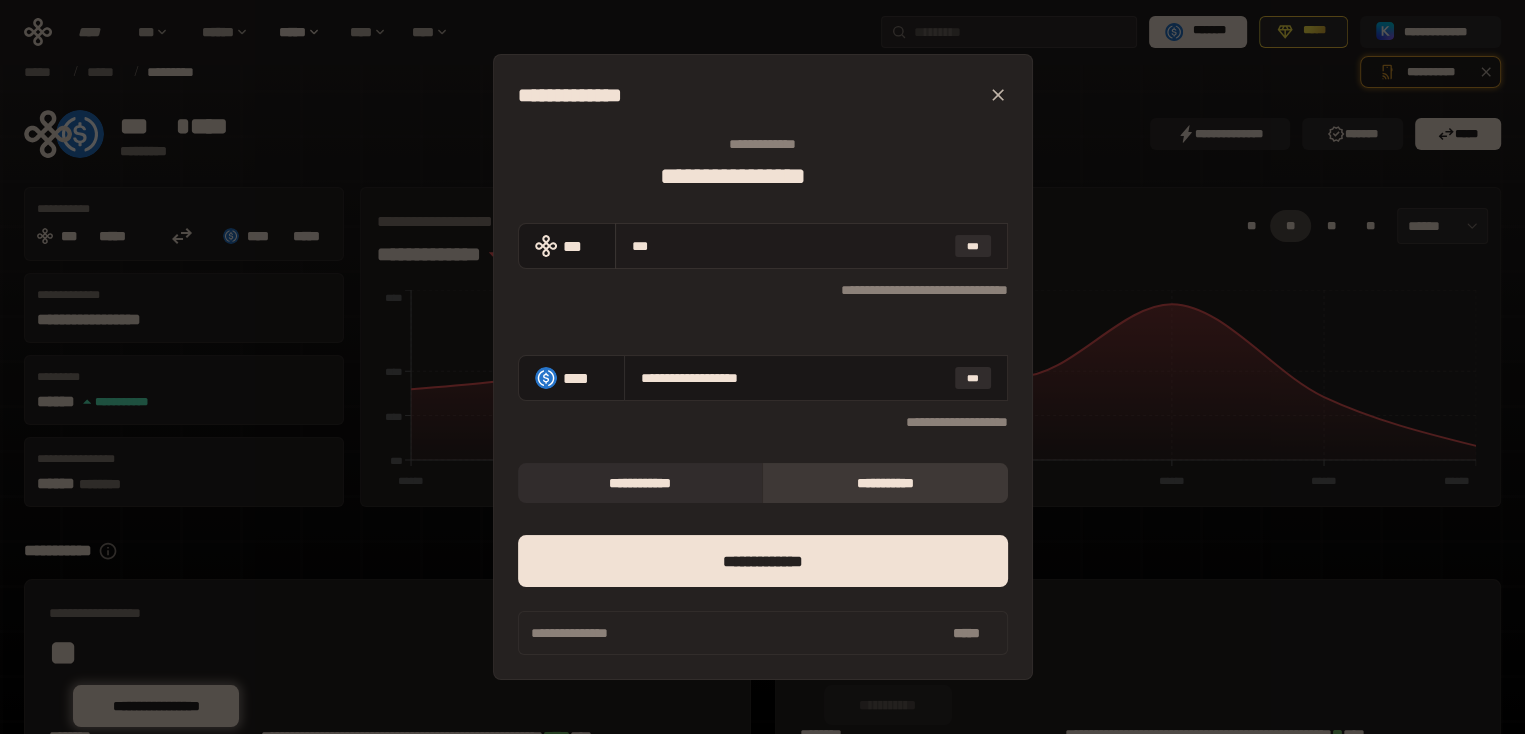 type on "**" 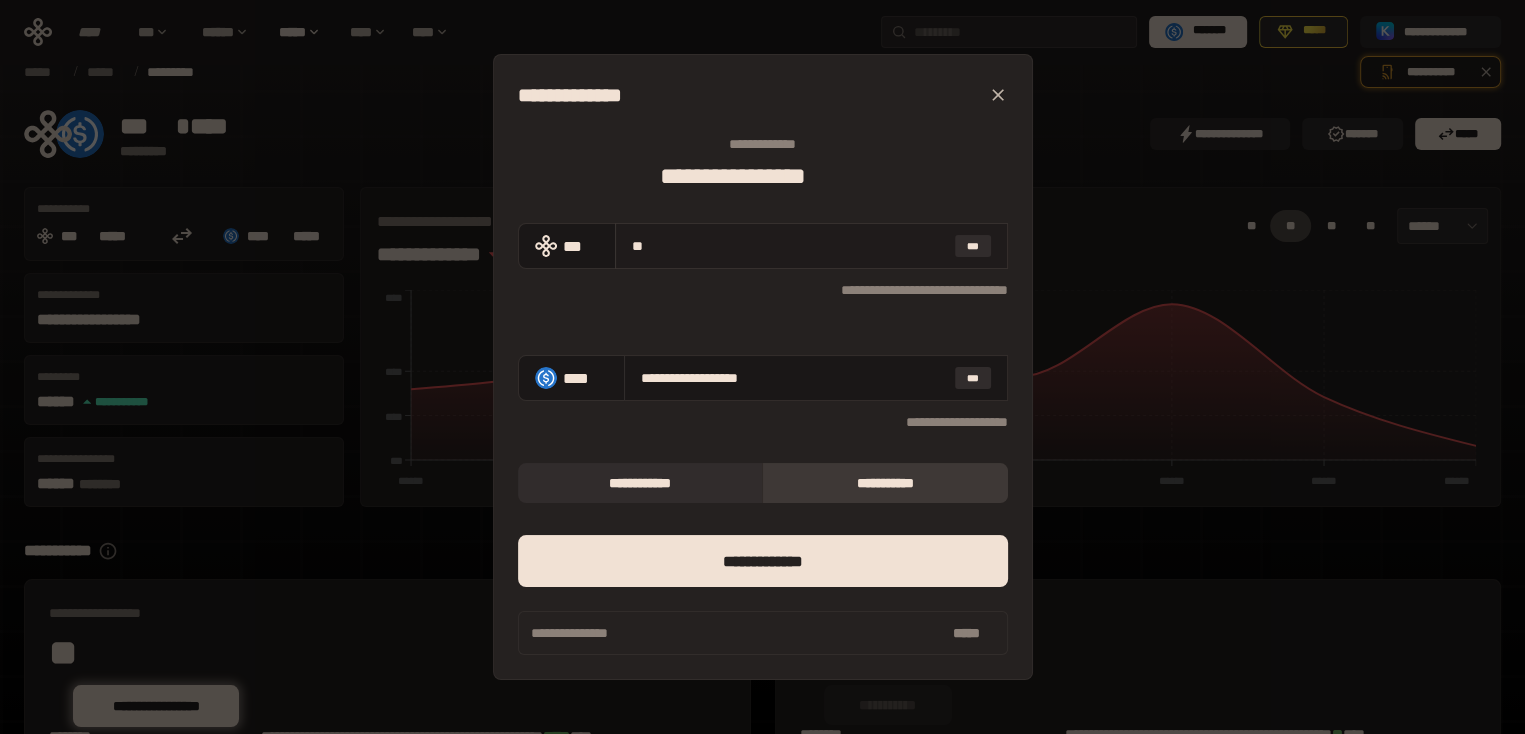 type 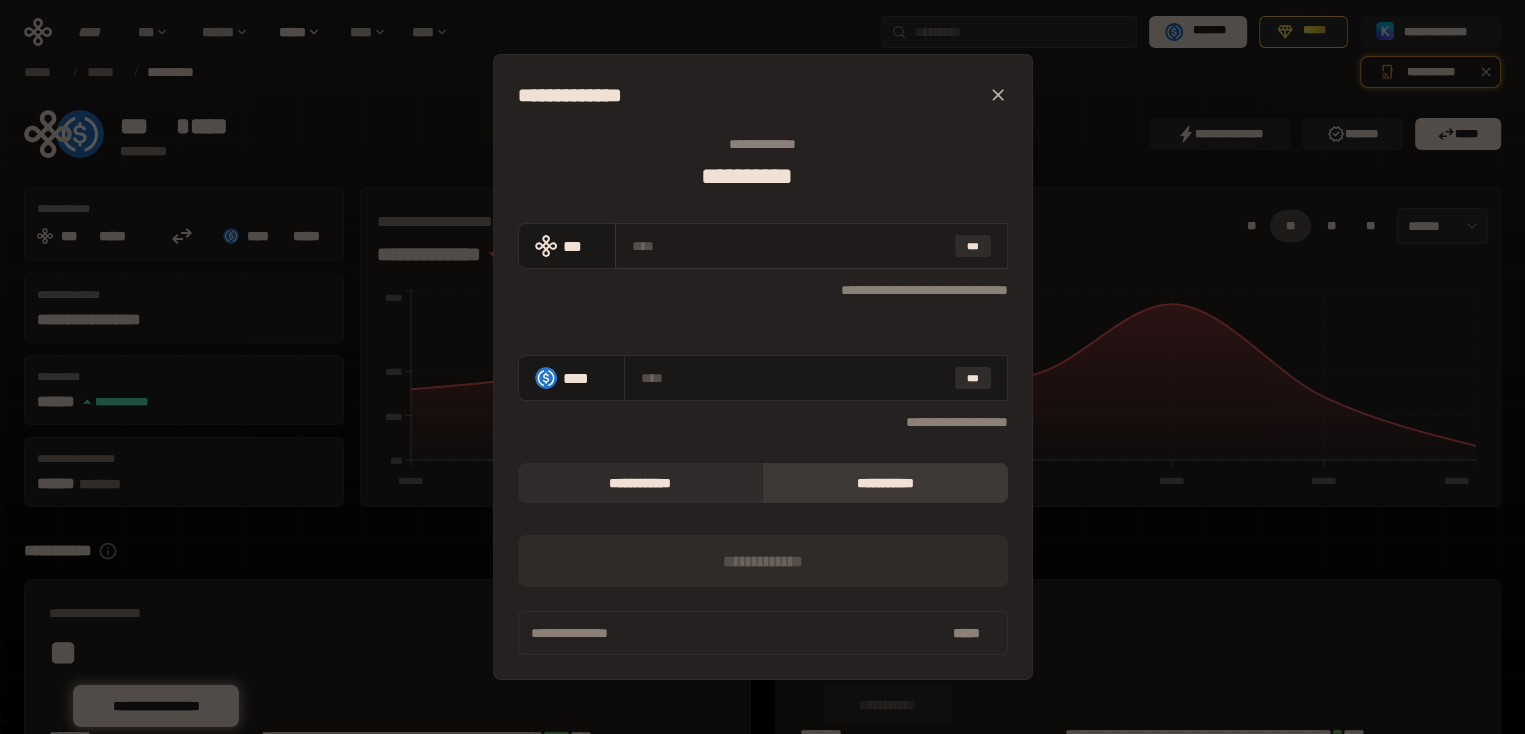 click at bounding box center (789, 246) 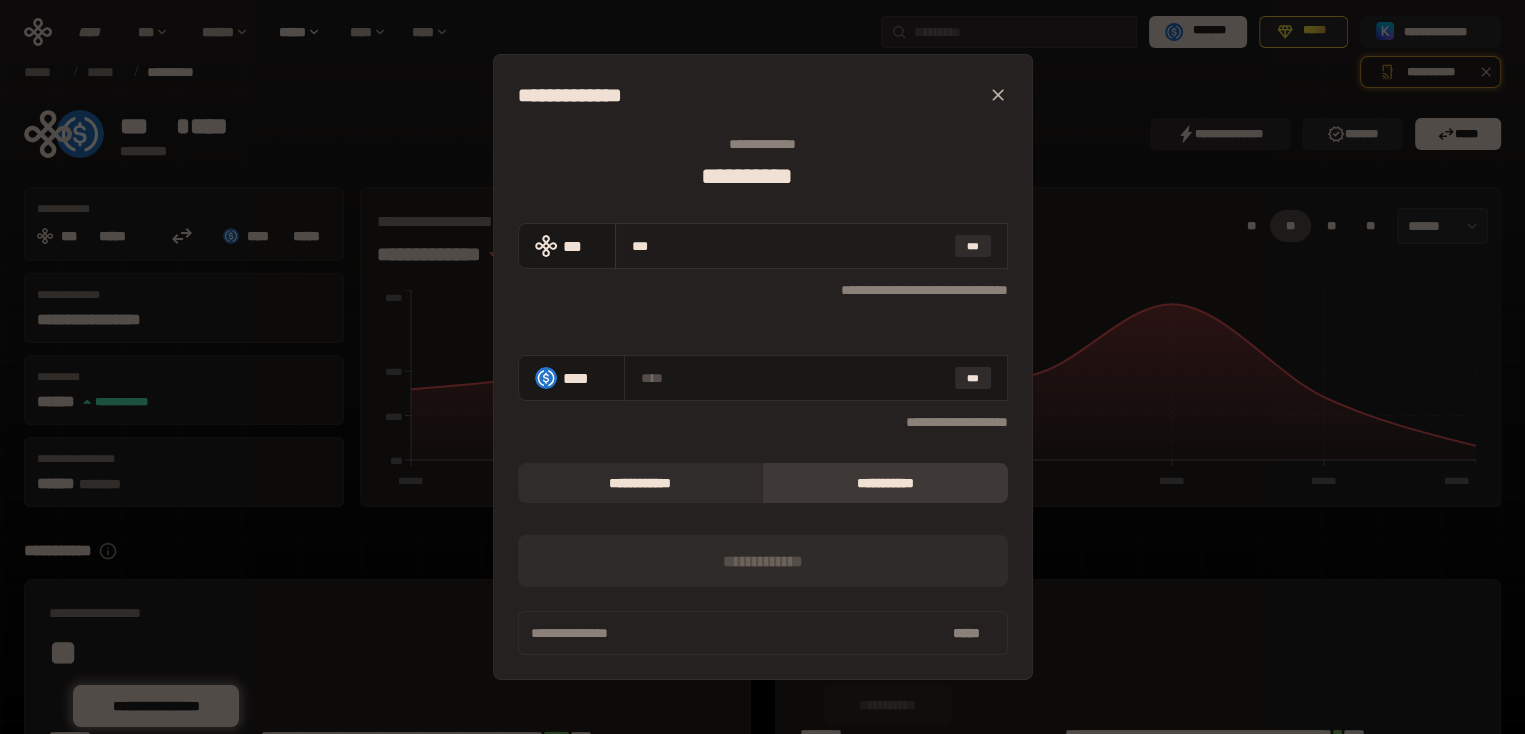 type on "****" 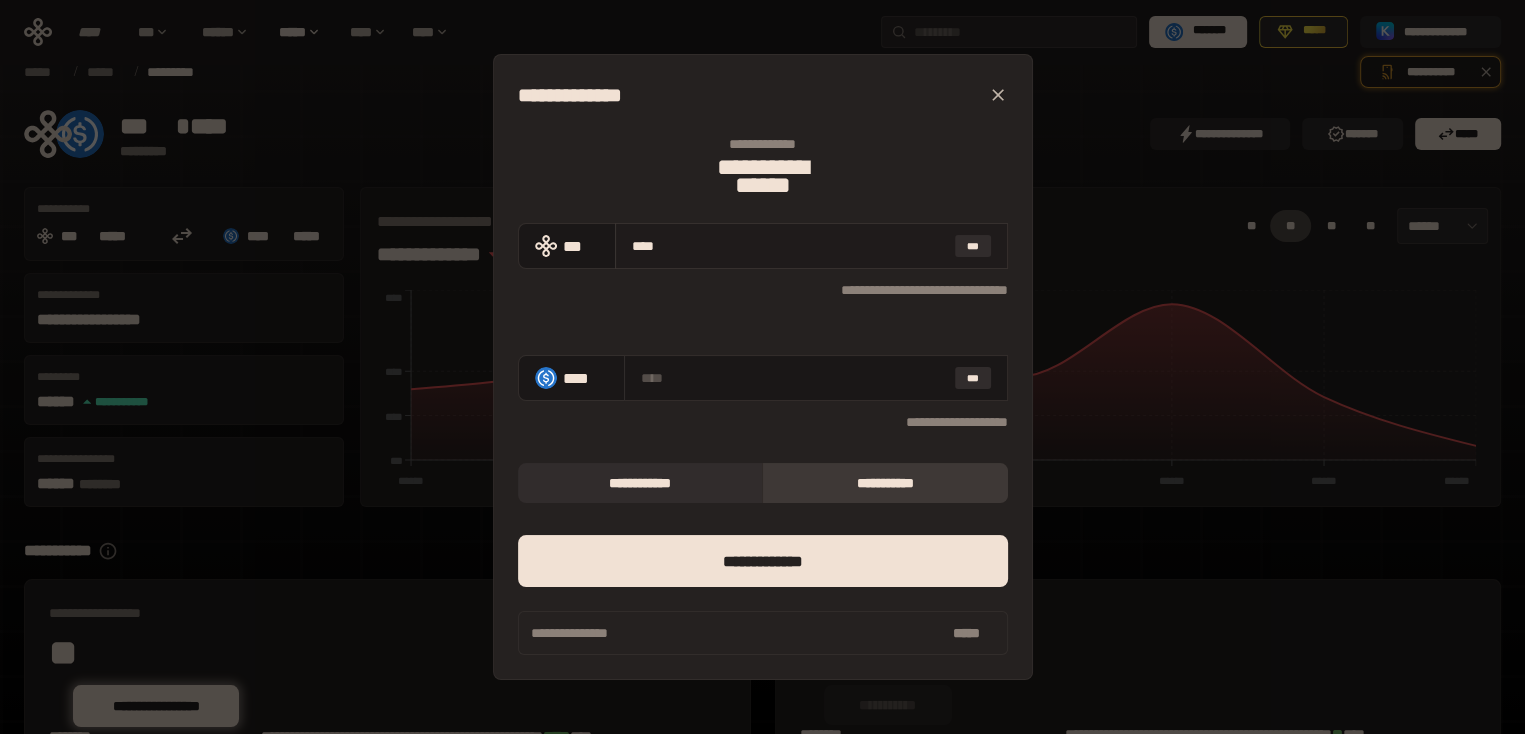 type on "**********" 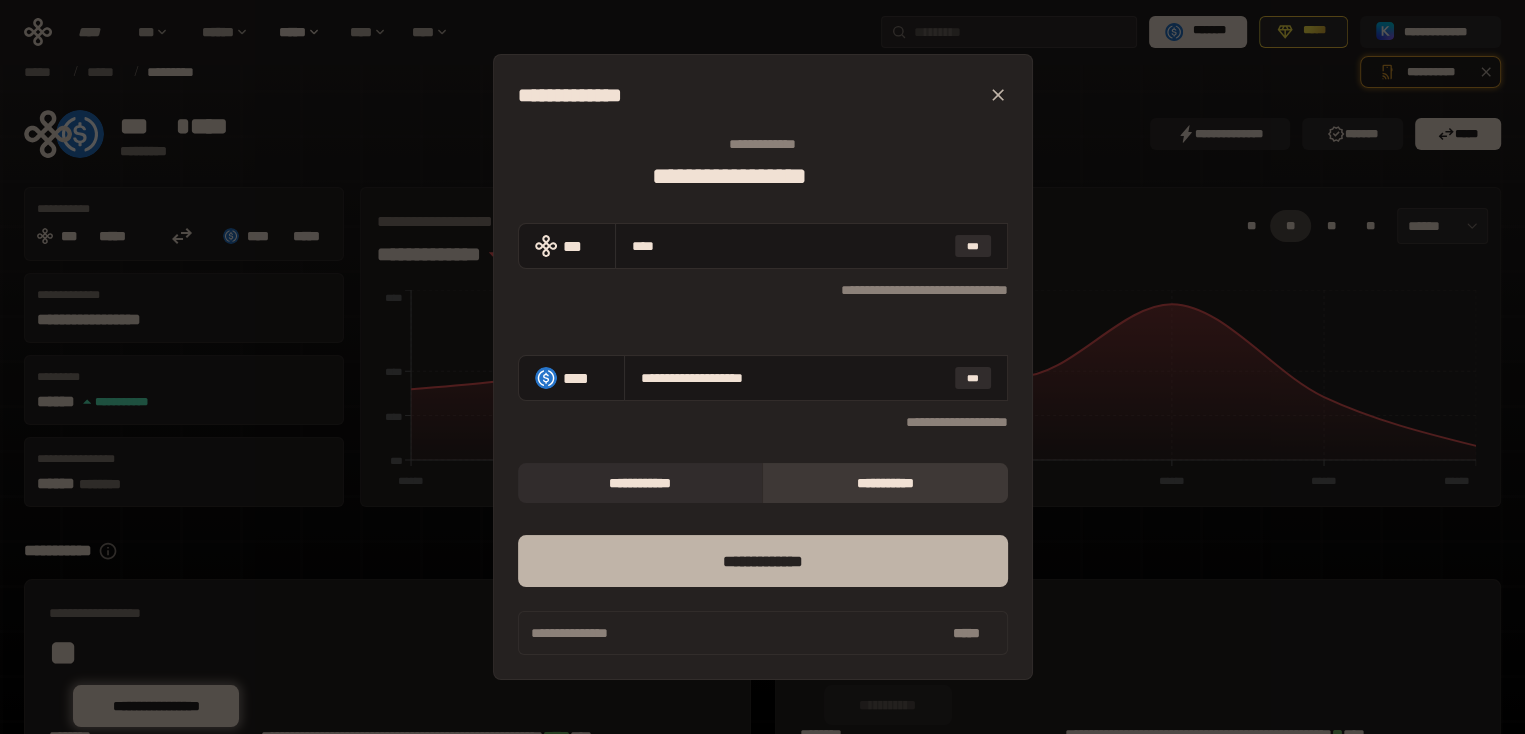 type on "****" 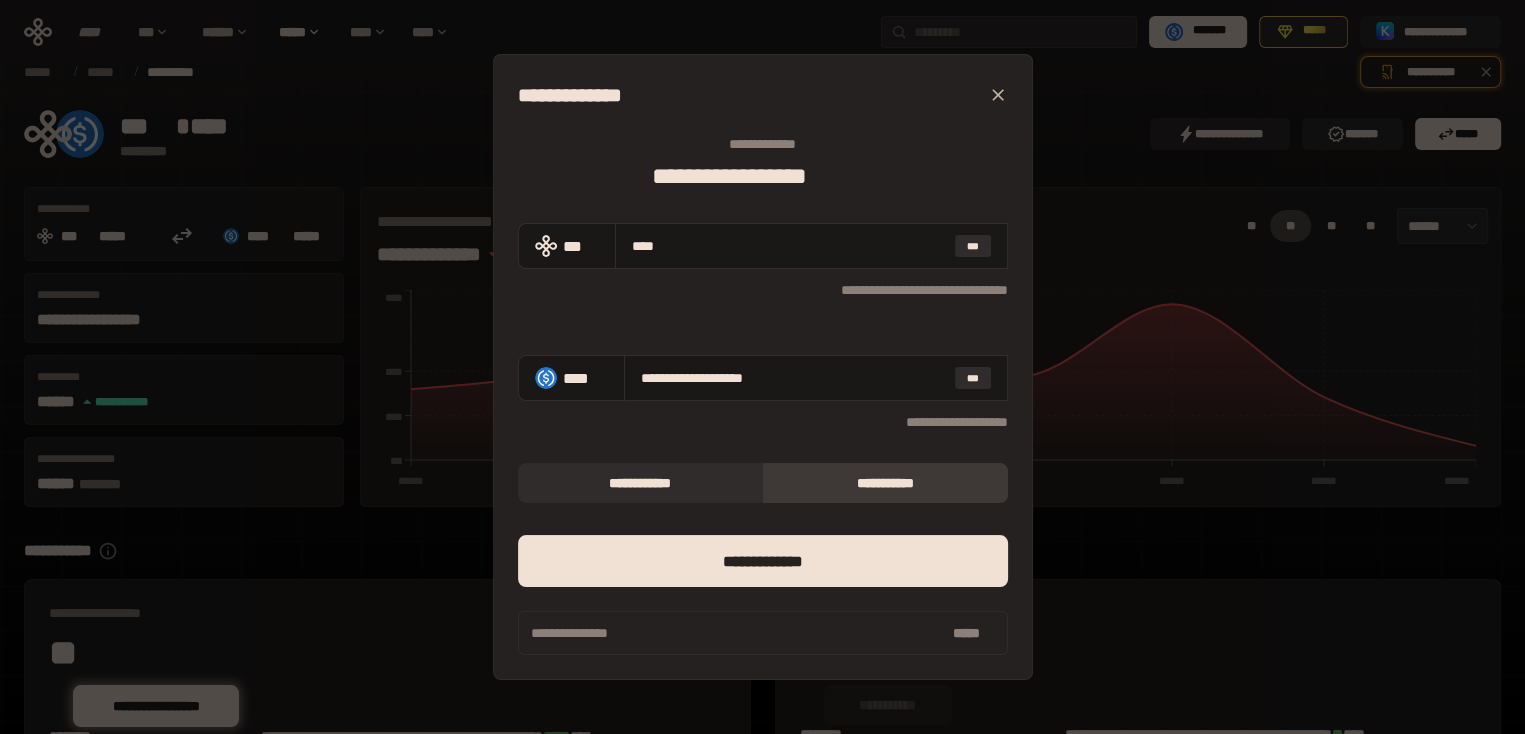 click 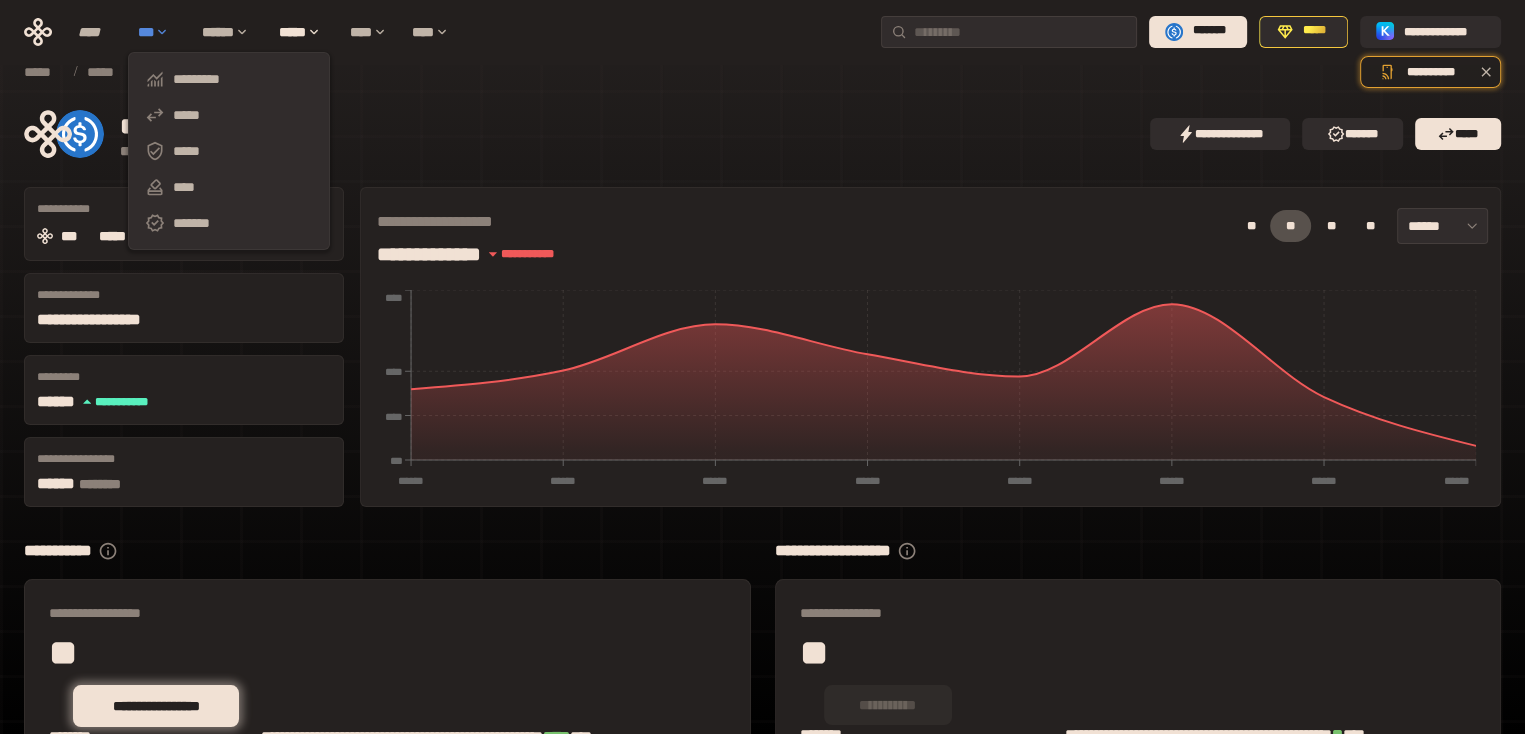 click on "***" at bounding box center (160, 32) 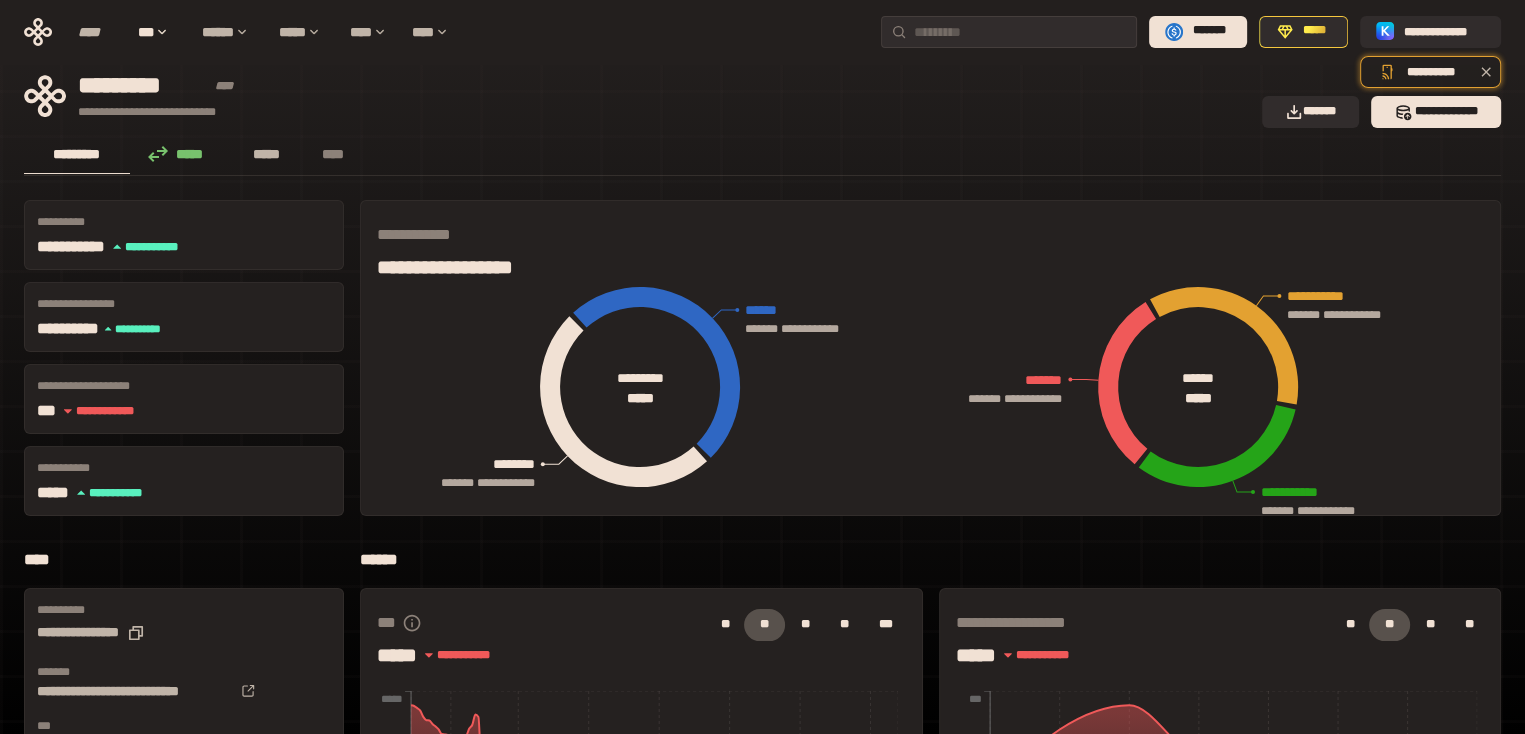 click on "*****" at bounding box center [267, 154] 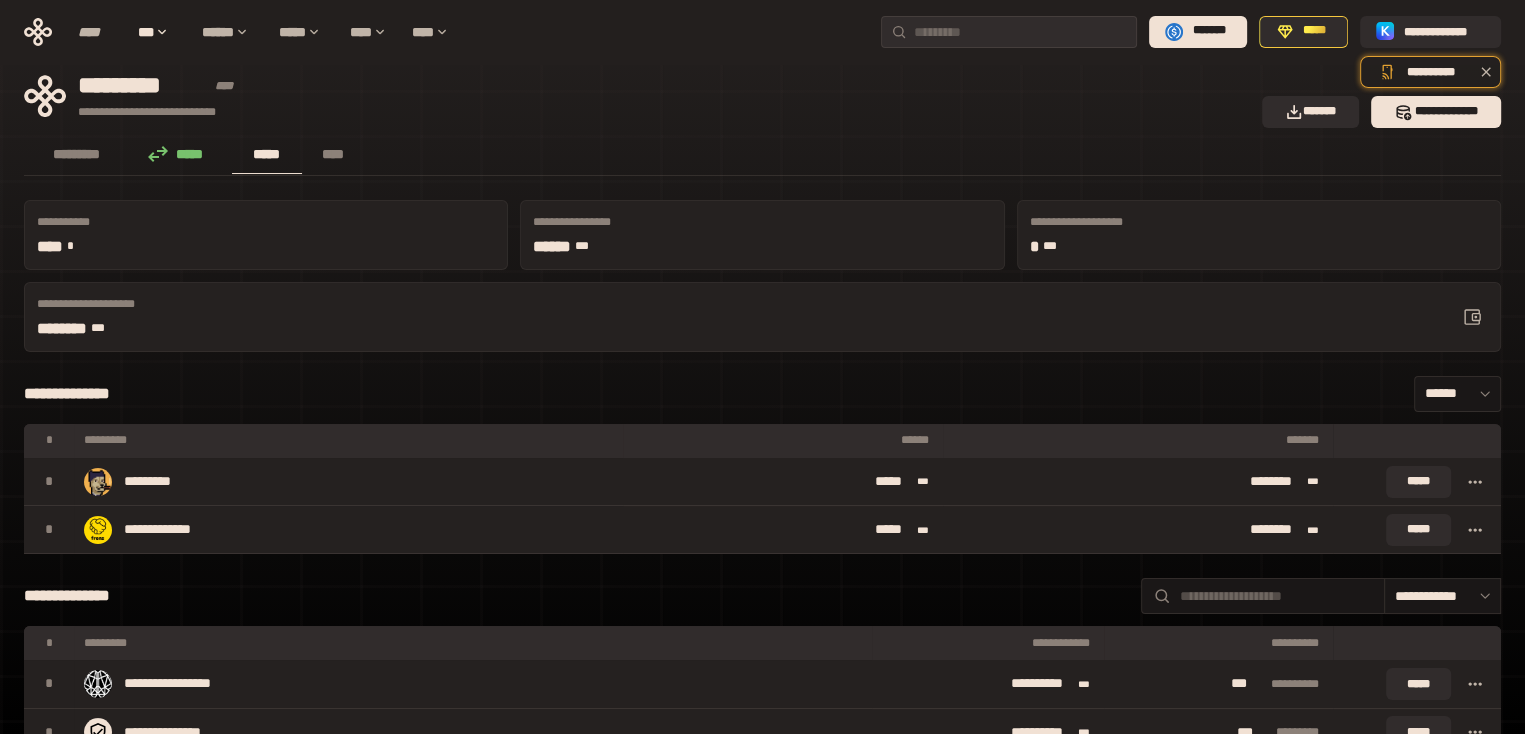 click on "*****" at bounding box center [181, 154] 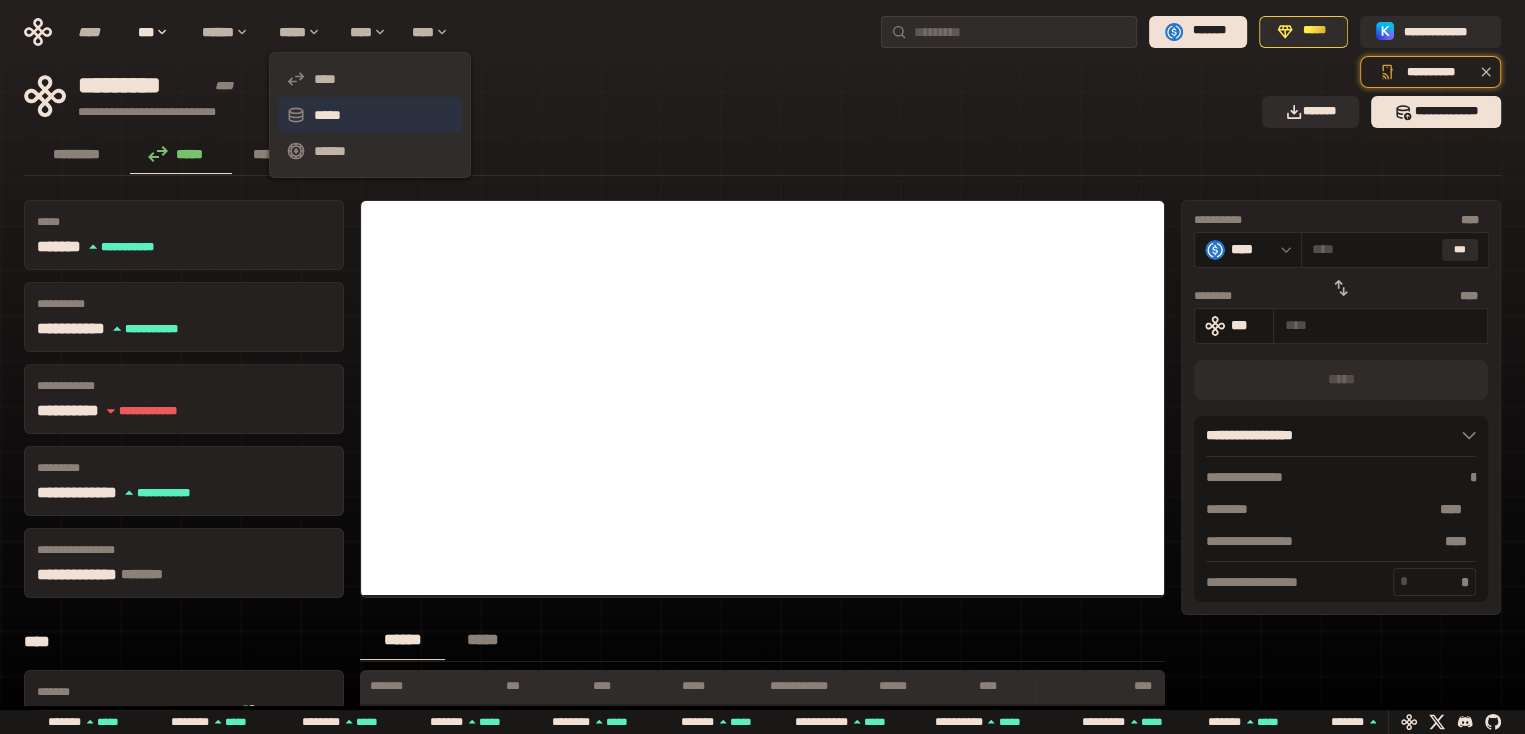 click on "*****" at bounding box center (370, 115) 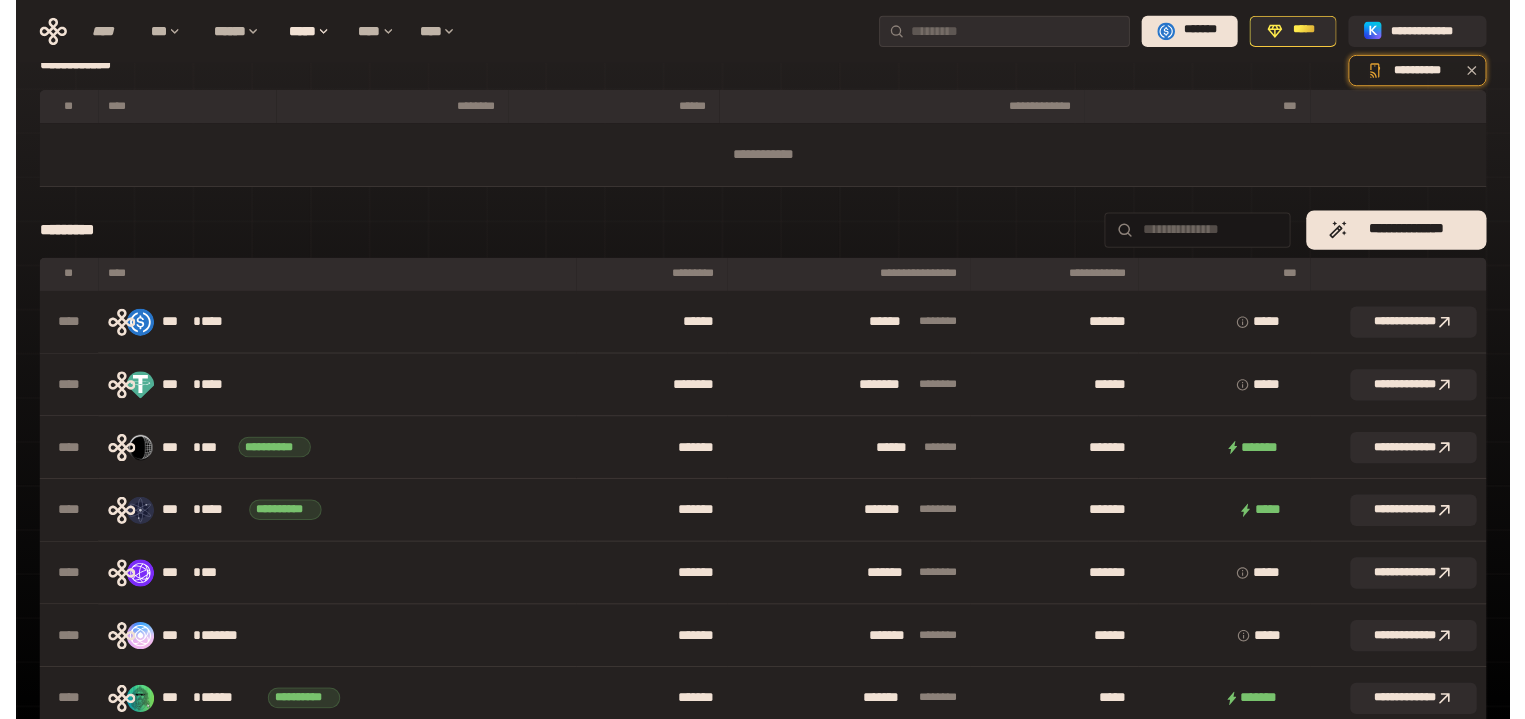 scroll, scrollTop: 0, scrollLeft: 0, axis: both 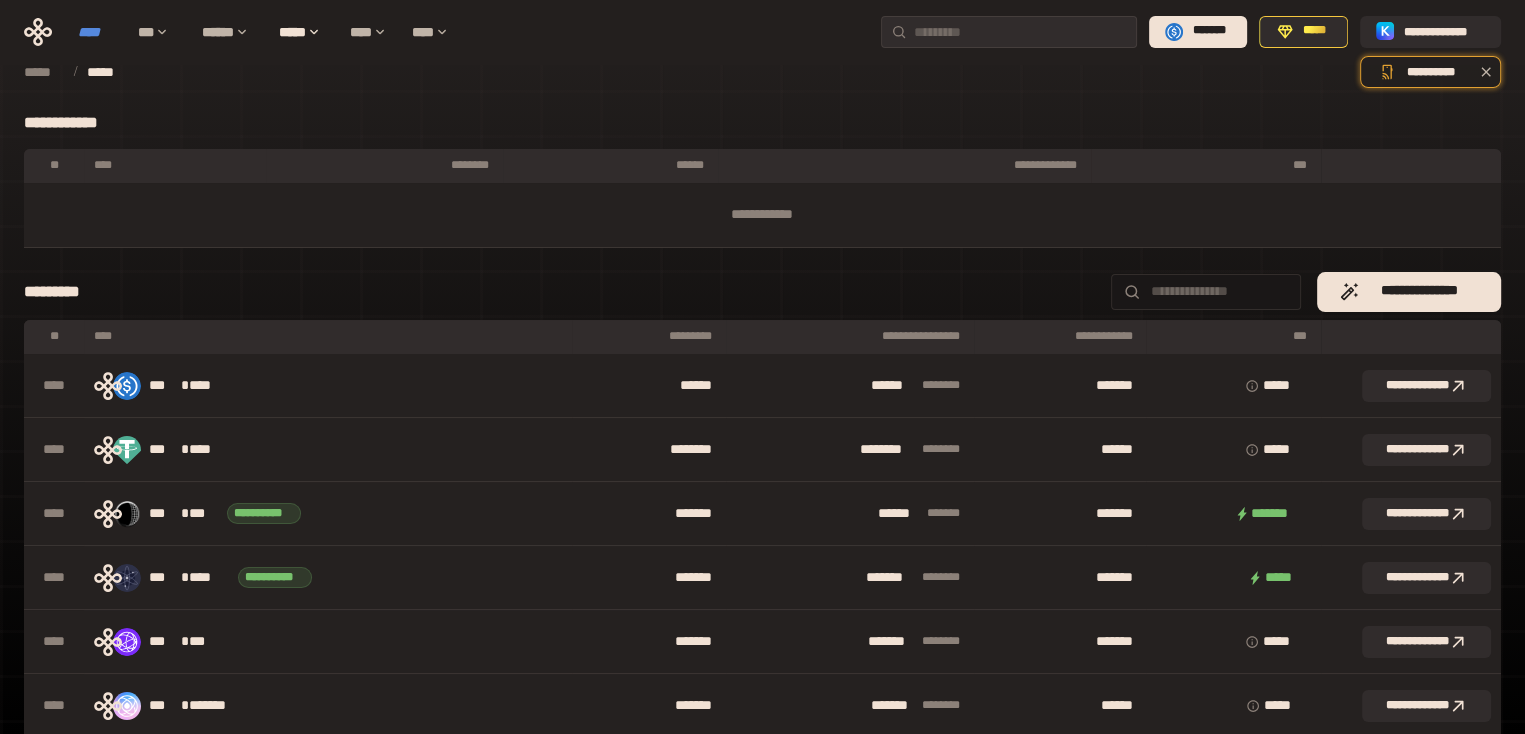 click on "****" at bounding box center (98, 32) 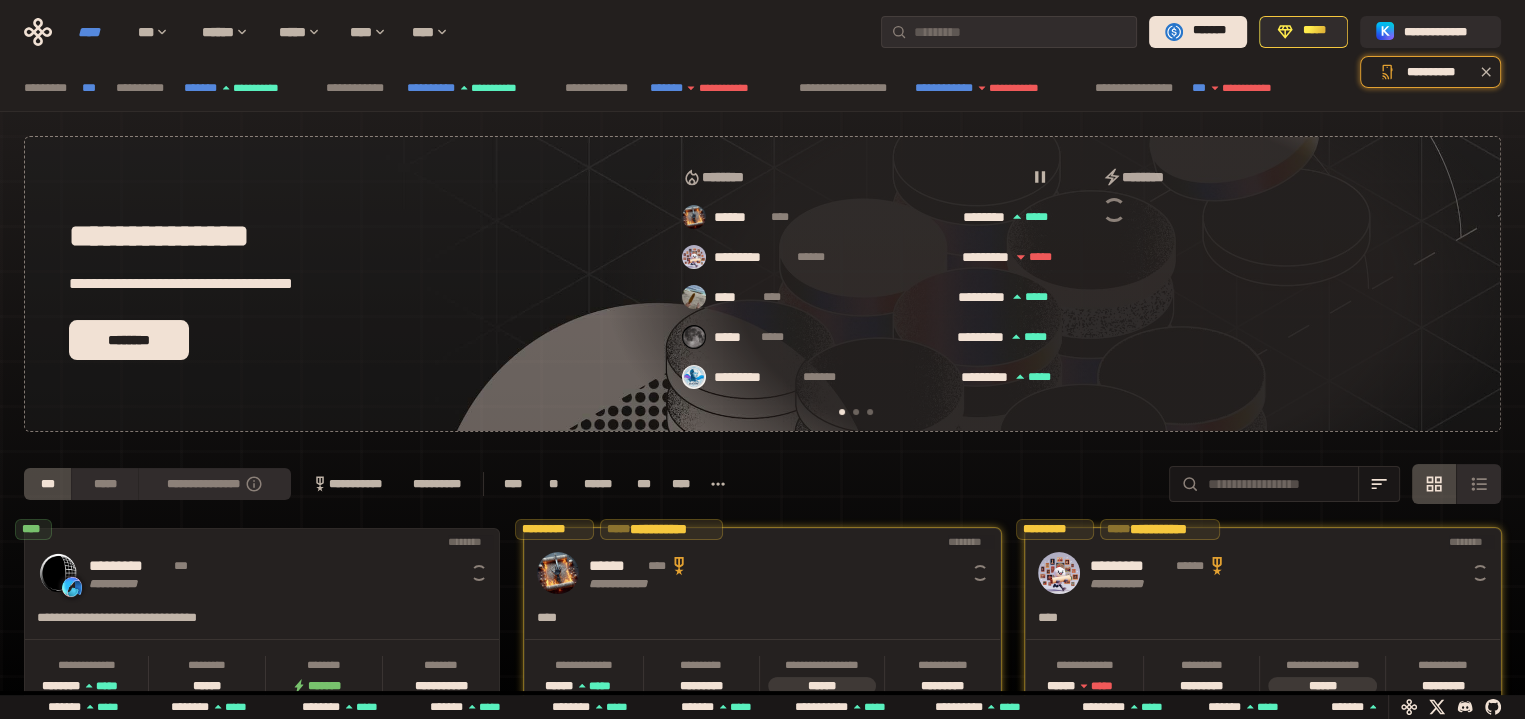 scroll, scrollTop: 0, scrollLeft: 16, axis: horizontal 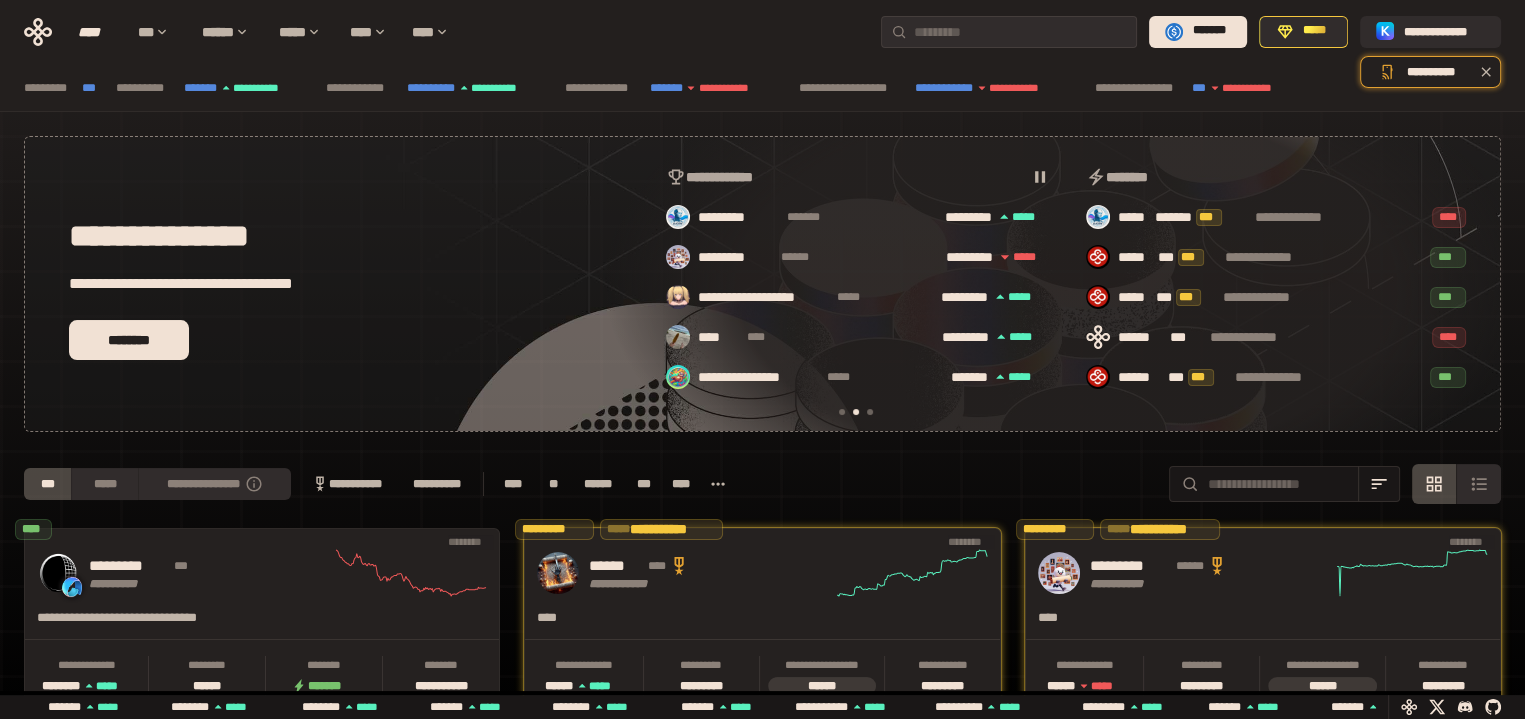 click 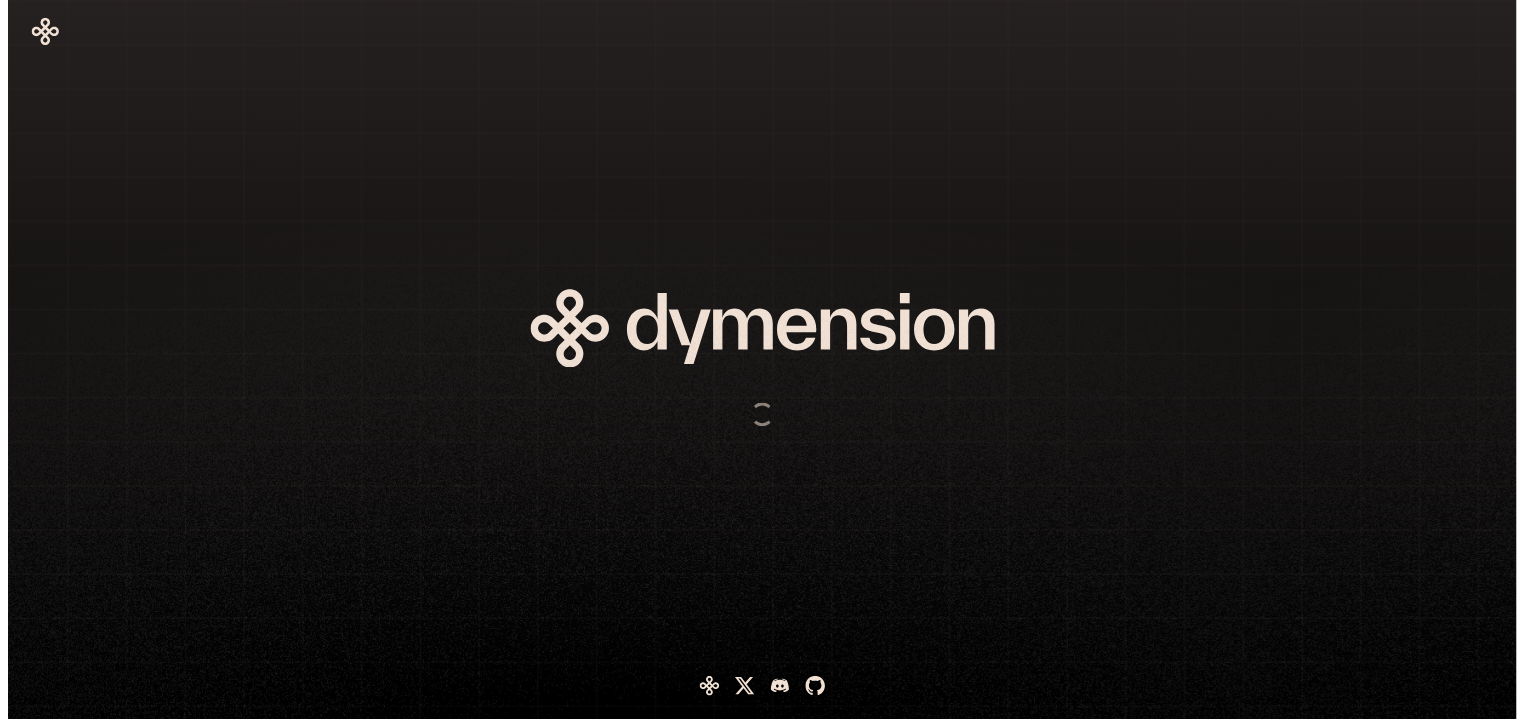 scroll, scrollTop: 0, scrollLeft: 0, axis: both 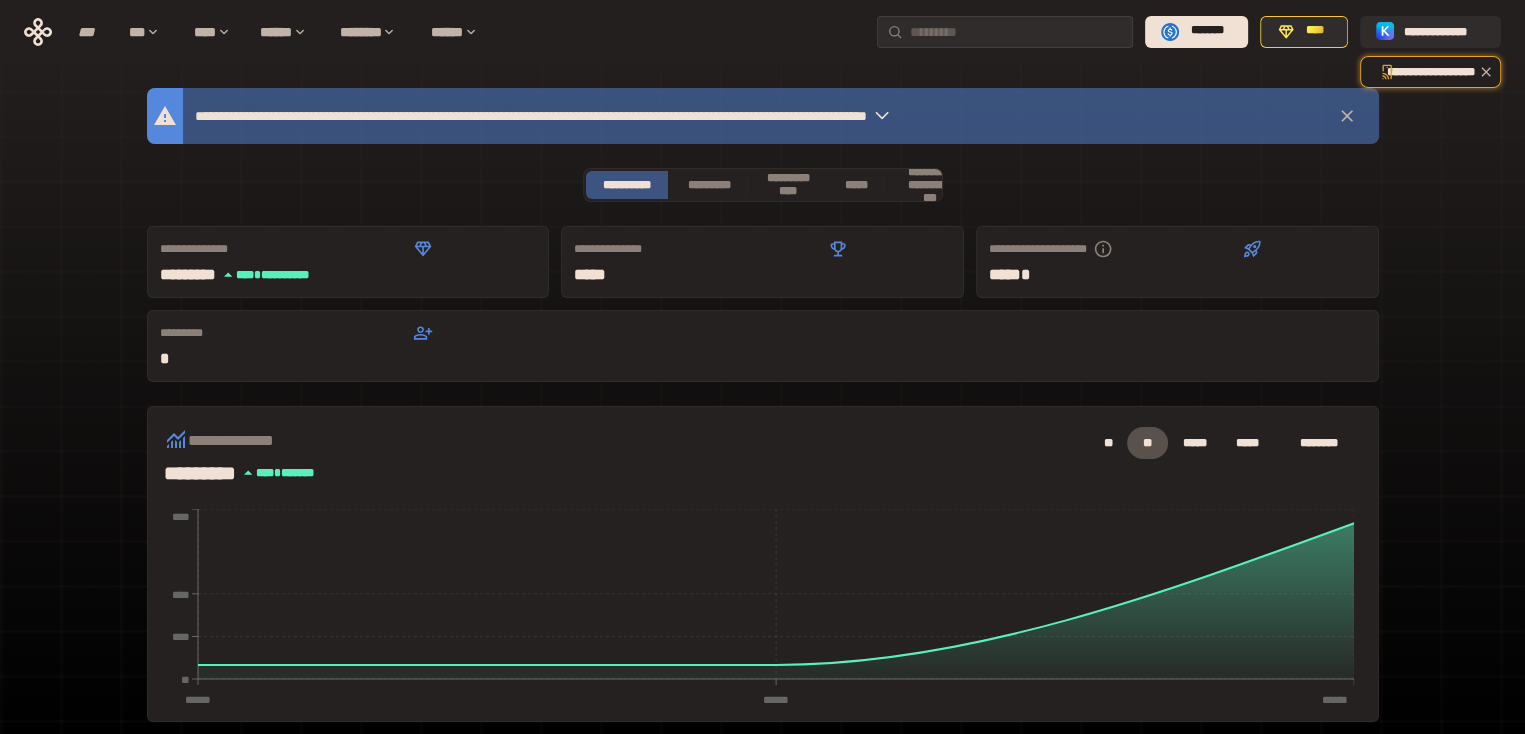 click on "**********" at bounding box center (762, 685) 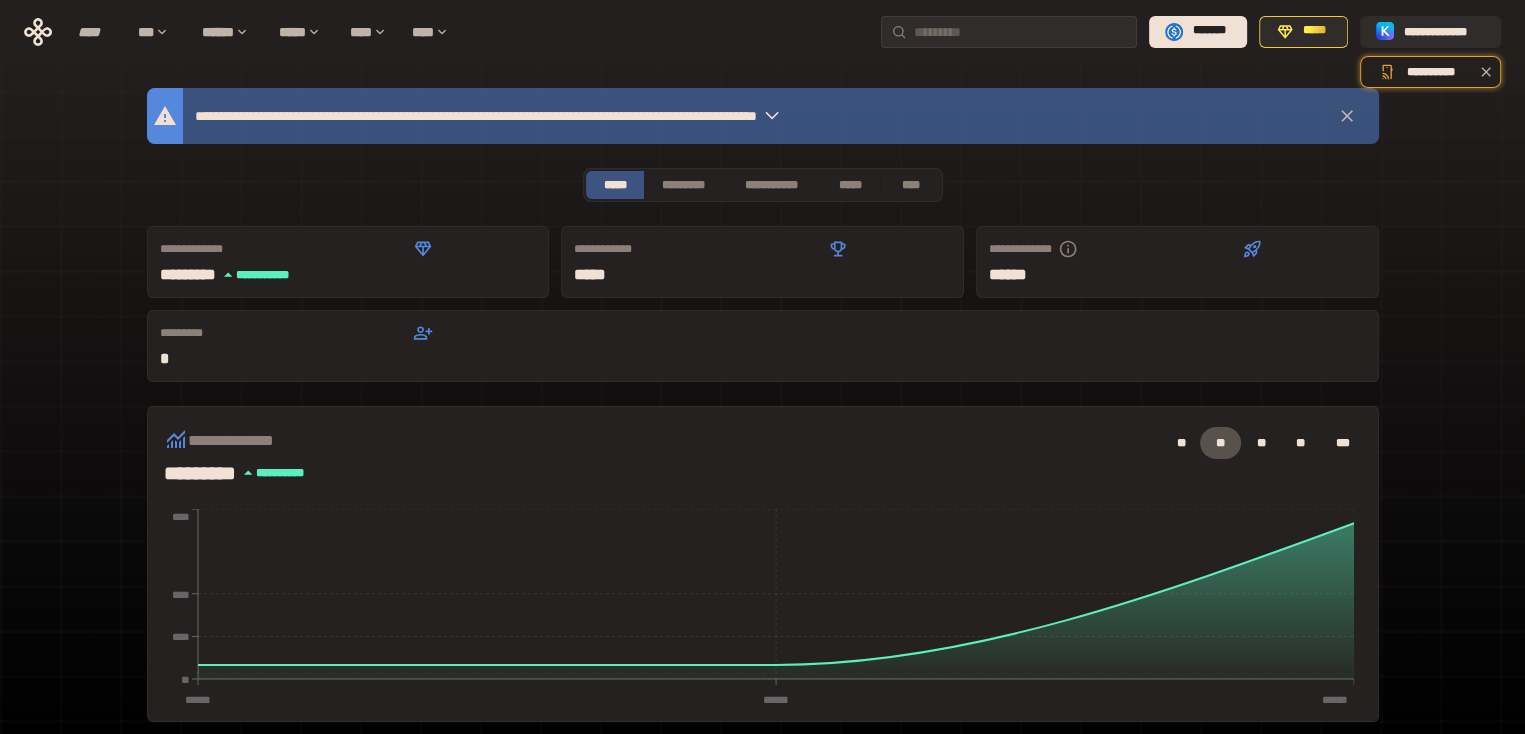 click on "**********" at bounding box center (762, 662) 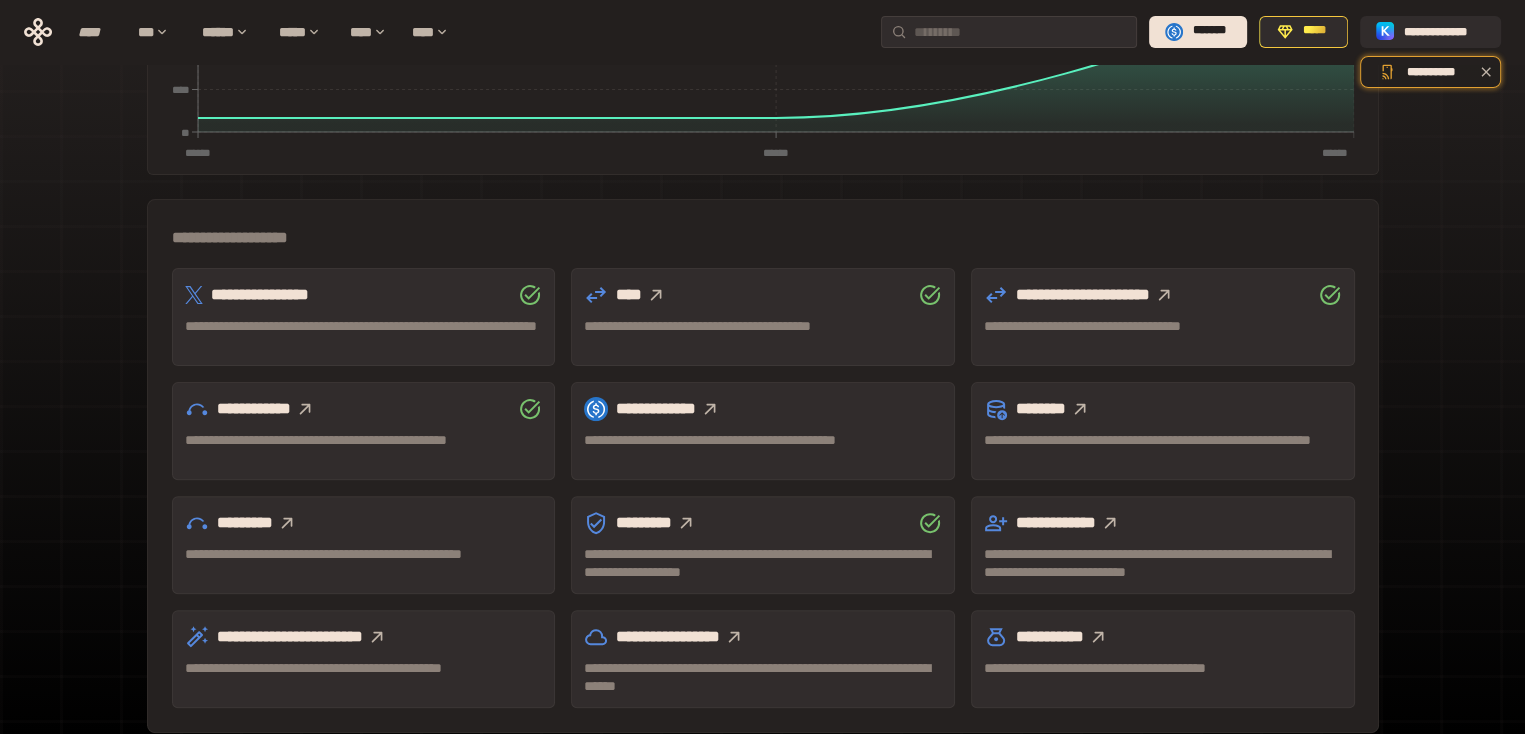 scroll, scrollTop: 550, scrollLeft: 0, axis: vertical 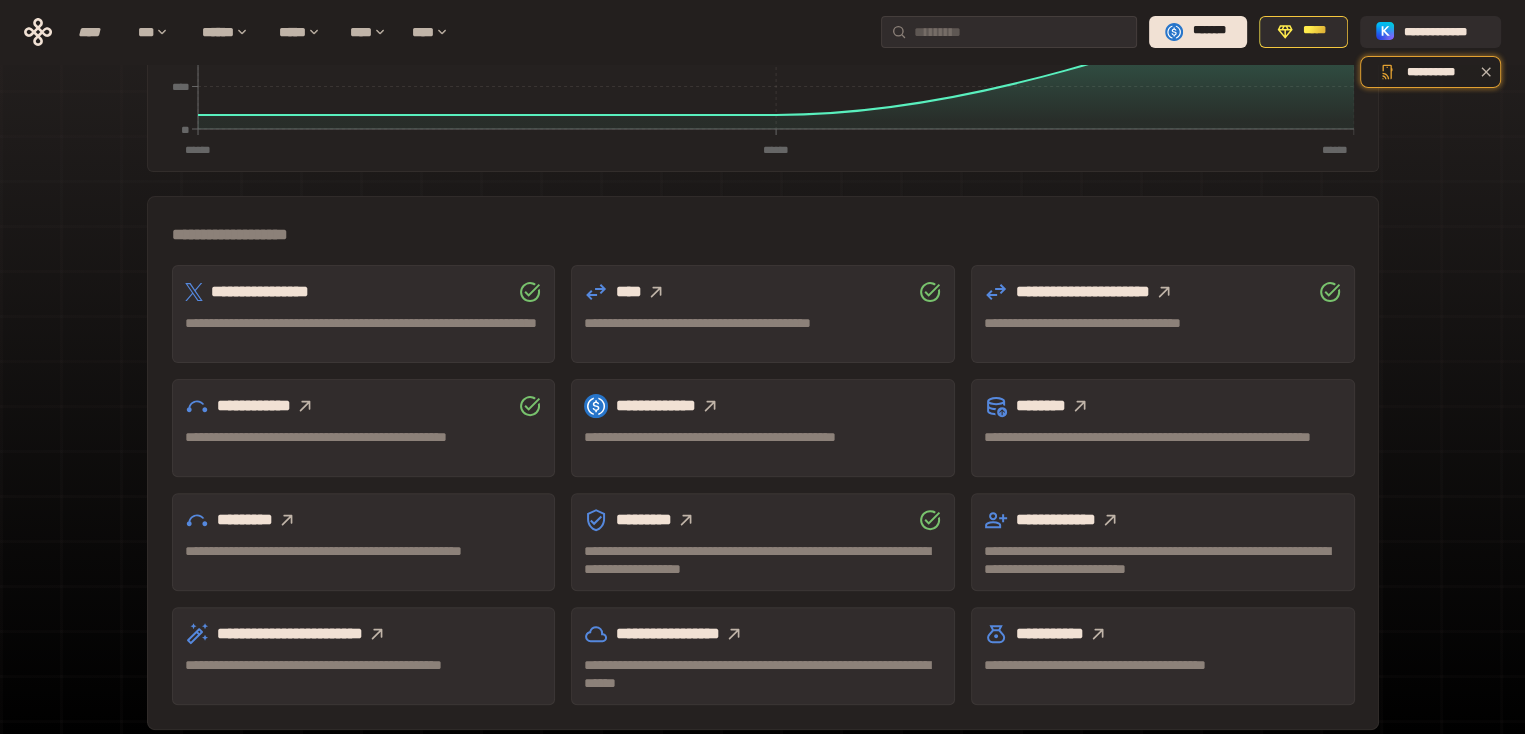 click on "**********" at bounding box center [763, 203] 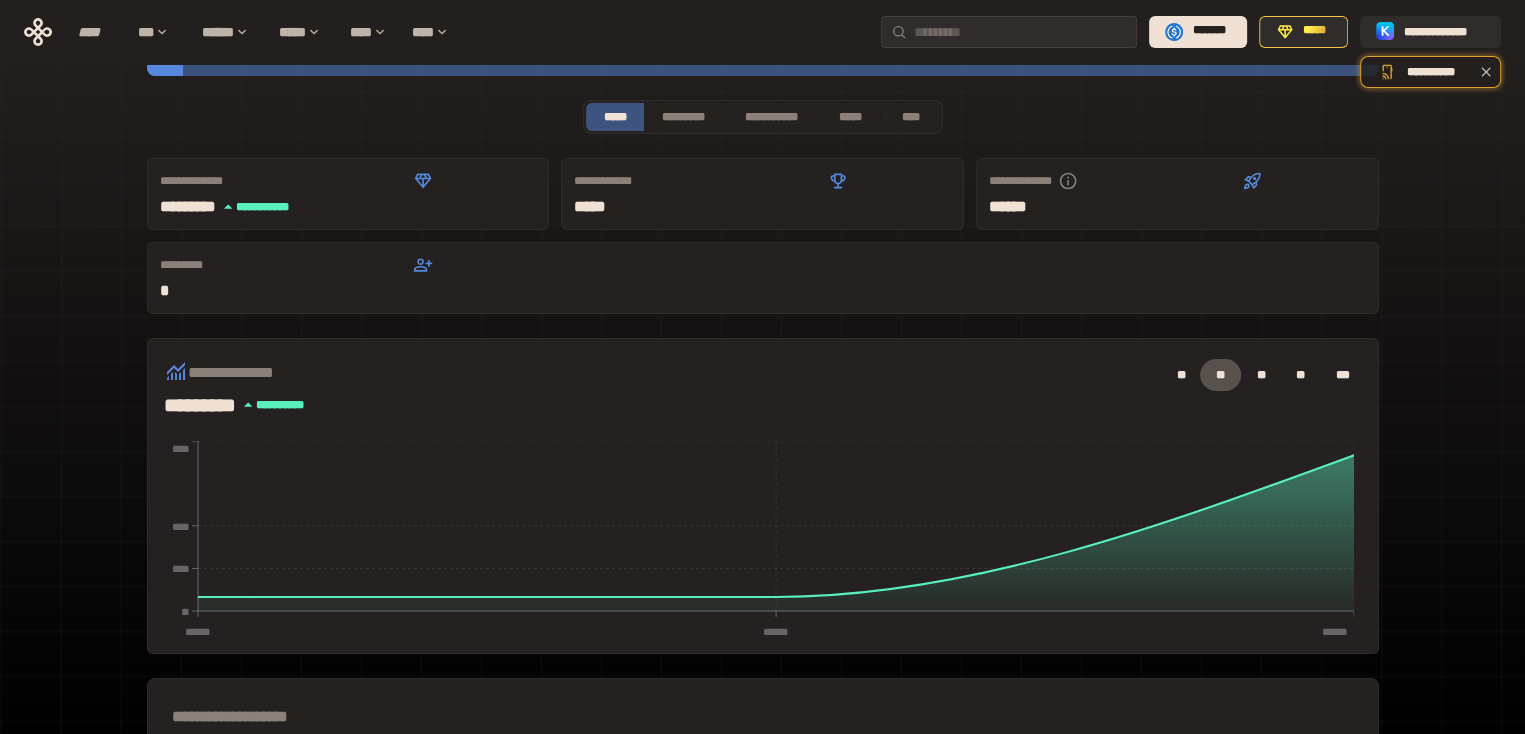 scroll, scrollTop: 0, scrollLeft: 0, axis: both 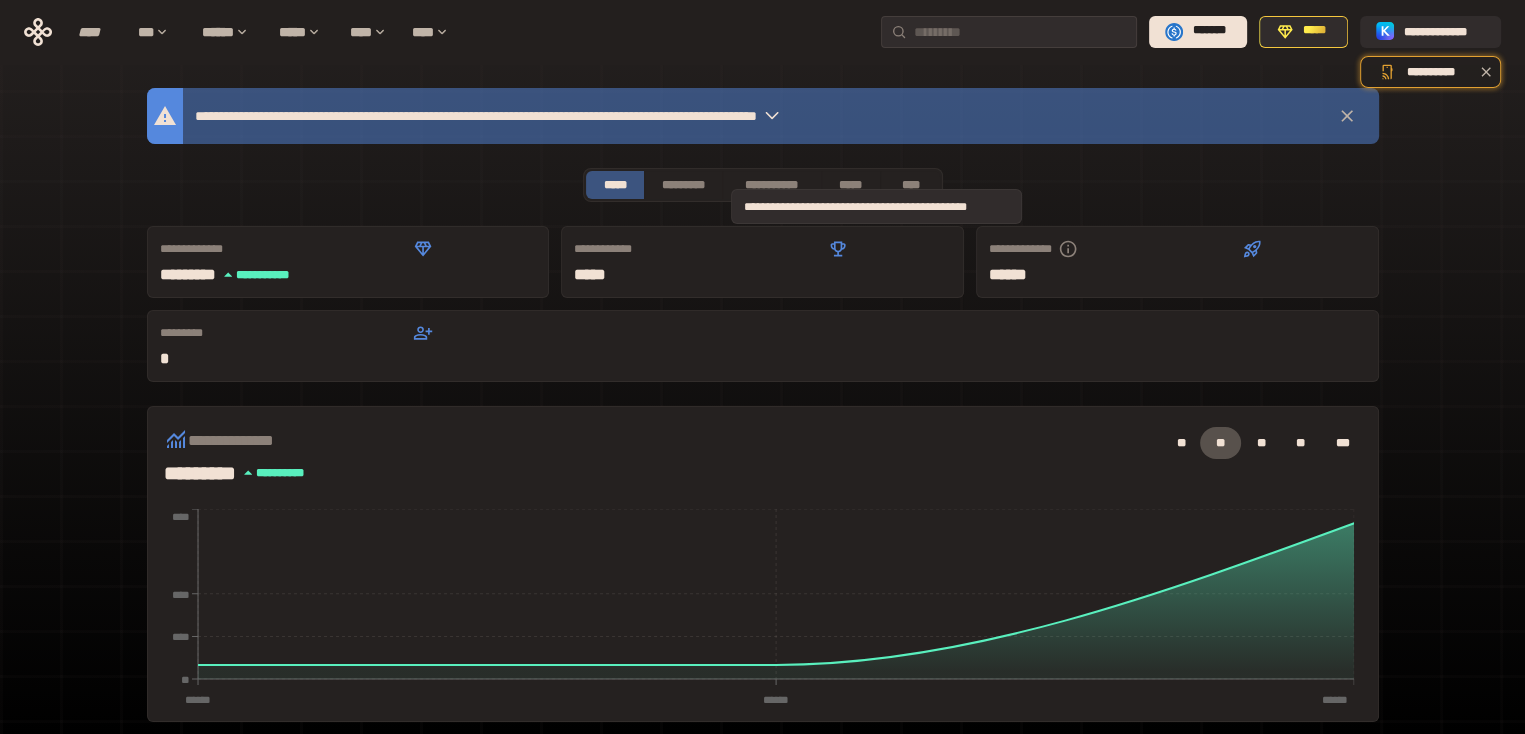 click 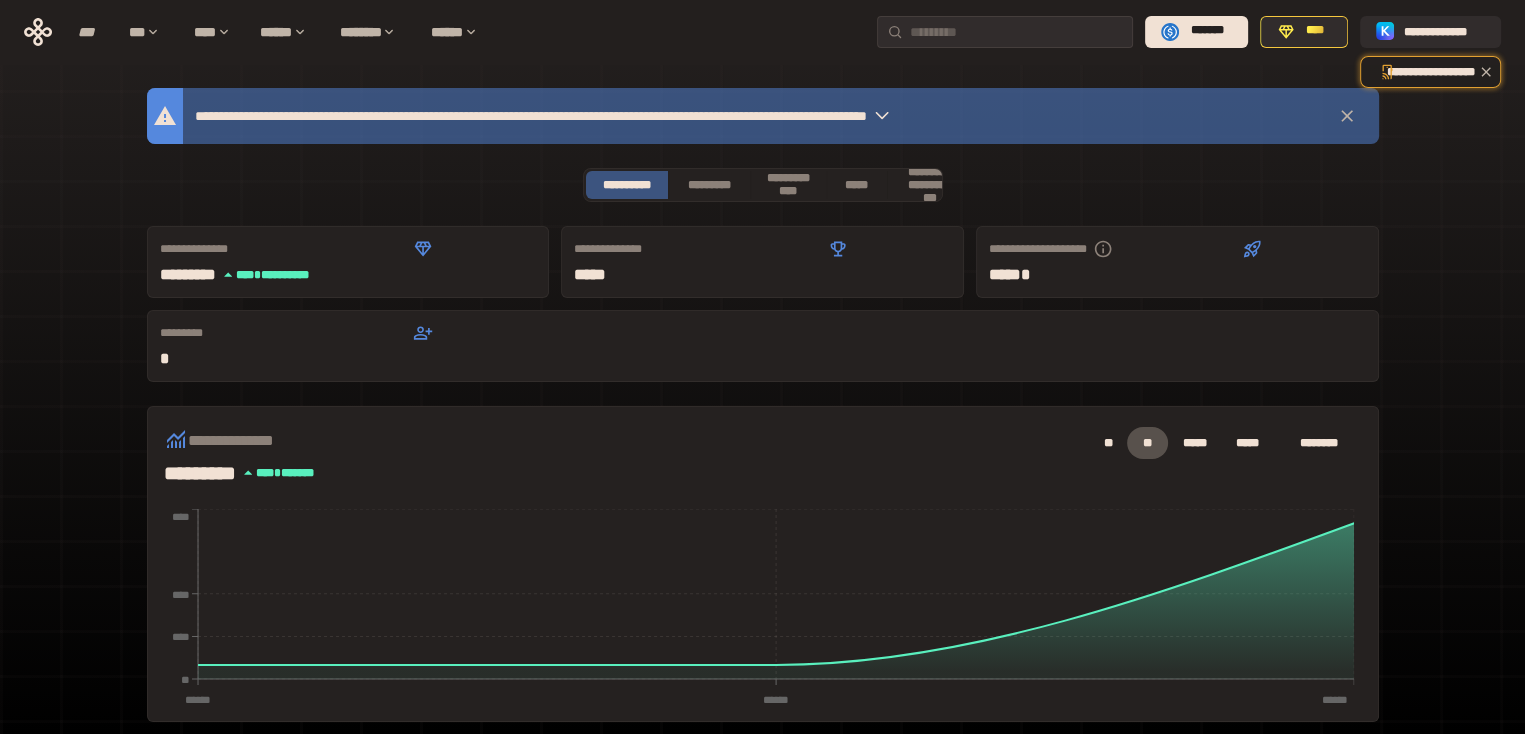 click on "**********" at bounding box center [762, 685] 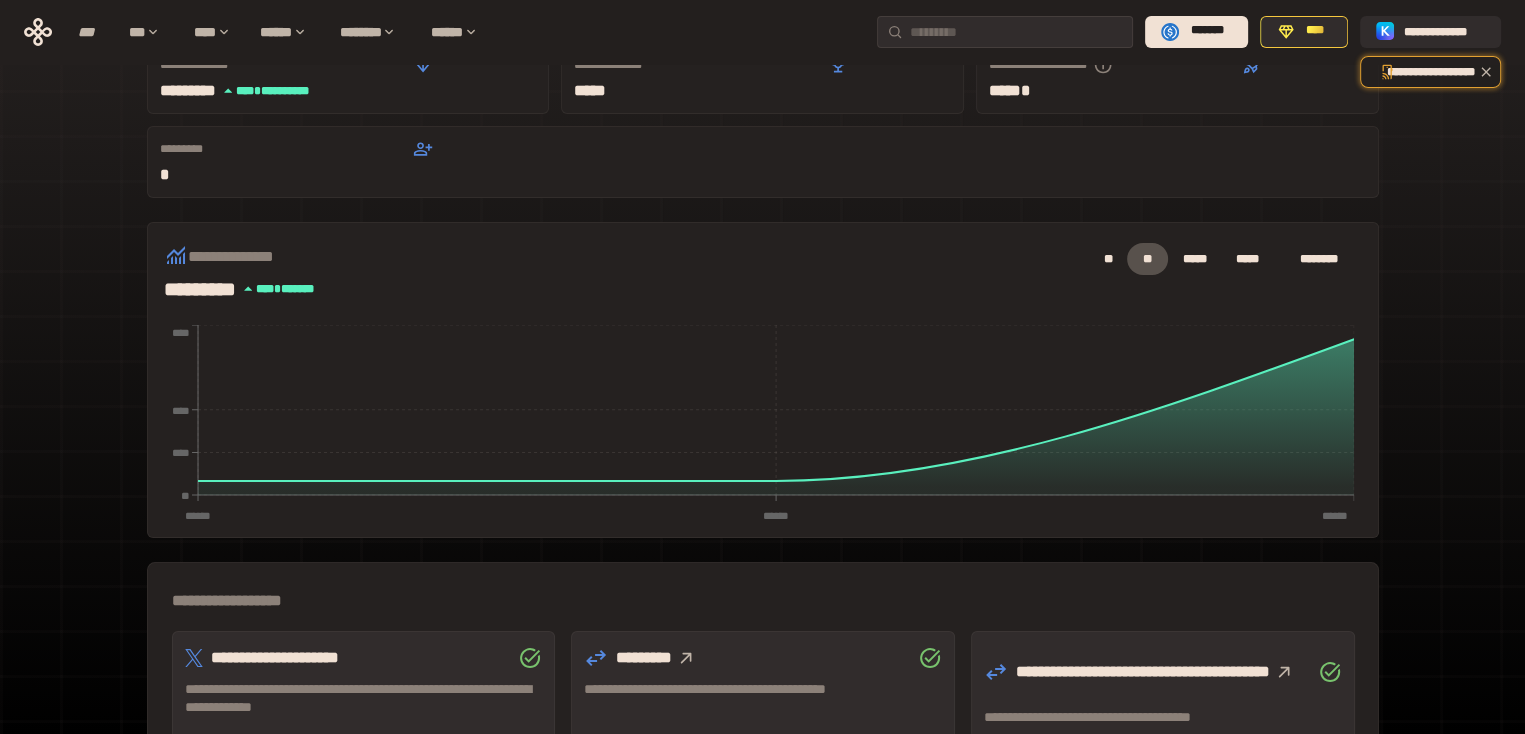 scroll, scrollTop: 0, scrollLeft: 0, axis: both 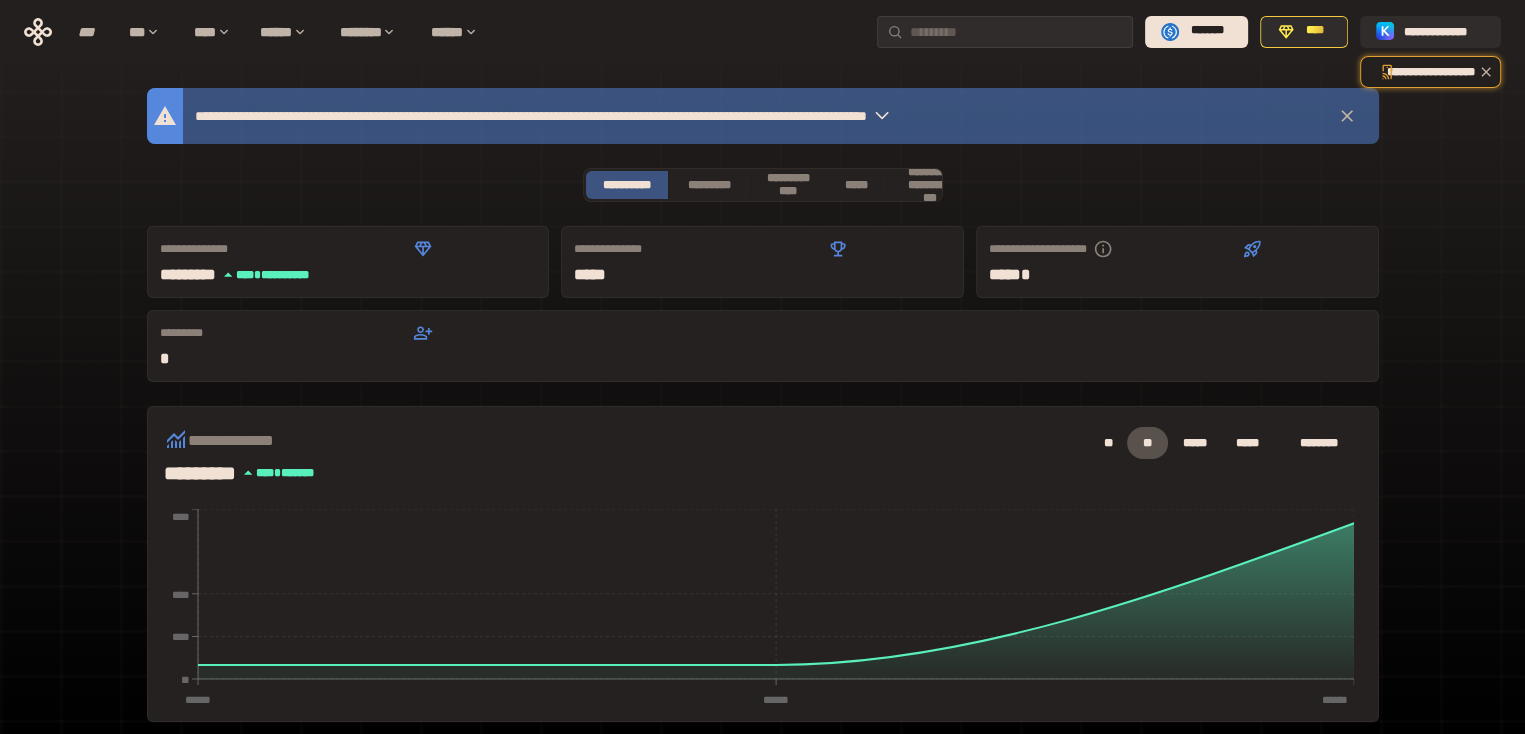 click on "**********" at bounding box center (627, 185) 